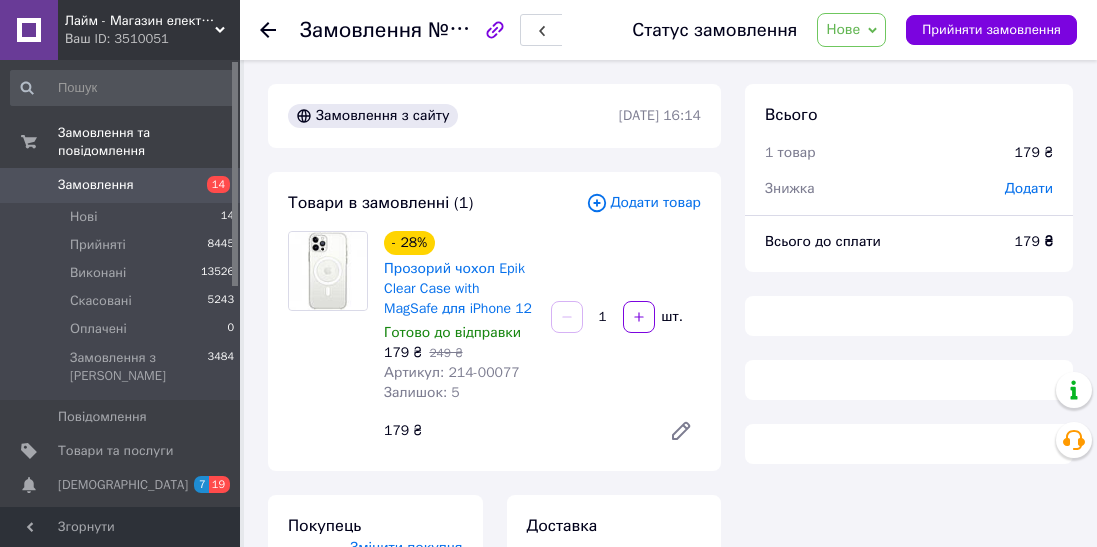 scroll, scrollTop: 0, scrollLeft: 0, axis: both 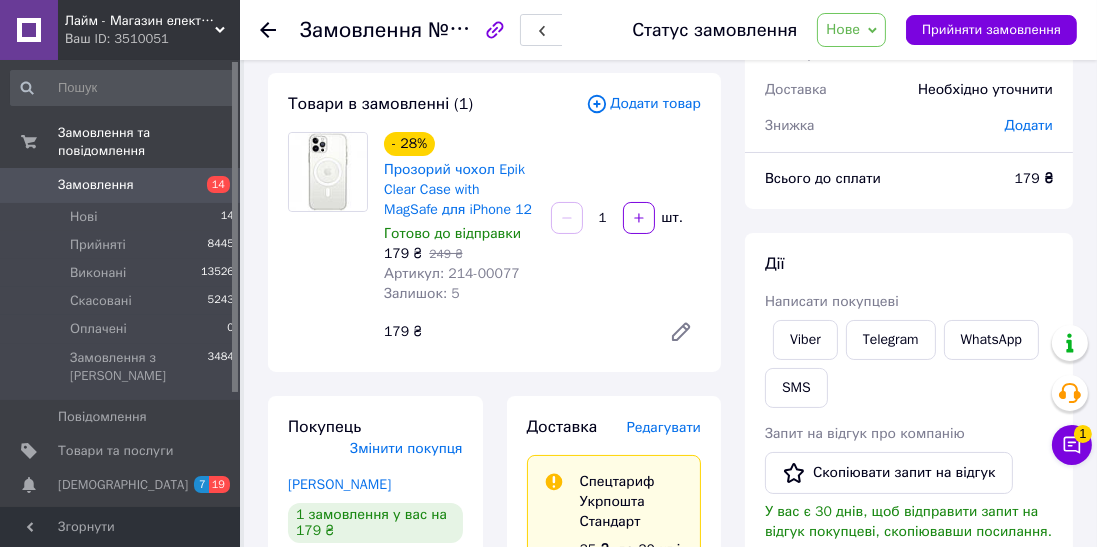 click on "Viber" at bounding box center (805, 340) 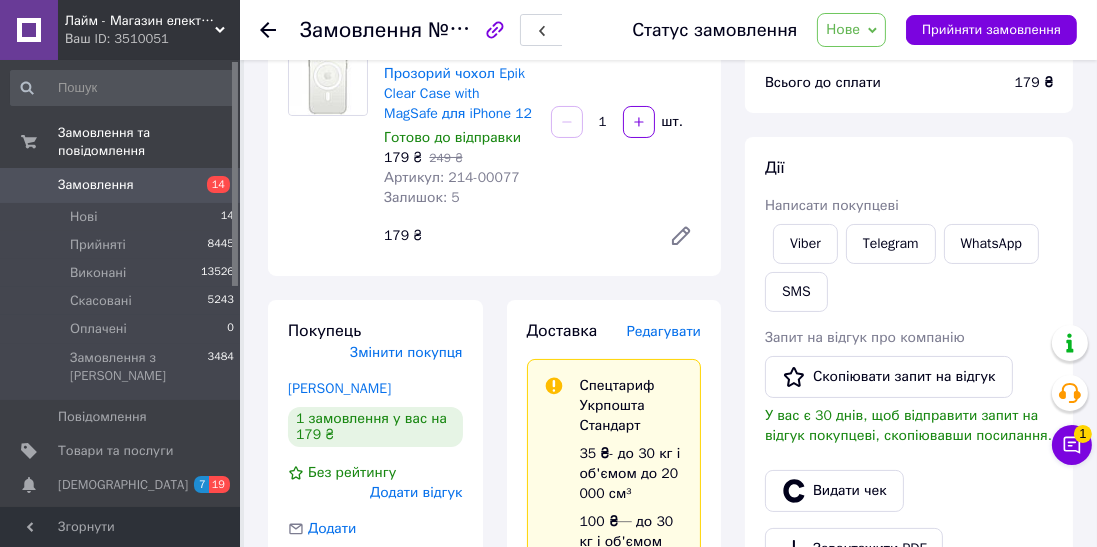 click 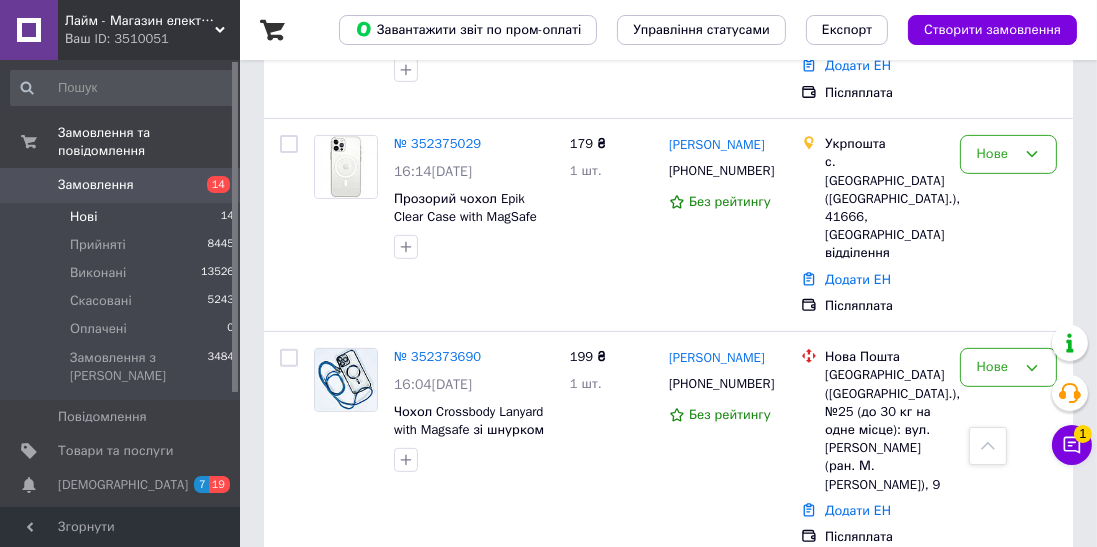 scroll, scrollTop: 790, scrollLeft: 0, axis: vertical 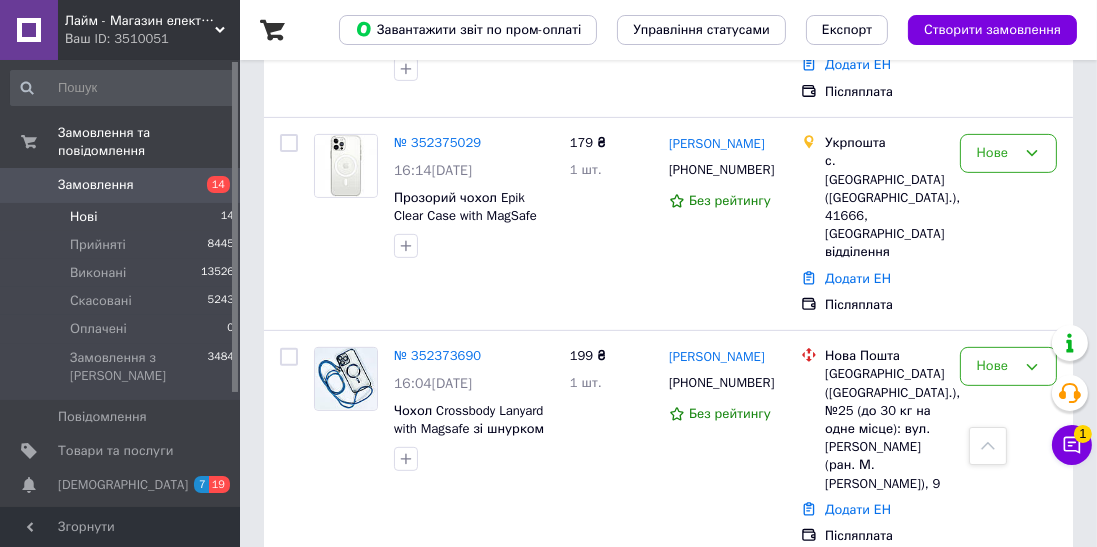 click on "16:04[DATE]" at bounding box center (433, 383) 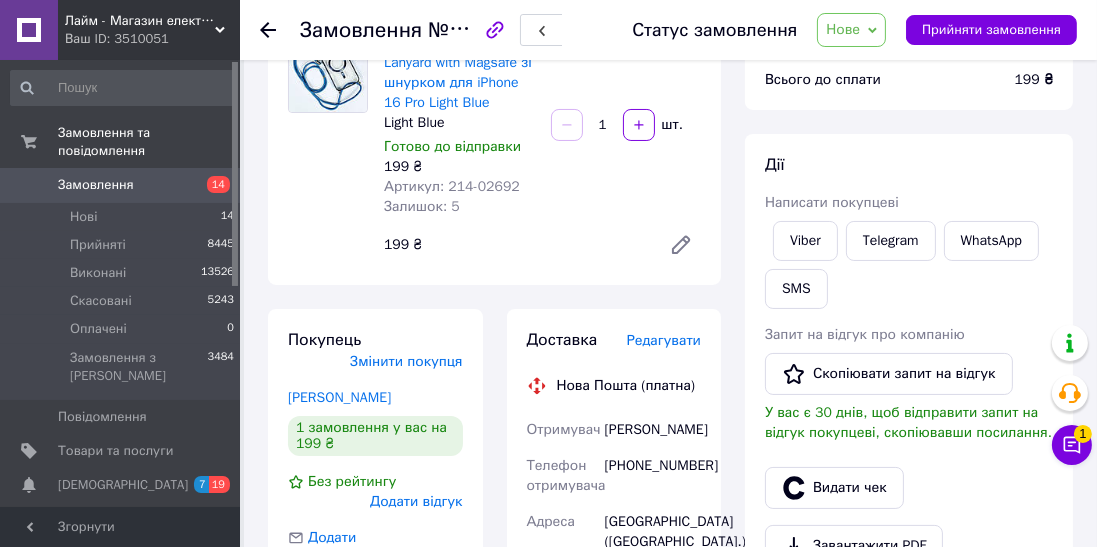 scroll, scrollTop: 199, scrollLeft: 0, axis: vertical 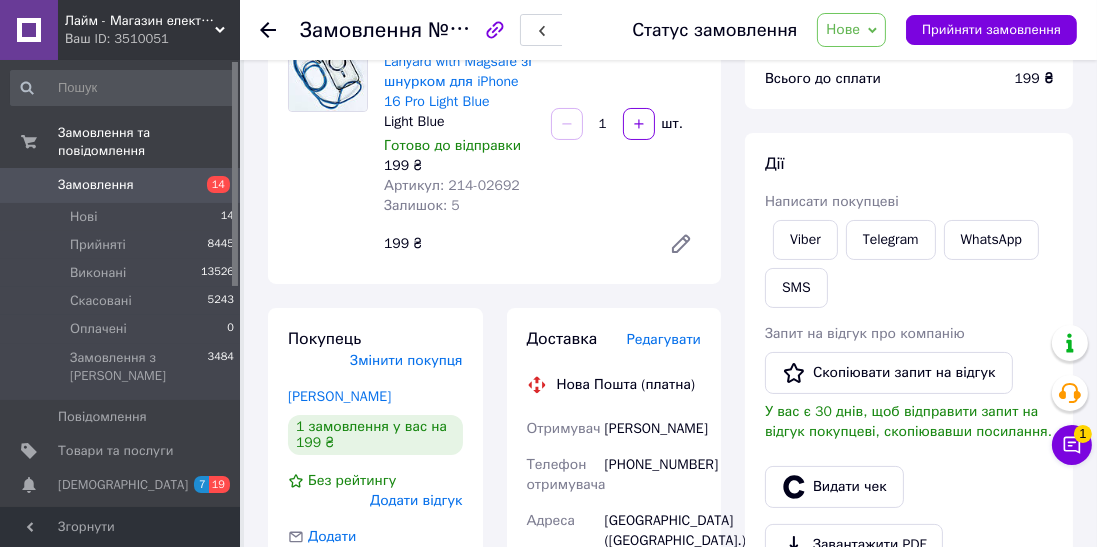 click on "Viber" at bounding box center (805, 240) 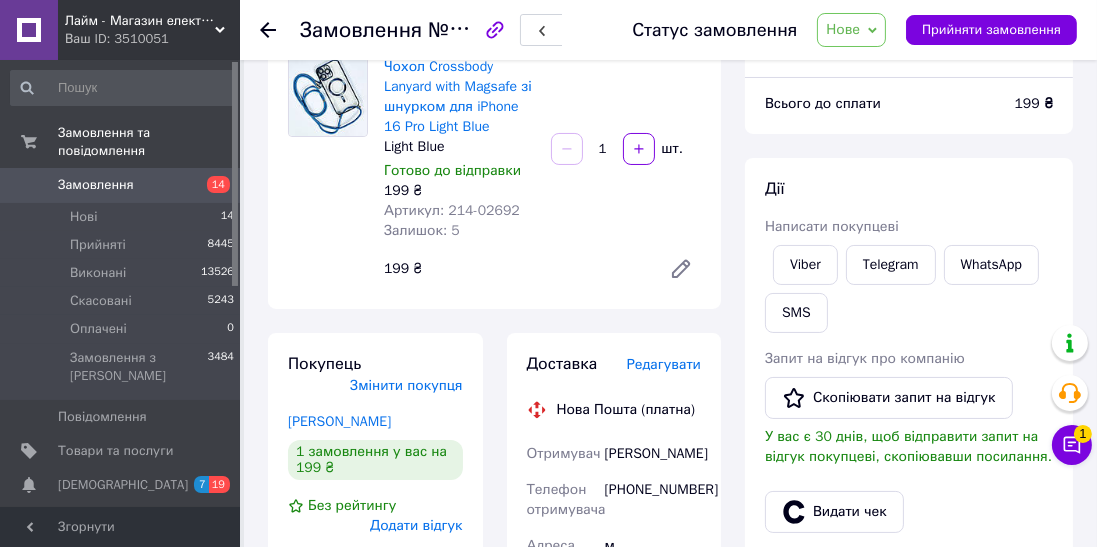 scroll, scrollTop: 14, scrollLeft: 0, axis: vertical 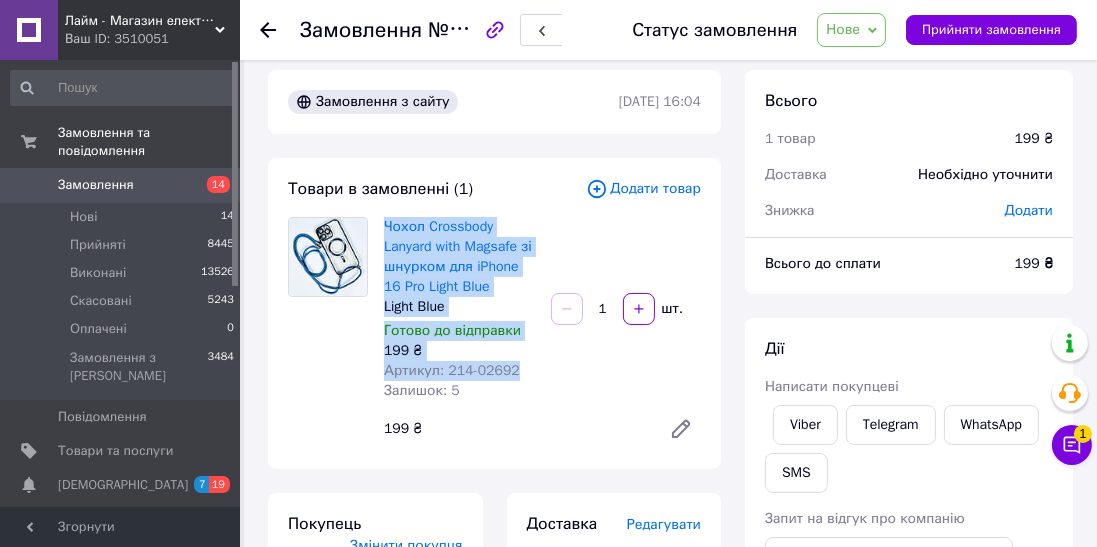 copy on "Чохол Crossbody Lanyard with Magsafe зі шнурком для iPhone 16 Pro Light Blue Light Blue Готово до відправки 199 ₴ Артикул: 214-02692" 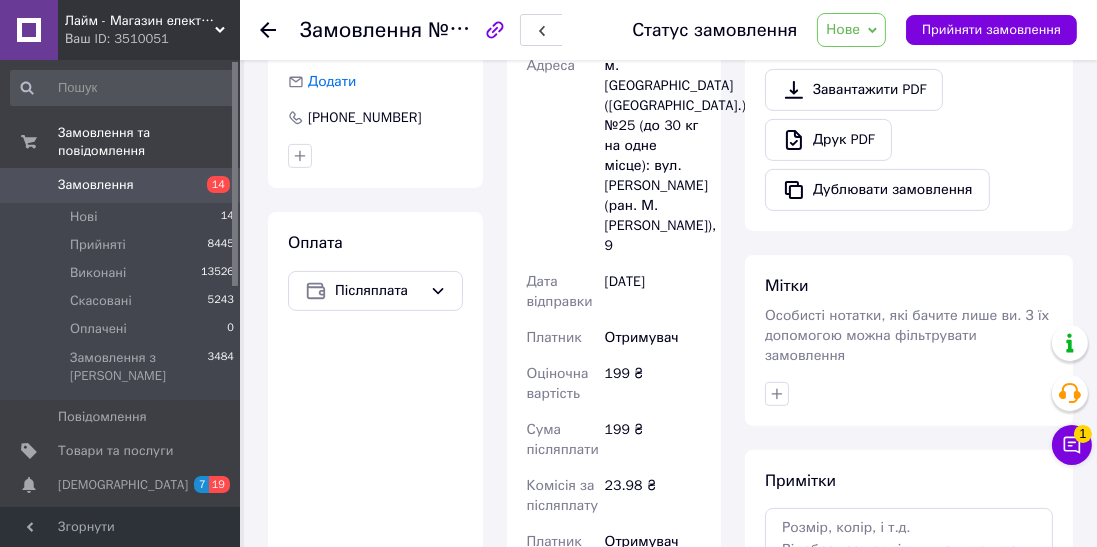 scroll, scrollTop: 659, scrollLeft: 0, axis: vertical 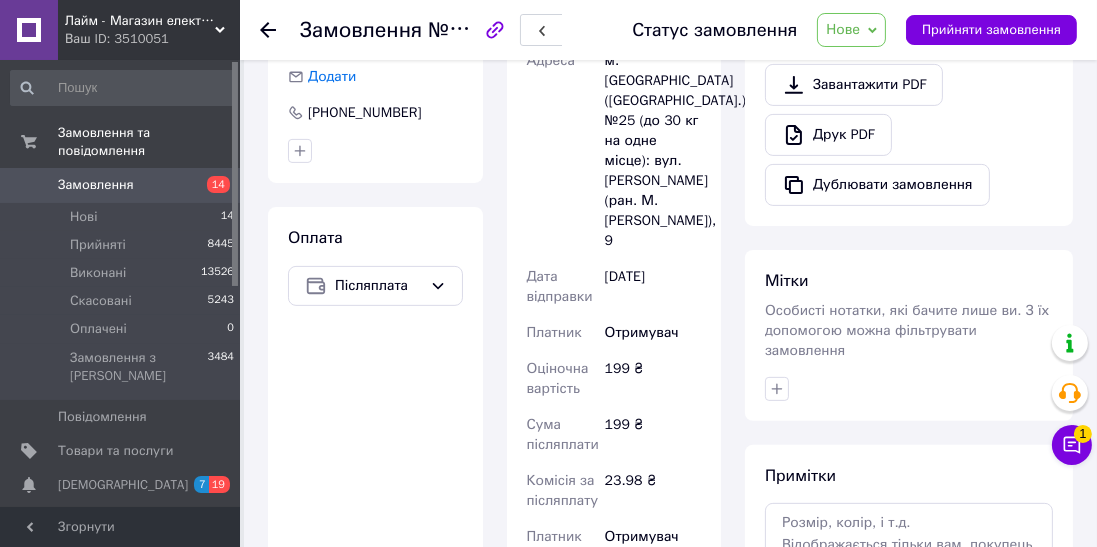 click on "Нове" at bounding box center [851, 30] 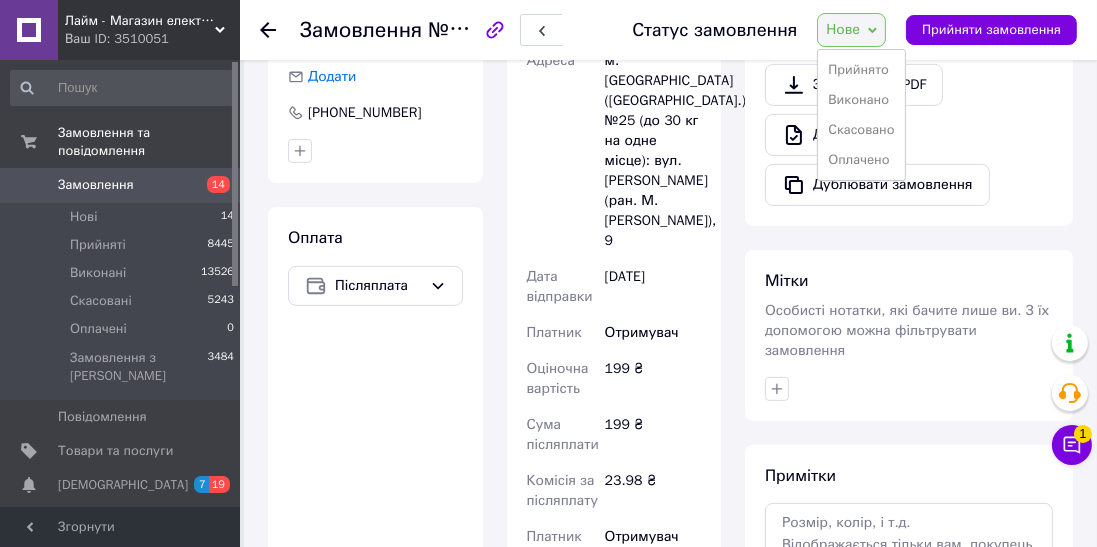 click on "Прийнято" at bounding box center (861, 70) 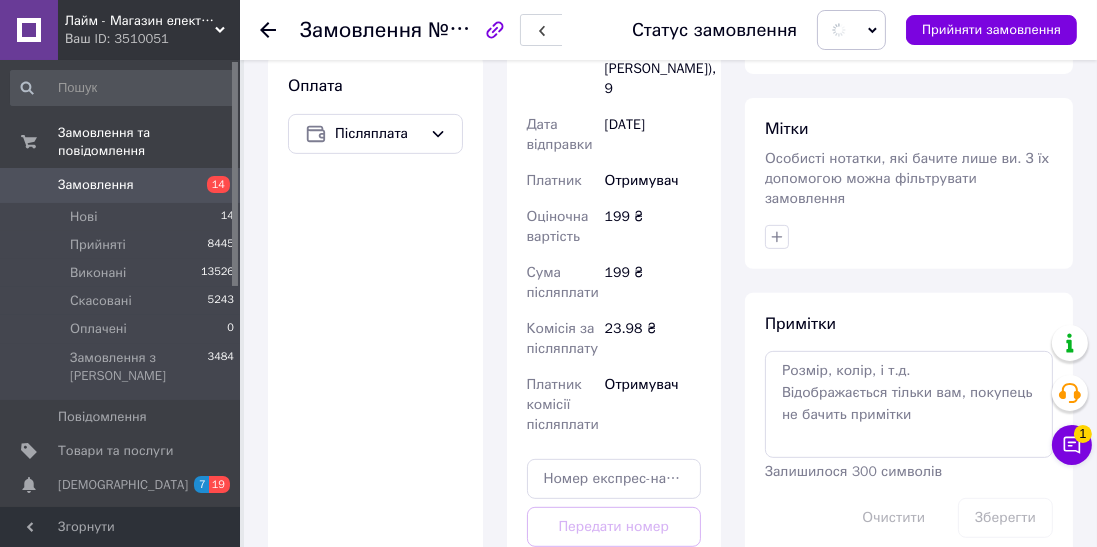 scroll, scrollTop: 987, scrollLeft: 0, axis: vertical 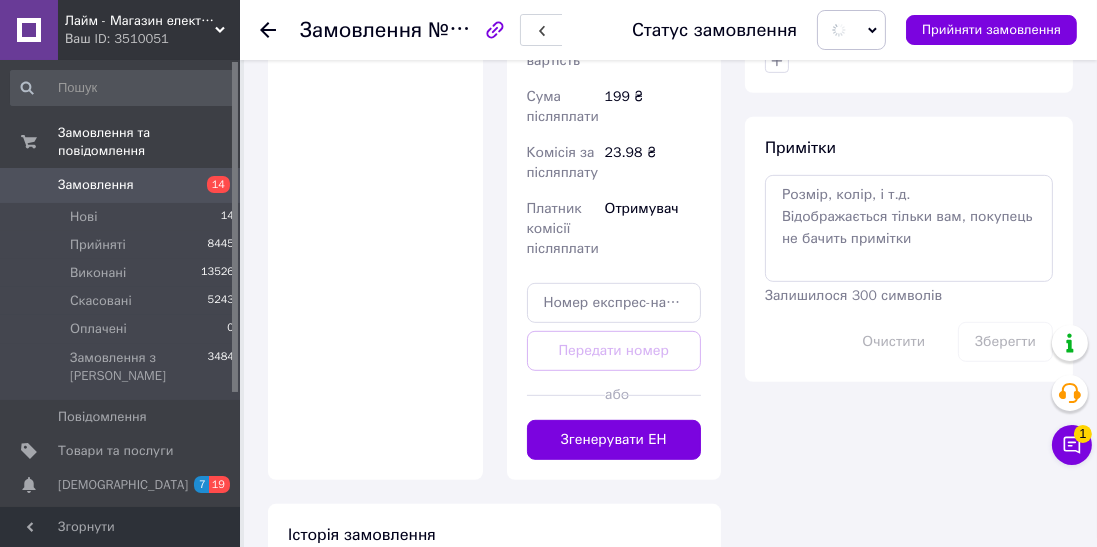 click on "Згенерувати ЕН" at bounding box center (614, 440) 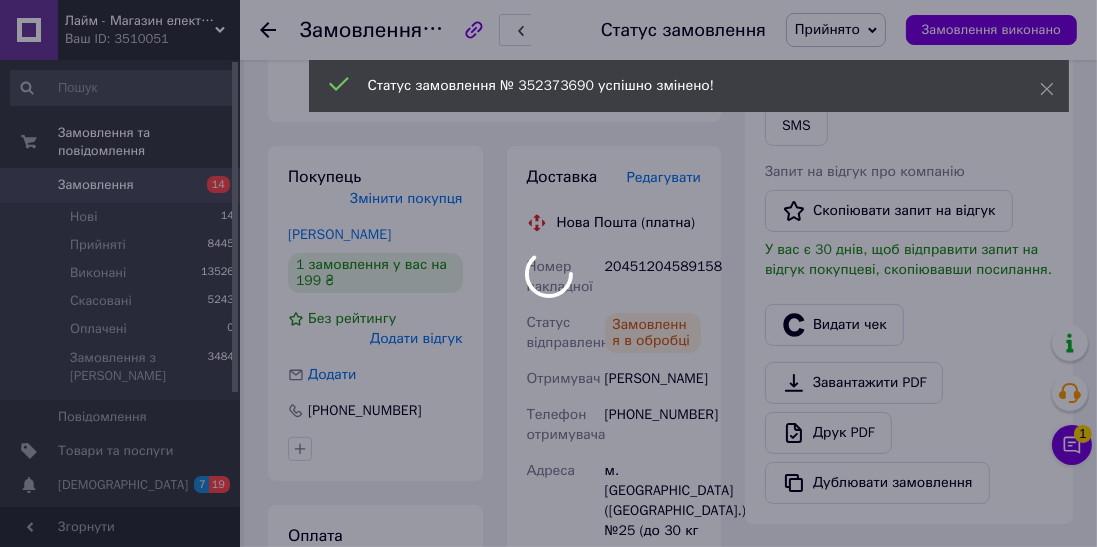 click at bounding box center (548, 273) 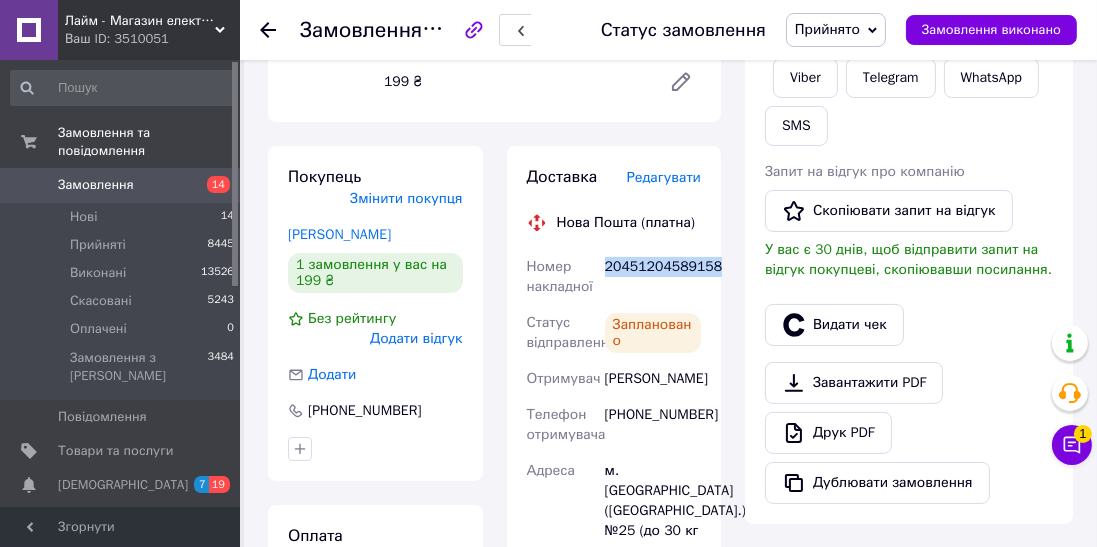 copy on "20451204589158" 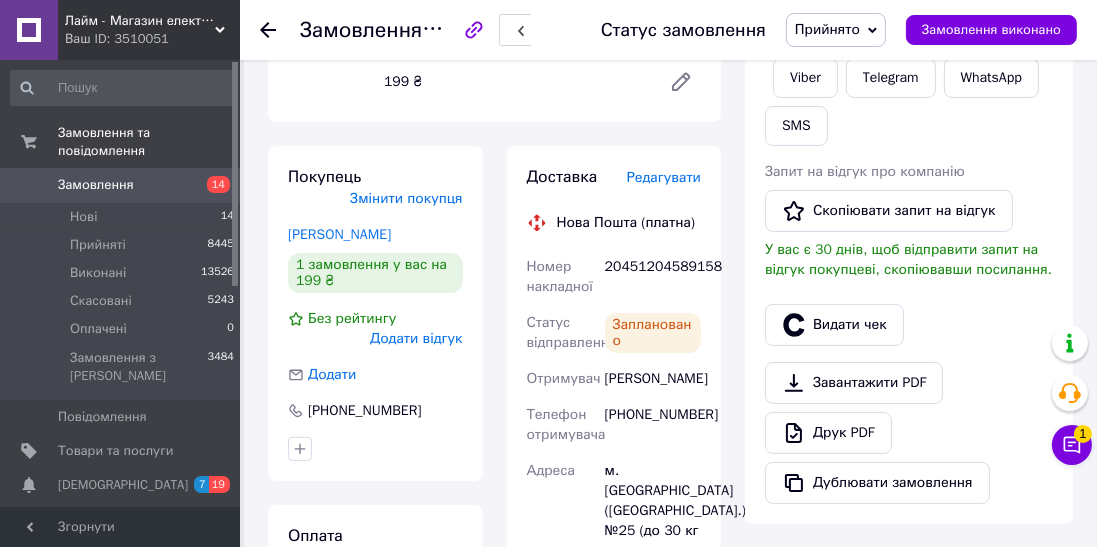 click on "SMS" at bounding box center [796, 126] 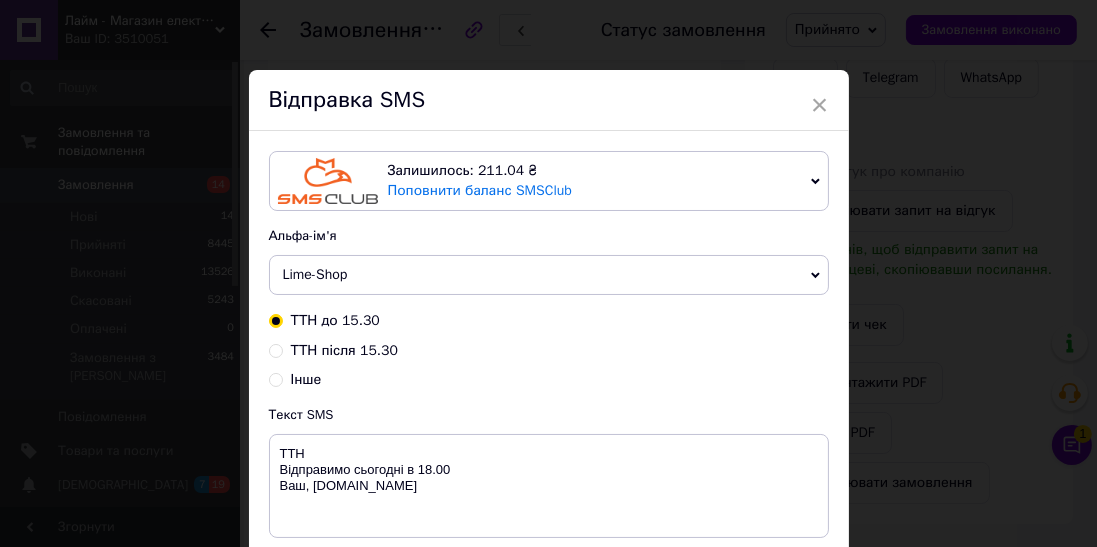 click on "ТТН після 15.30" at bounding box center [276, 349] 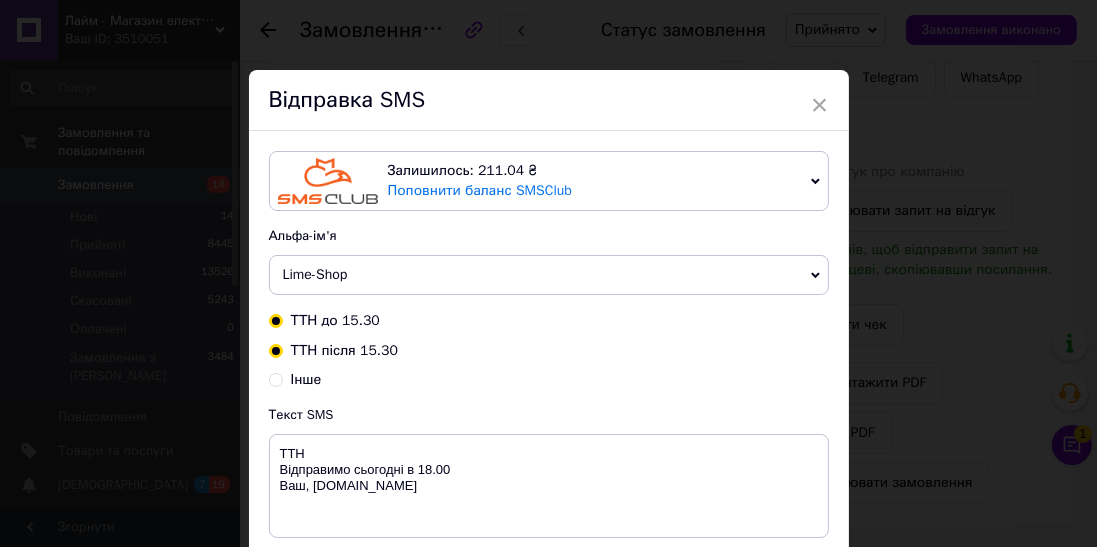 radio on "true" 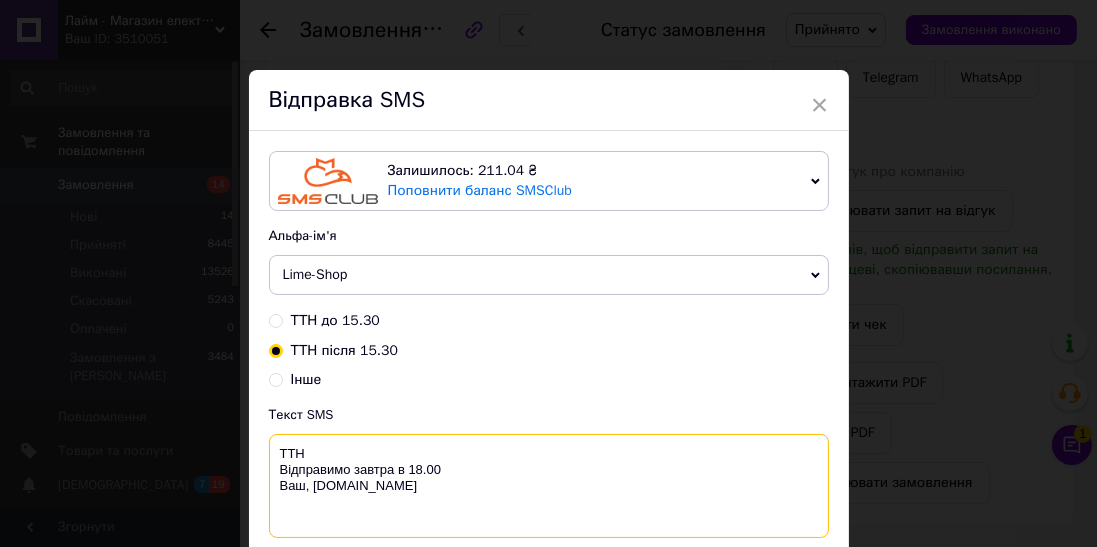 click on "ТТН
Відправимо завтра в 18.00
Ваш, [DOMAIN_NAME]" at bounding box center (549, 486) 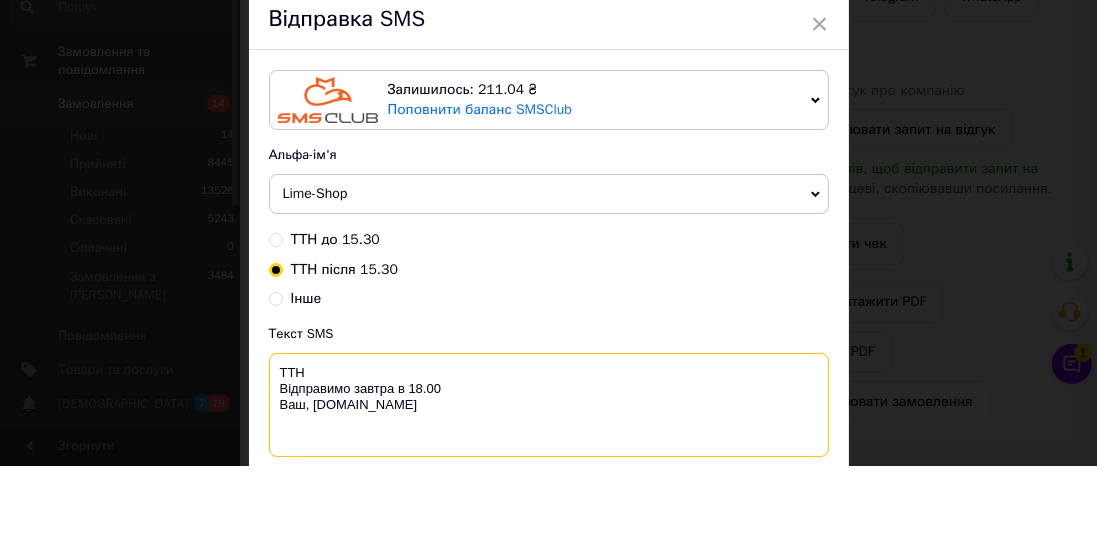 scroll, scrollTop: 361, scrollLeft: 0, axis: vertical 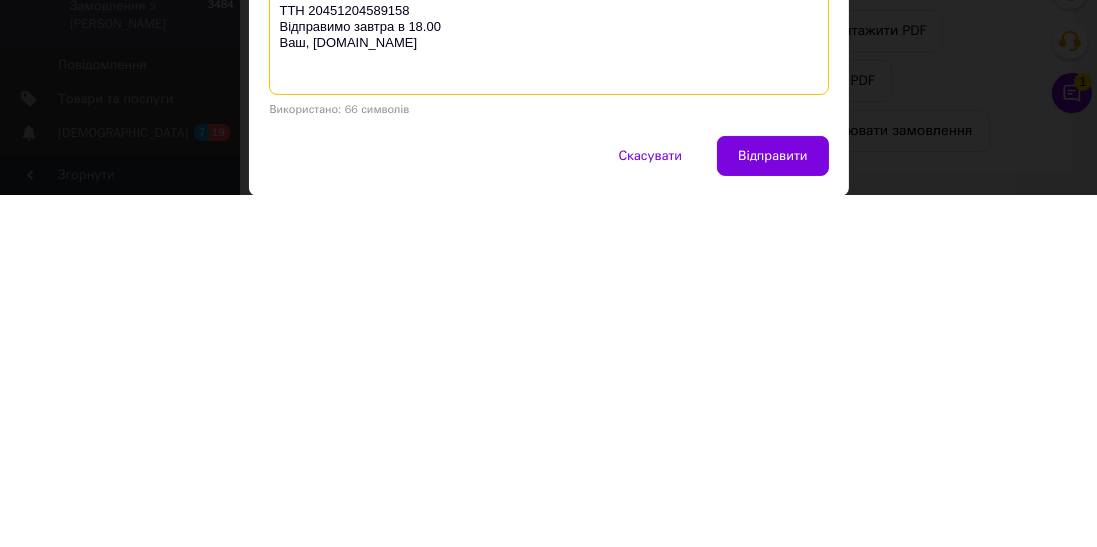 type on "ТТН 20451204589158
Відправимо завтра в 18.00
Ваш, [DOMAIN_NAME]" 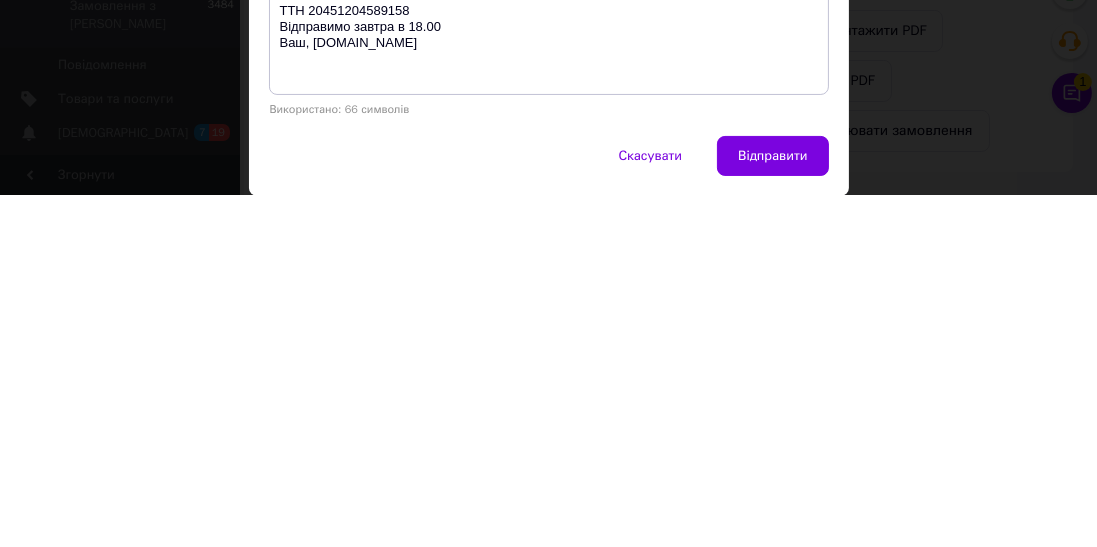 click on "Відправити" at bounding box center [772, 508] 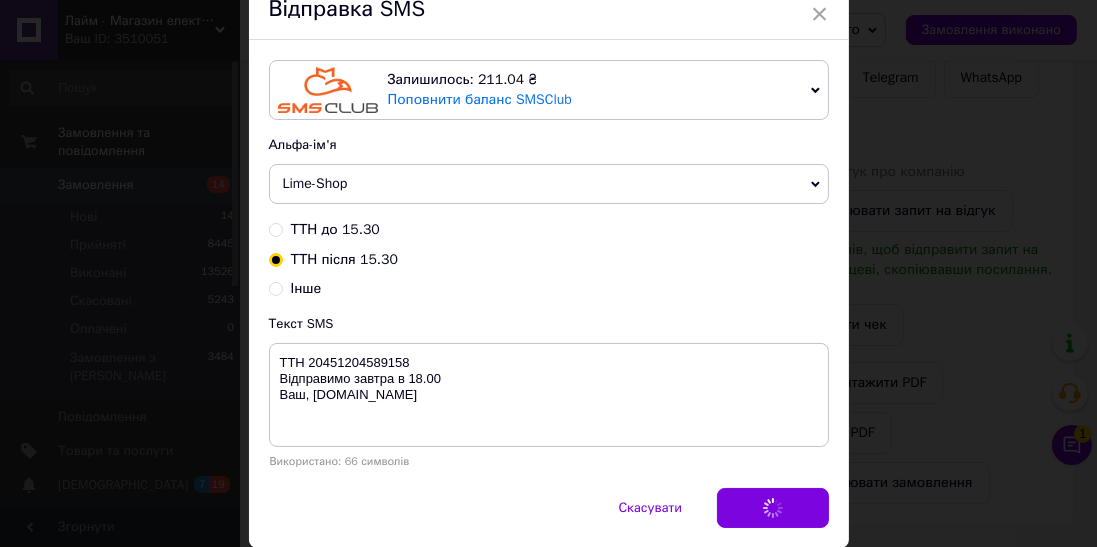 scroll, scrollTop: 0, scrollLeft: 0, axis: both 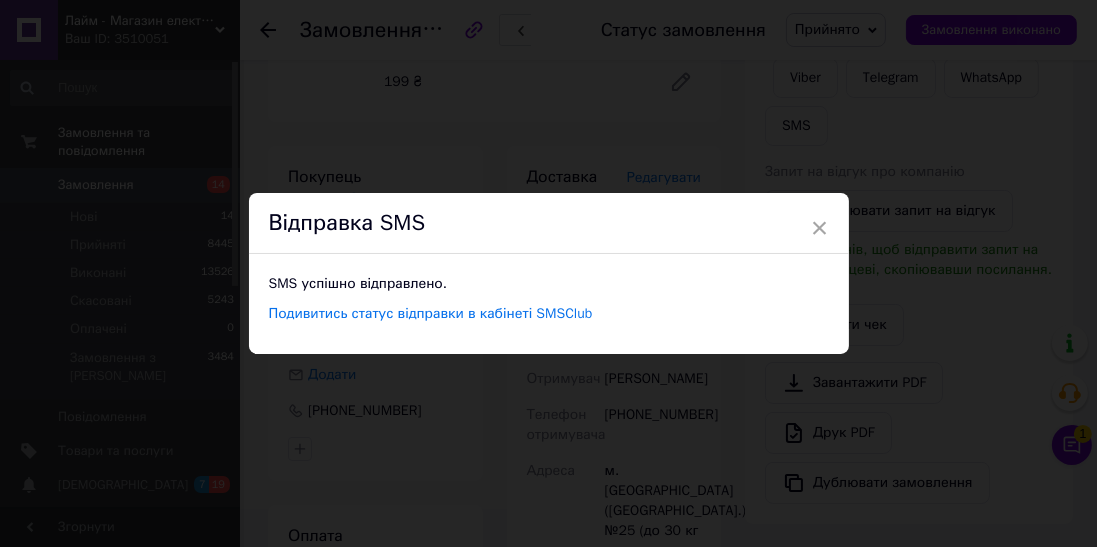 click on "× Відправка SMS SMS успішно відправлено. Подивитись статус відправки в кабінеті SMSClub" at bounding box center [548, 273] 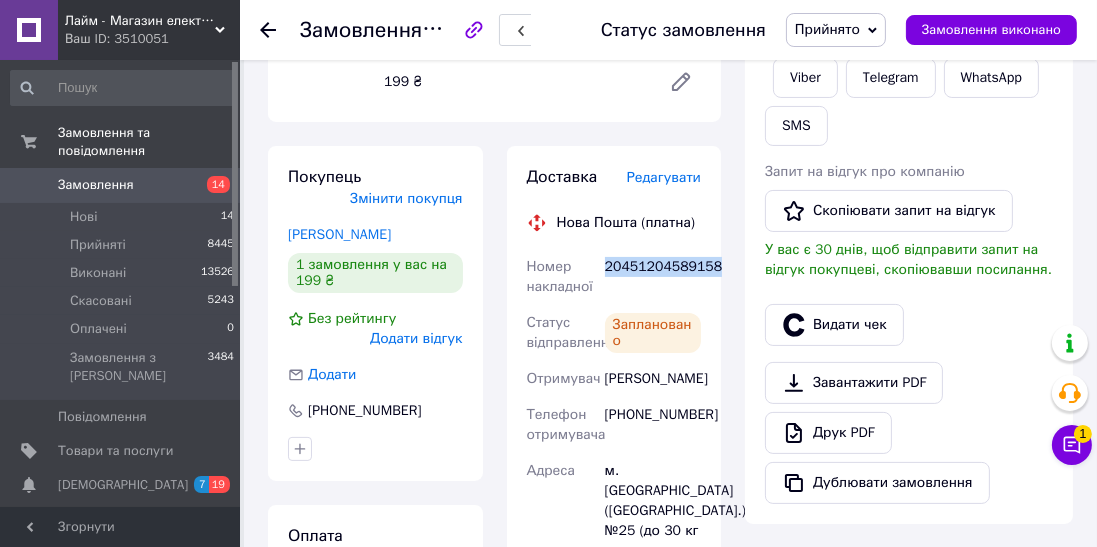copy on "20451204589158" 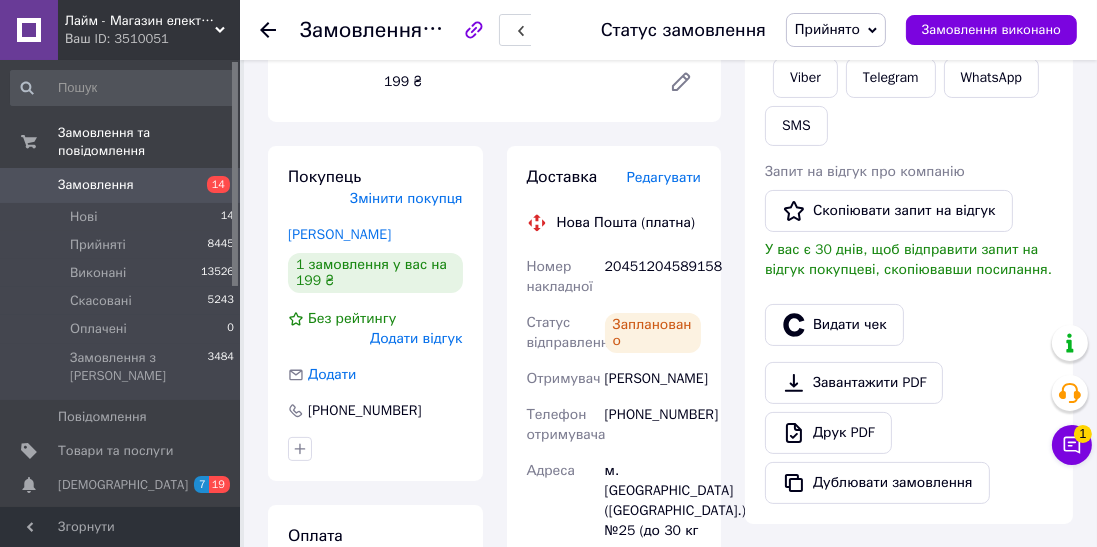 click on "Видати чек" at bounding box center (834, 325) 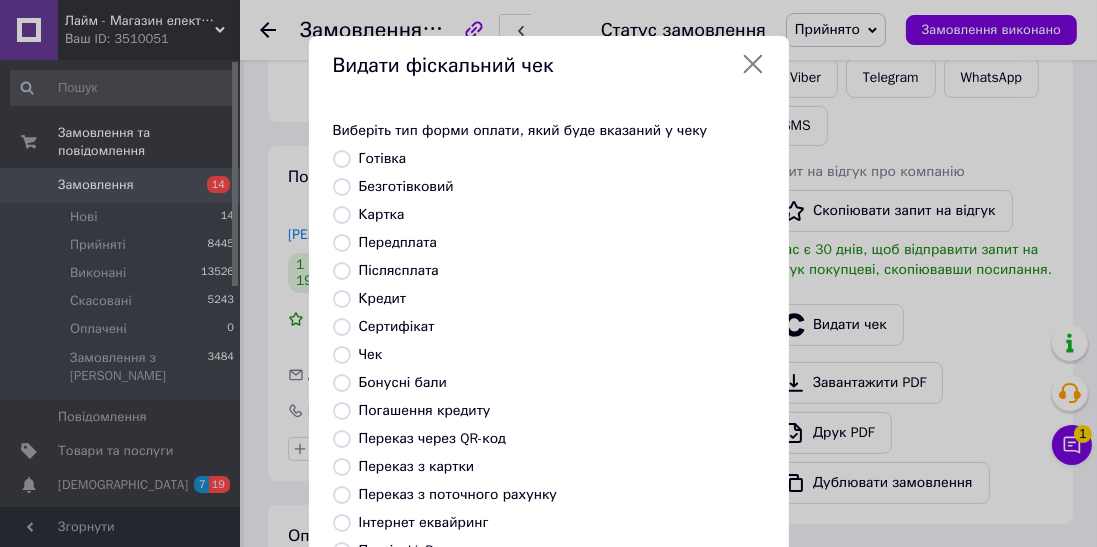 scroll, scrollTop: 310, scrollLeft: 0, axis: vertical 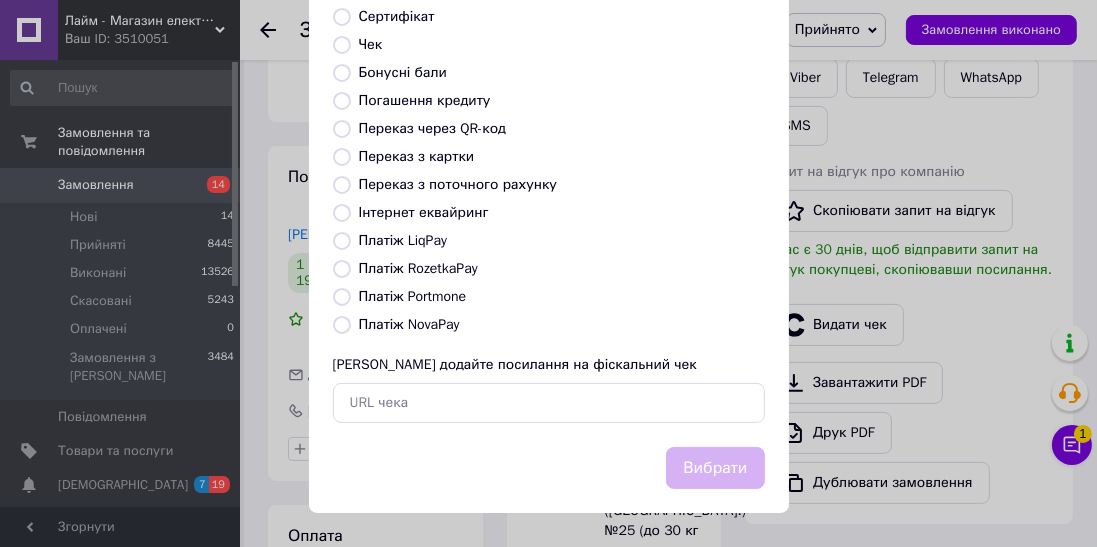 click on "Платіж NovaPay" at bounding box center (342, 325) 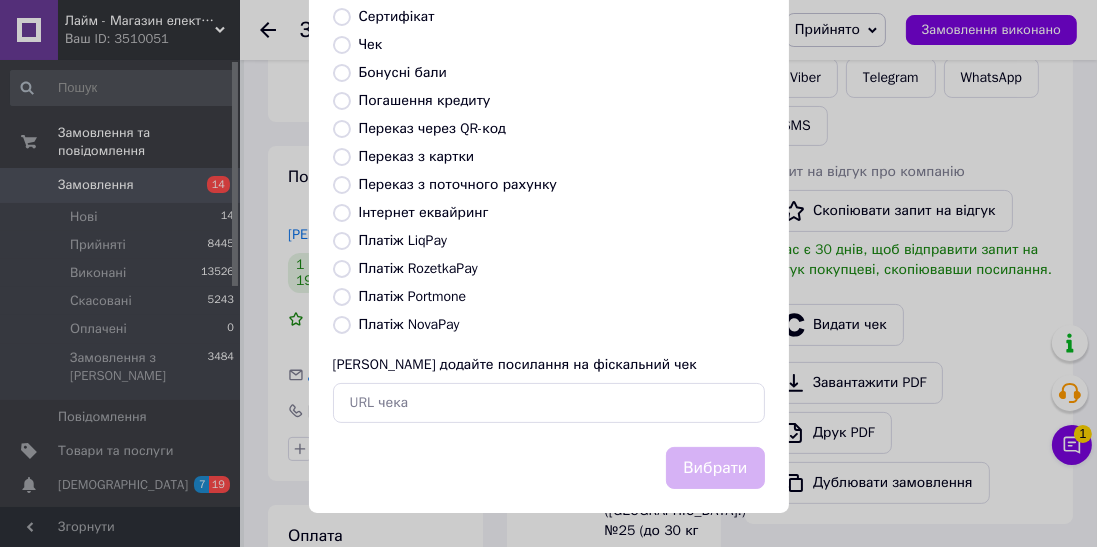 radio on "true" 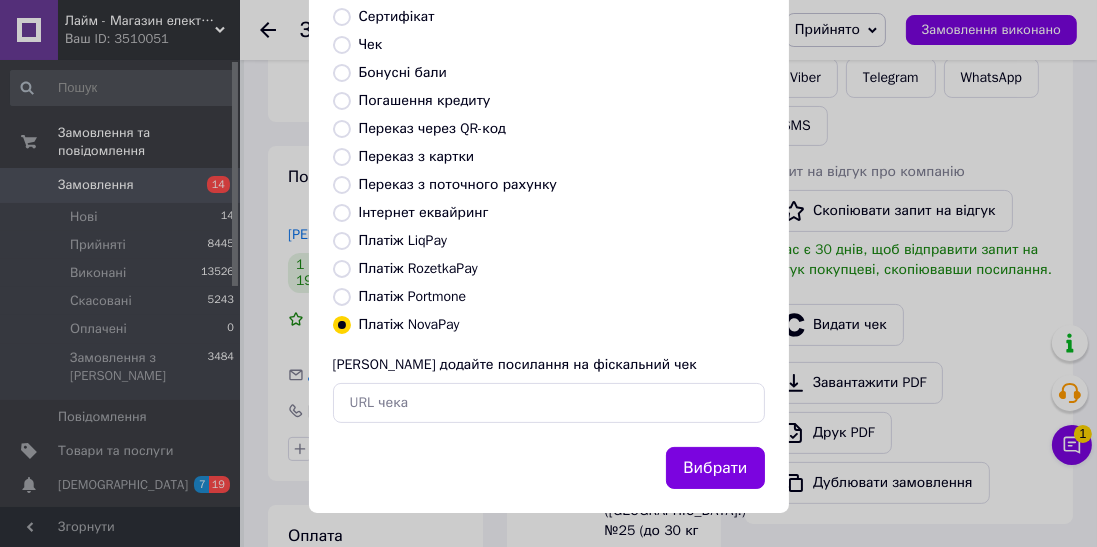 click on "Вибрати" at bounding box center (715, 468) 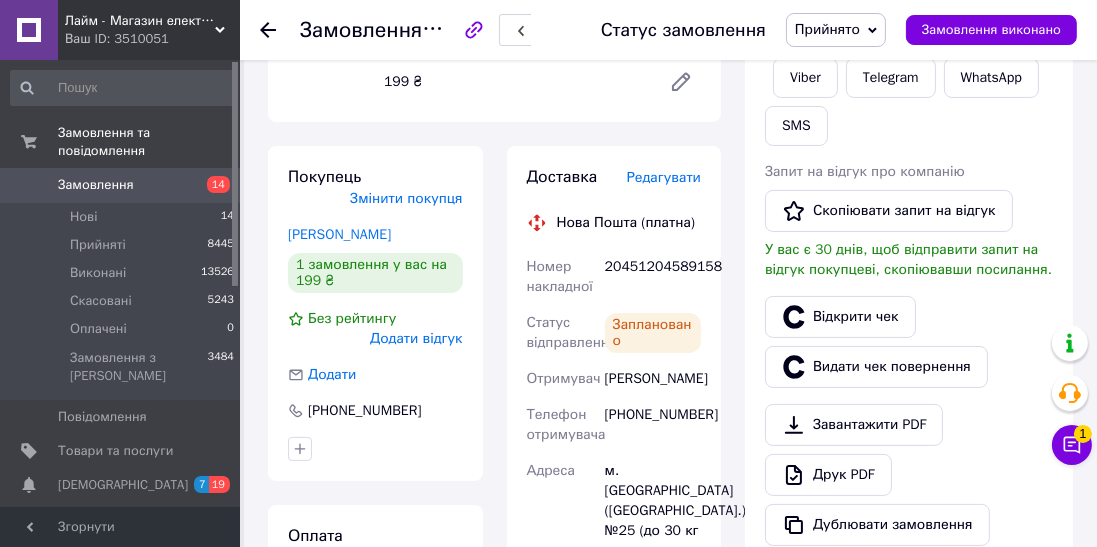 click 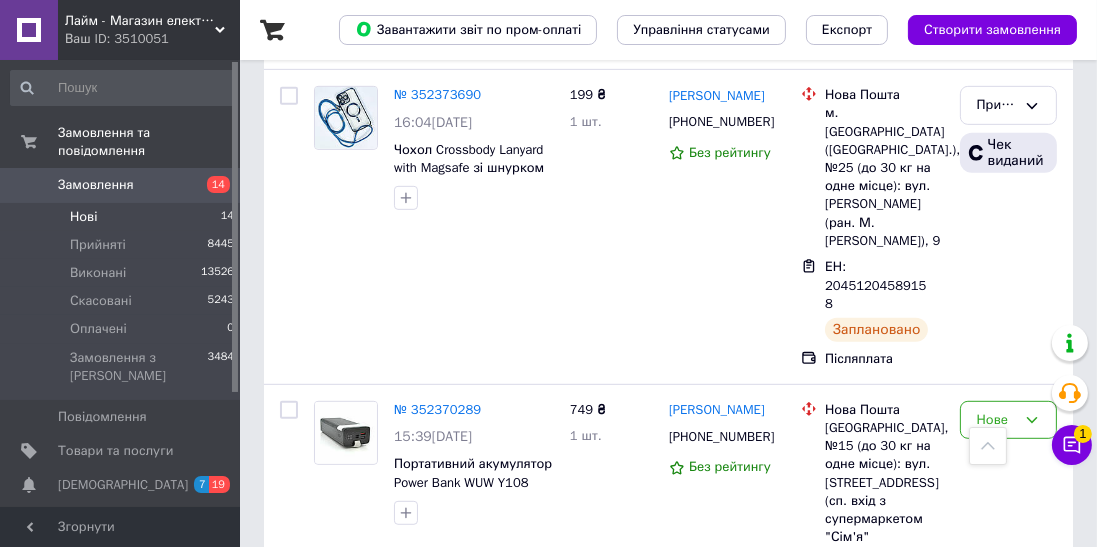 scroll, scrollTop: 1052, scrollLeft: 0, axis: vertical 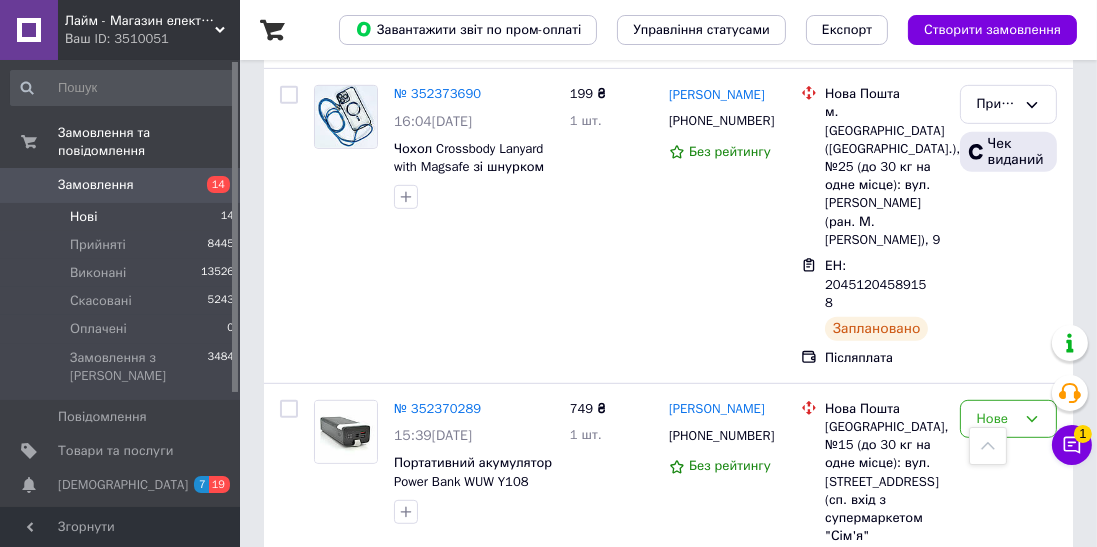click on "№ 352370289" at bounding box center [437, 408] 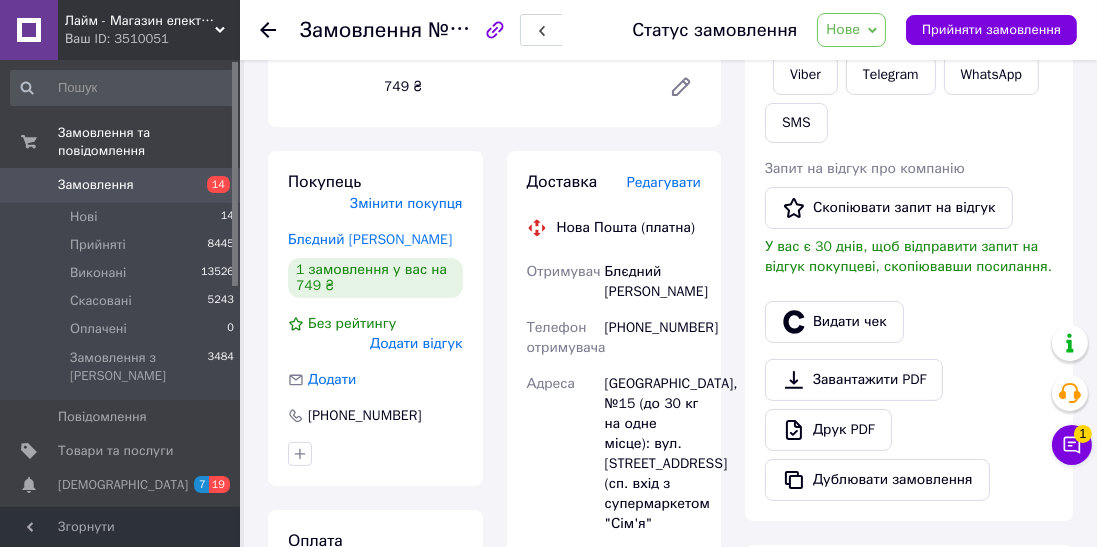 scroll, scrollTop: 369, scrollLeft: 0, axis: vertical 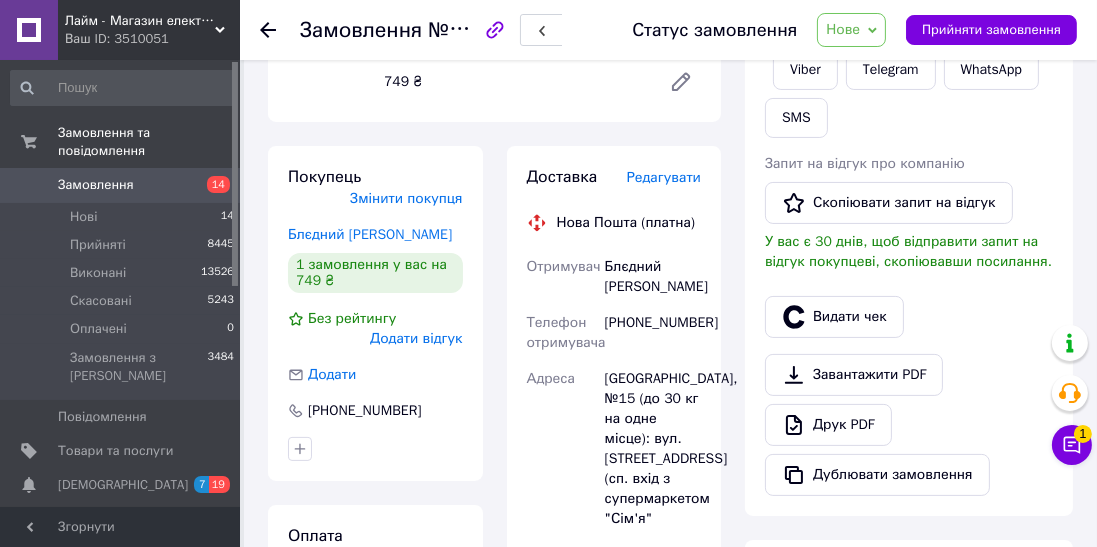click on "Viber" at bounding box center [805, 70] 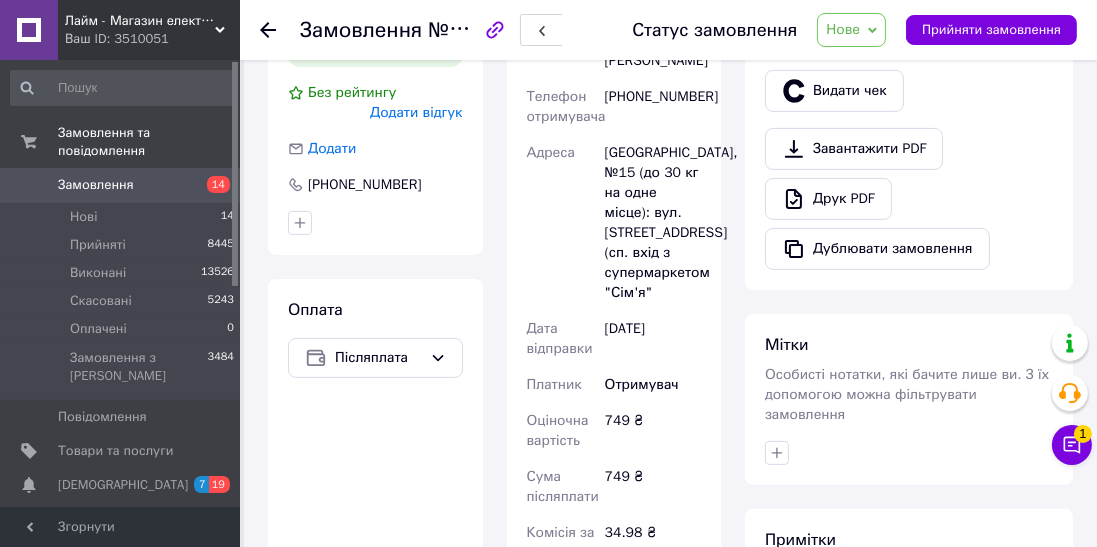click on "Нове" at bounding box center [843, 29] 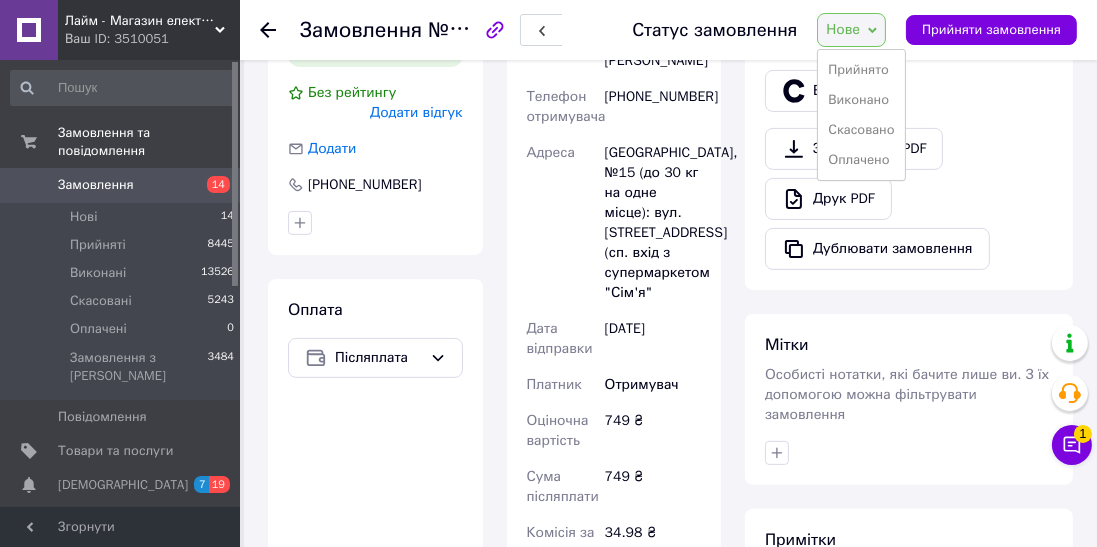 click on "Прийнято" at bounding box center [861, 70] 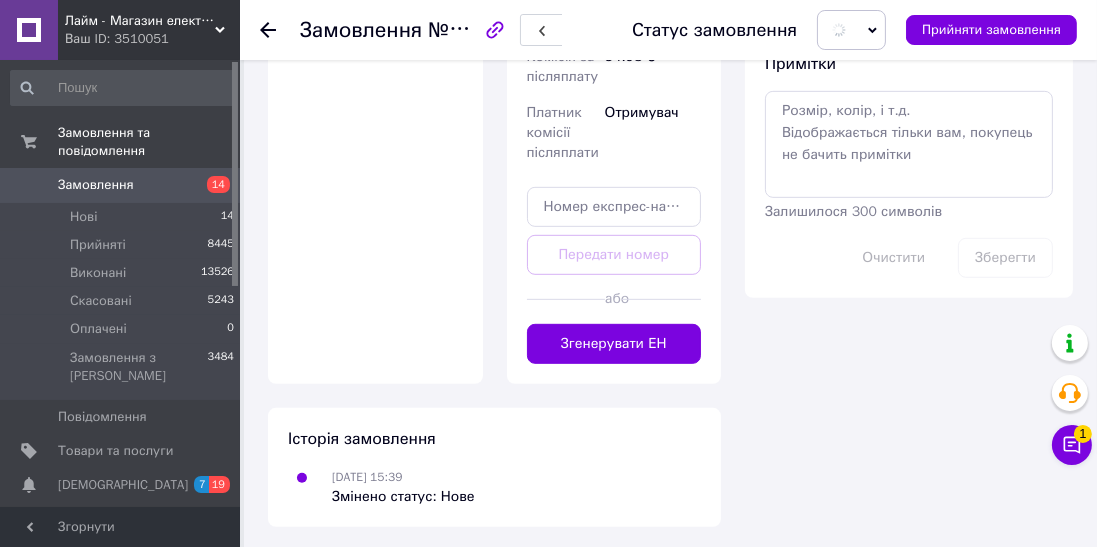 click on "Згенерувати ЕН" at bounding box center [614, 344] 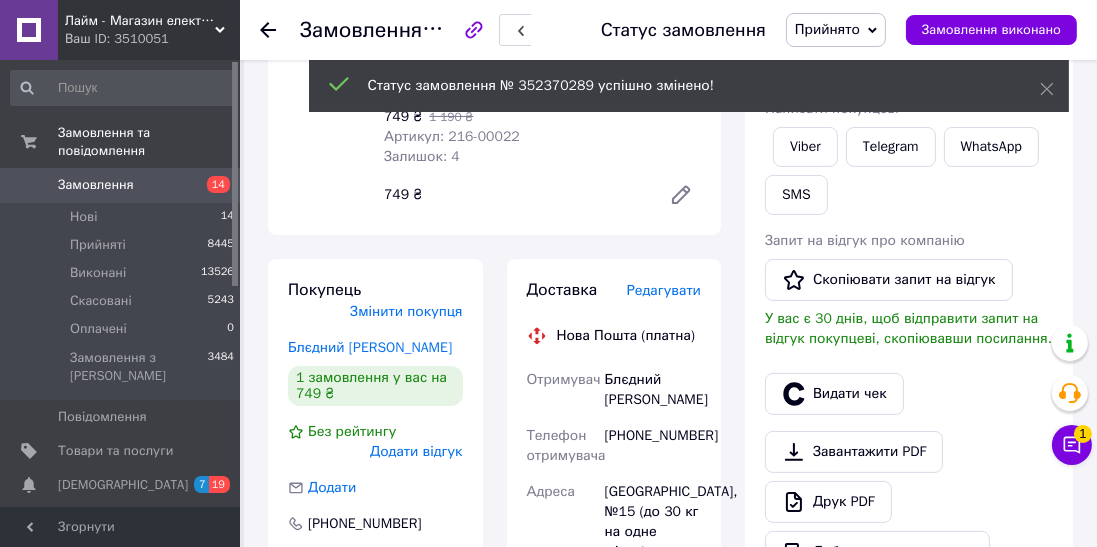 scroll, scrollTop: 256, scrollLeft: 0, axis: vertical 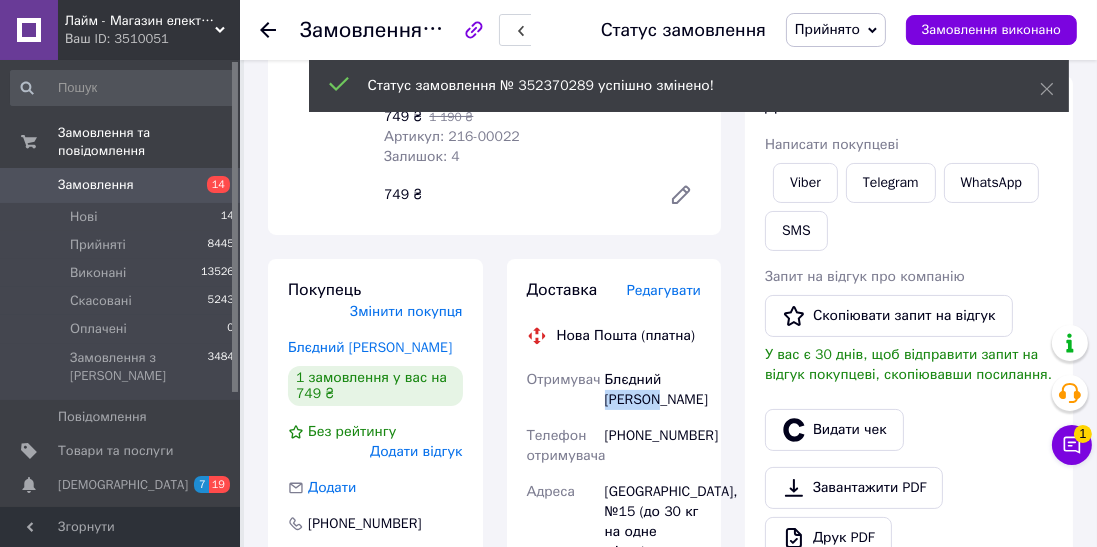 click on "Блєдний [PERSON_NAME]" at bounding box center (653, 390) 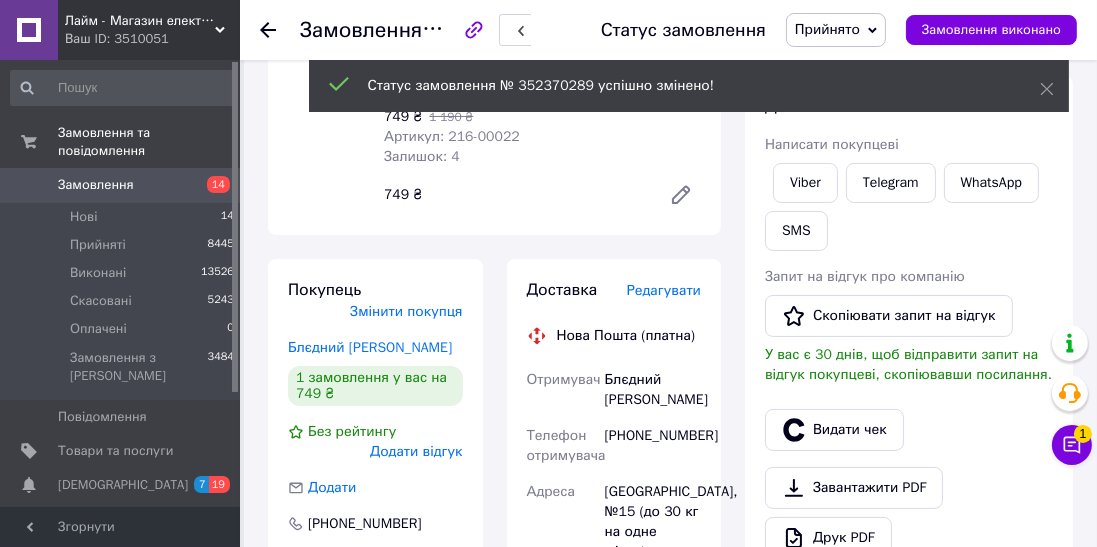 click on "Блєдний [PERSON_NAME]" at bounding box center (653, 390) 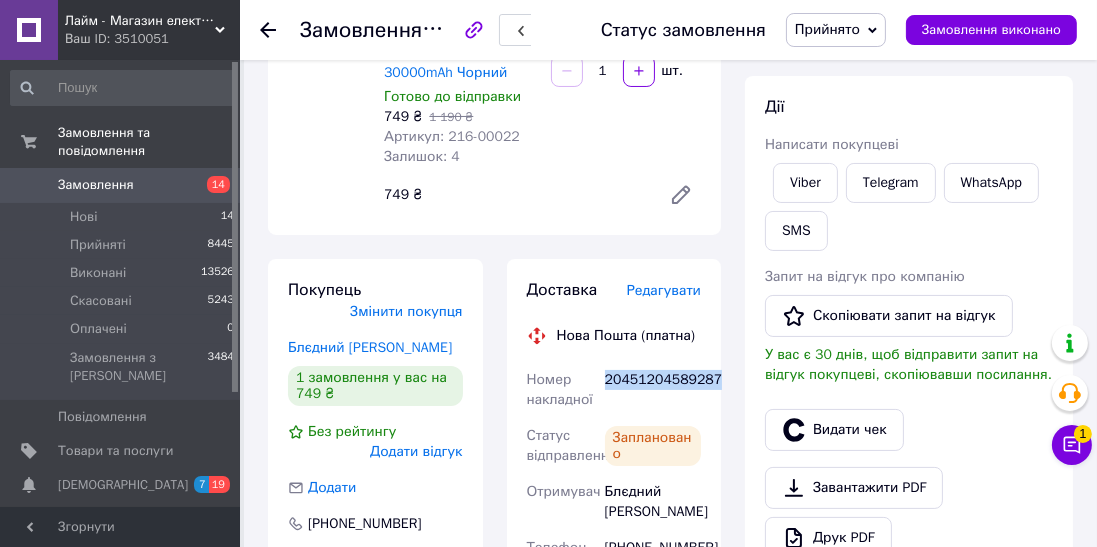 copy on "20451204589287" 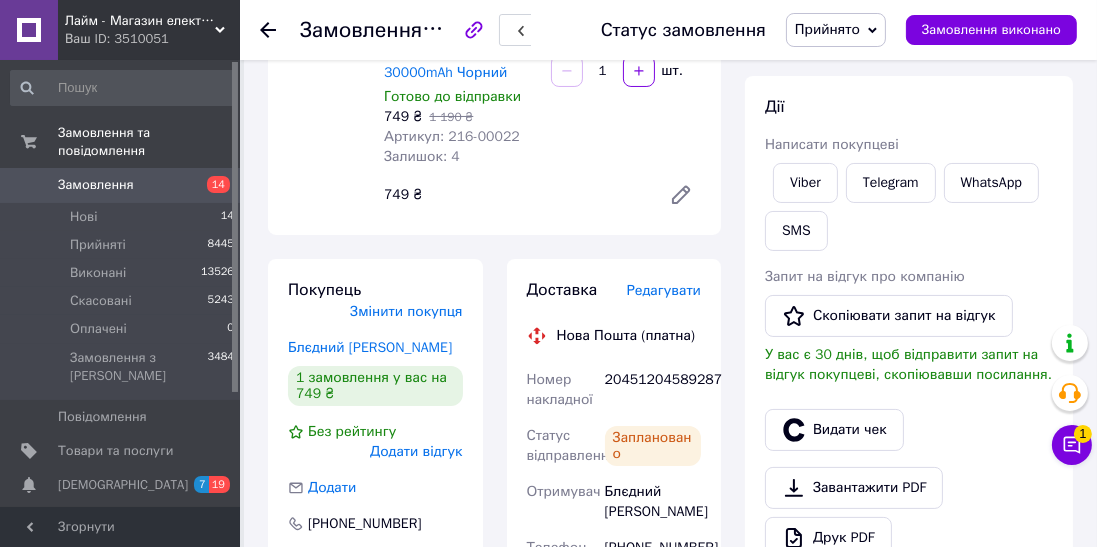 click on "Видати чек" at bounding box center [834, 430] 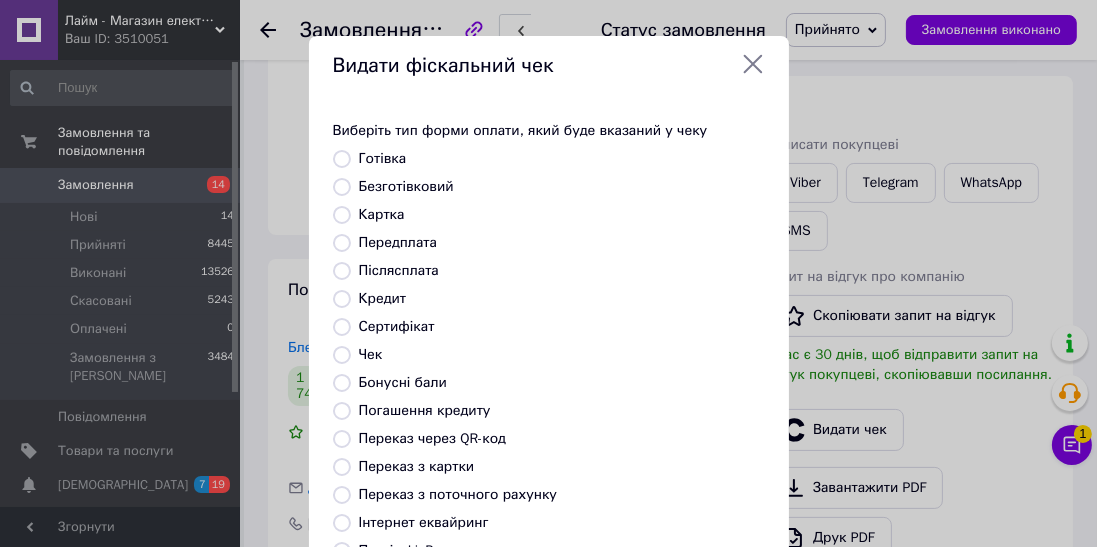 scroll, scrollTop: 214, scrollLeft: 0, axis: vertical 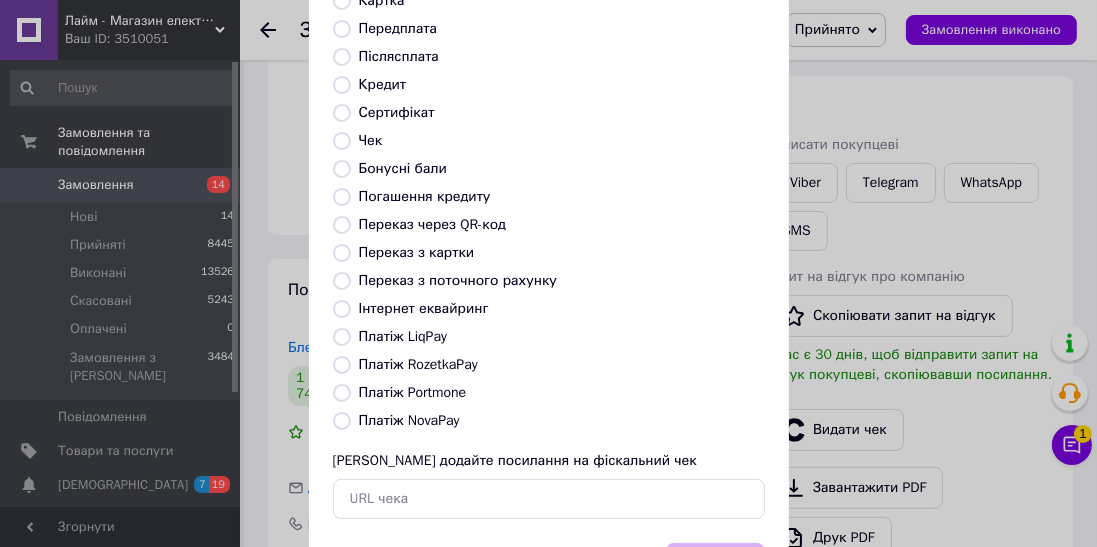 click on "Платіж NovaPay" at bounding box center (342, 421) 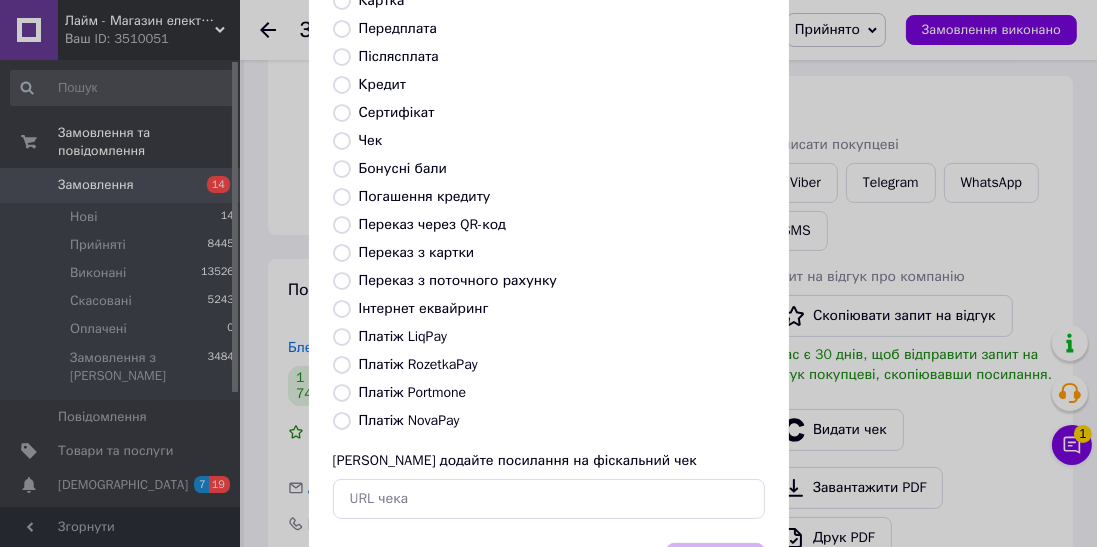 radio on "true" 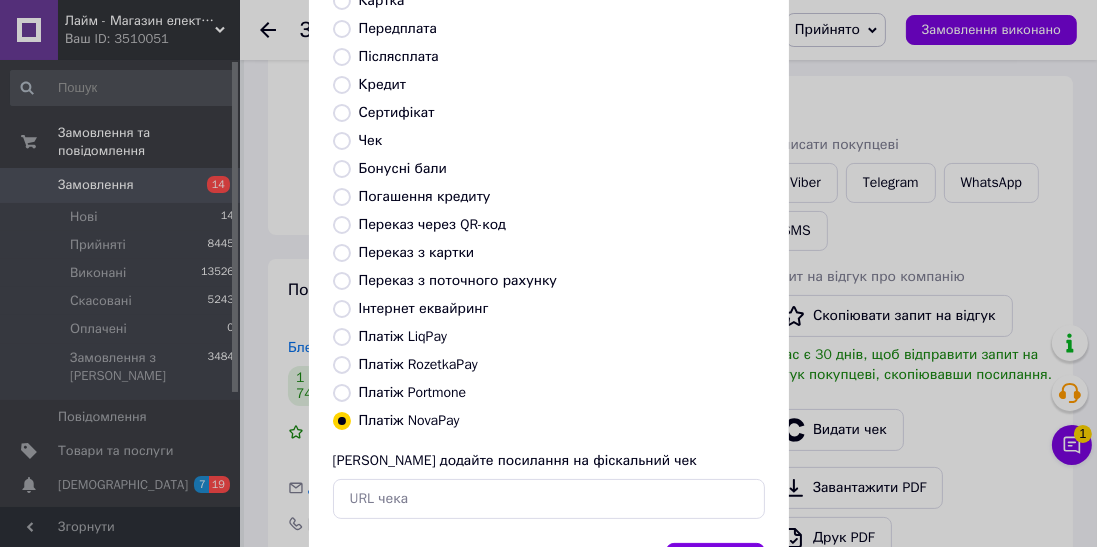 click on "Вибрати" at bounding box center (715, 564) 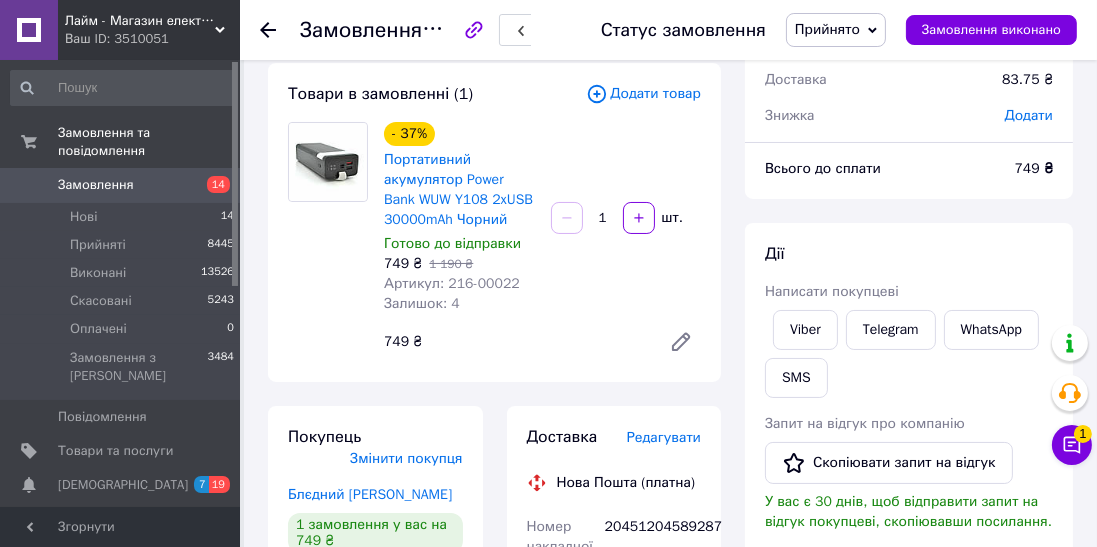 scroll, scrollTop: 130, scrollLeft: 0, axis: vertical 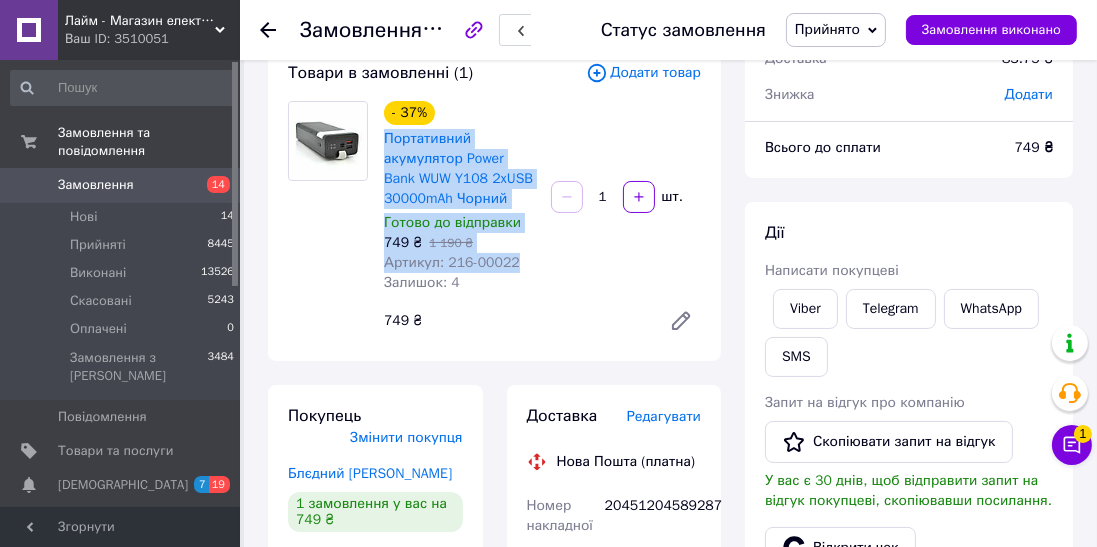 copy on "Портативний акумулятор Power Bank WUW Y108 2xUSB 30000mAh Чорний Готово до відправки 749 ₴   1 190 ₴ Артикул: 216-00022" 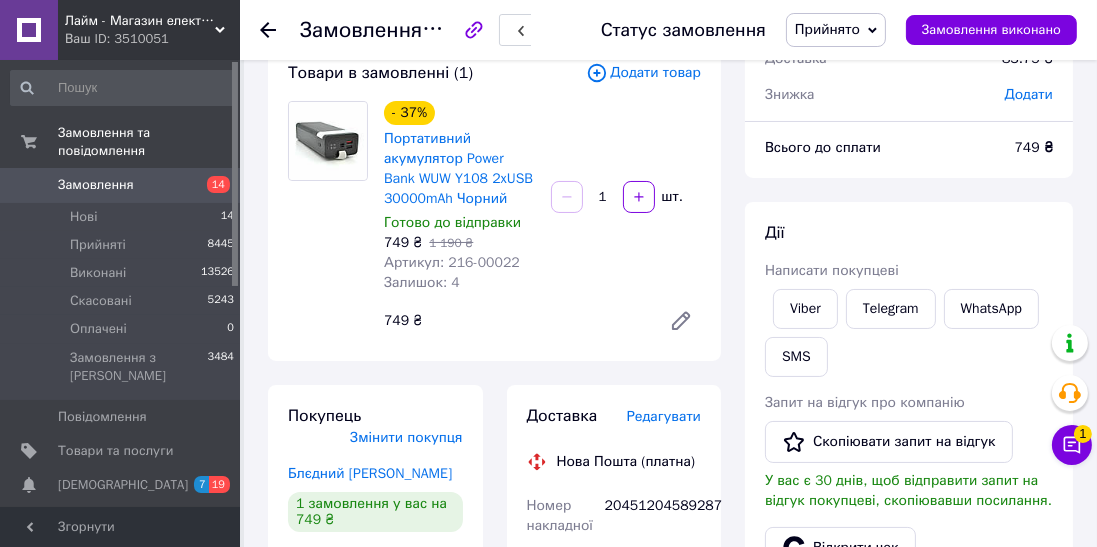click 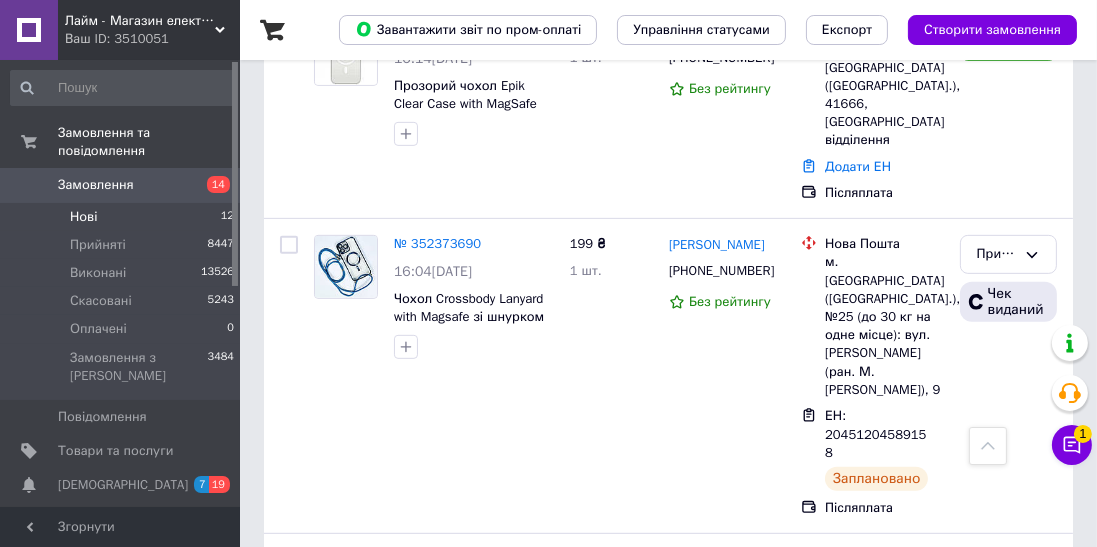 scroll, scrollTop: 914, scrollLeft: 0, axis: vertical 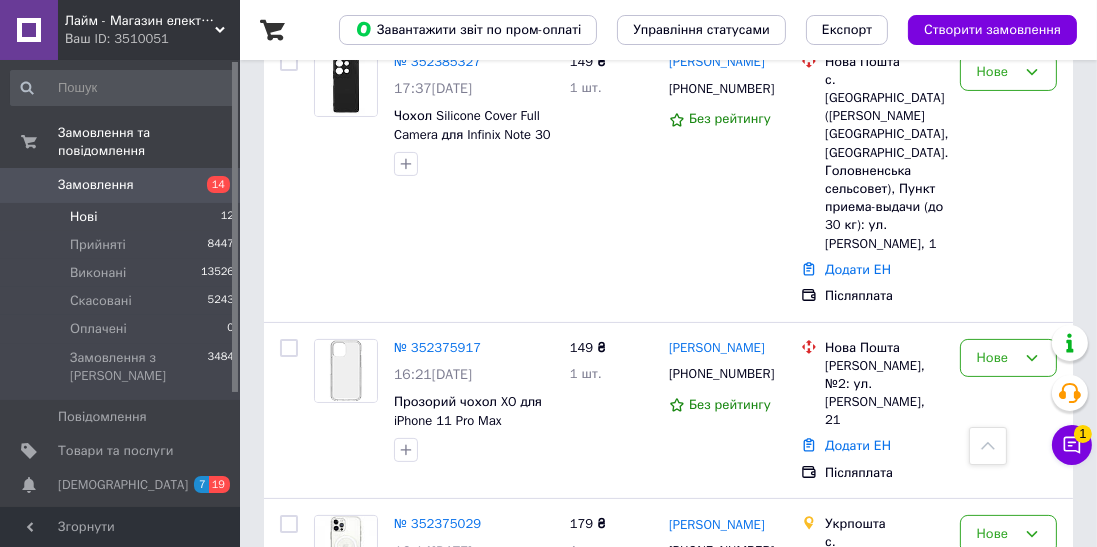 click on "№ 352375029" at bounding box center [437, 523] 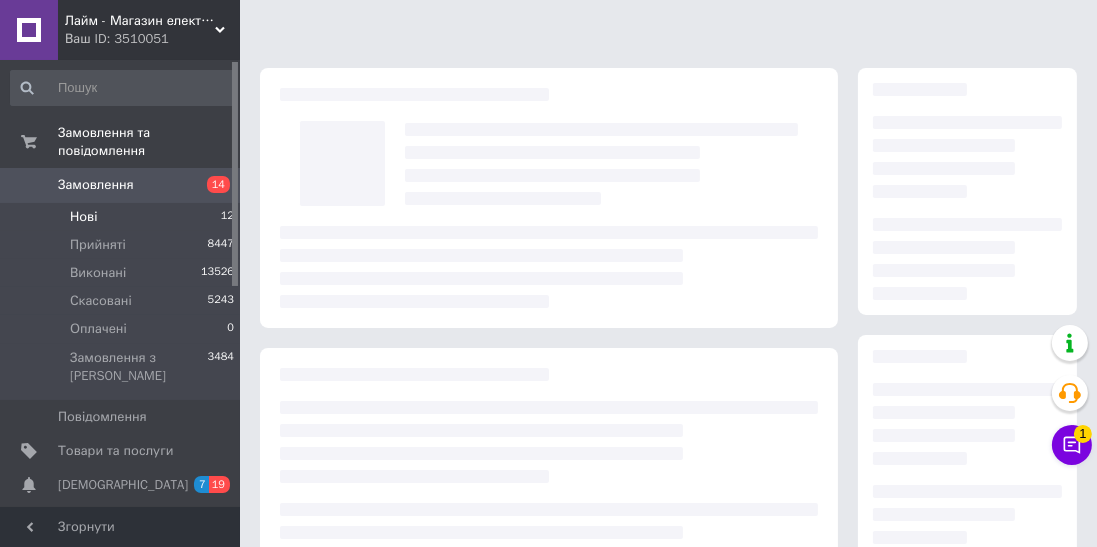 scroll, scrollTop: 0, scrollLeft: 0, axis: both 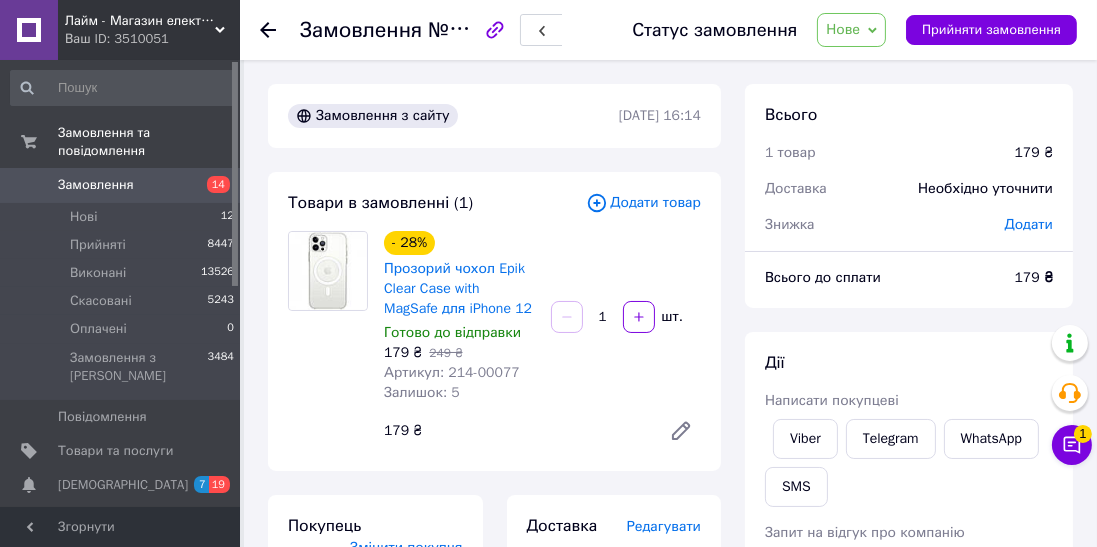 click 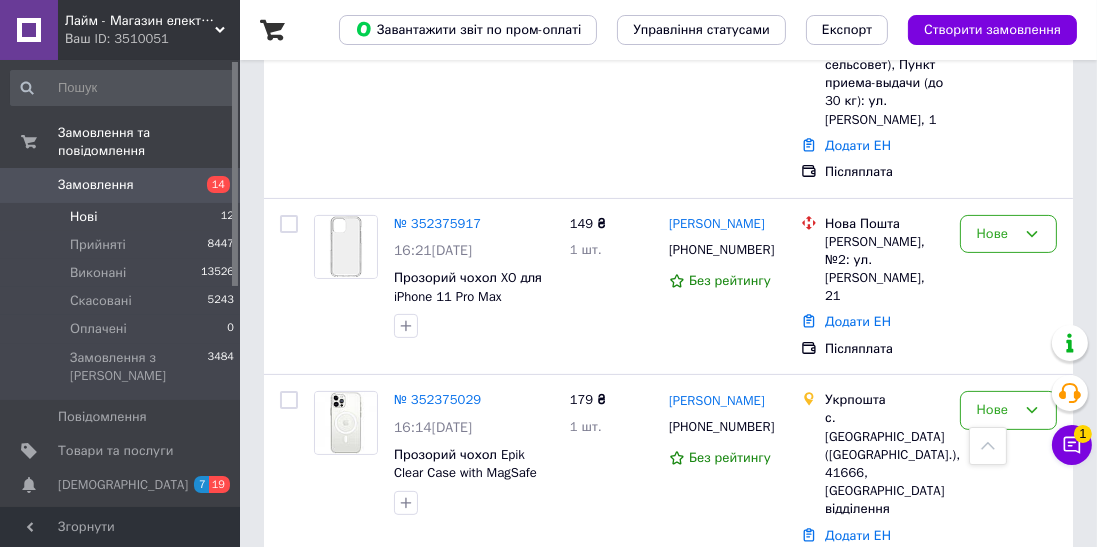 click on "№ 352375917" at bounding box center (437, 223) 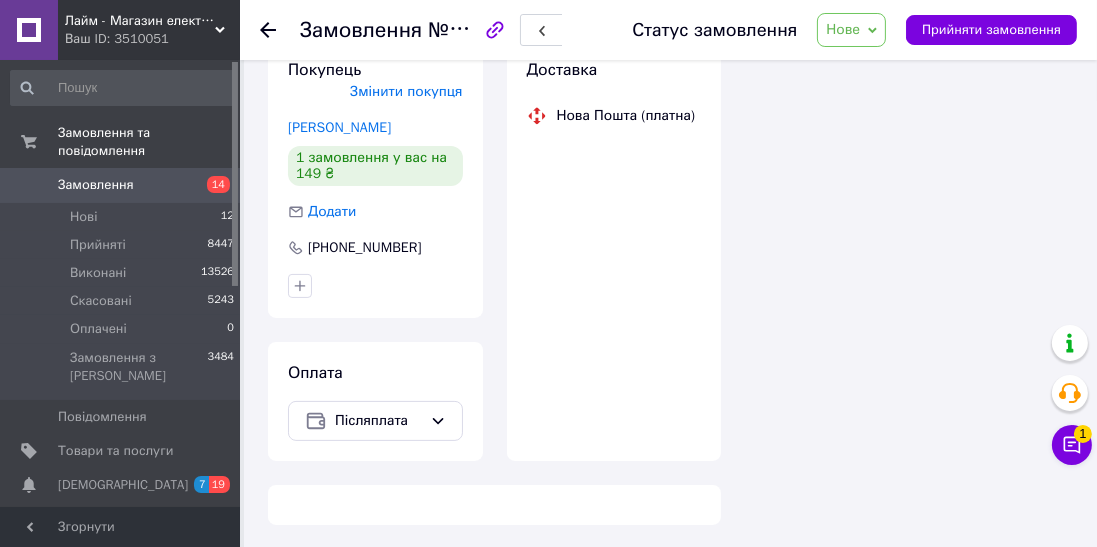 click on "Нове" at bounding box center [843, 29] 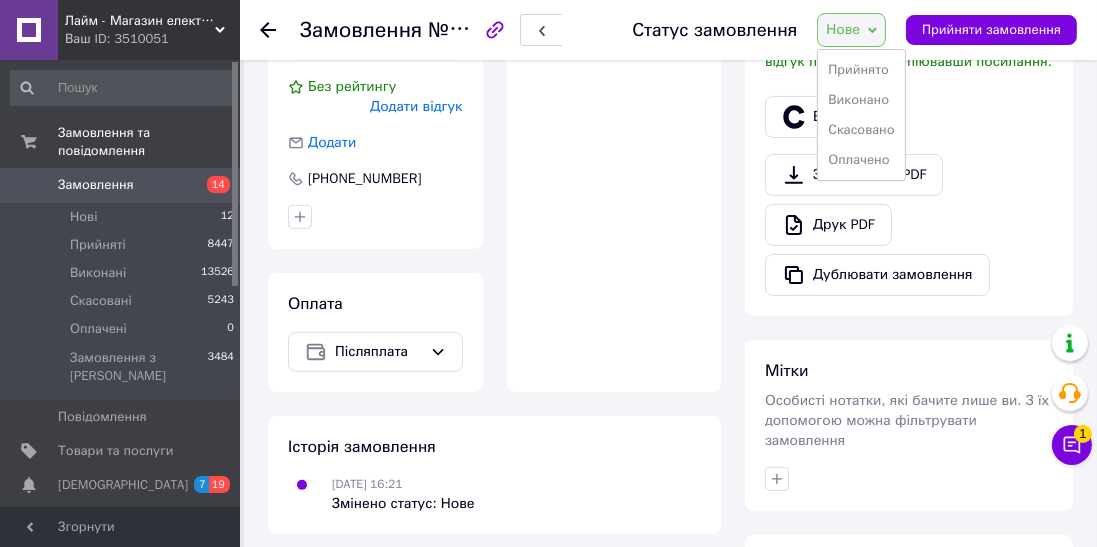 click on "Прийнято" at bounding box center [861, 70] 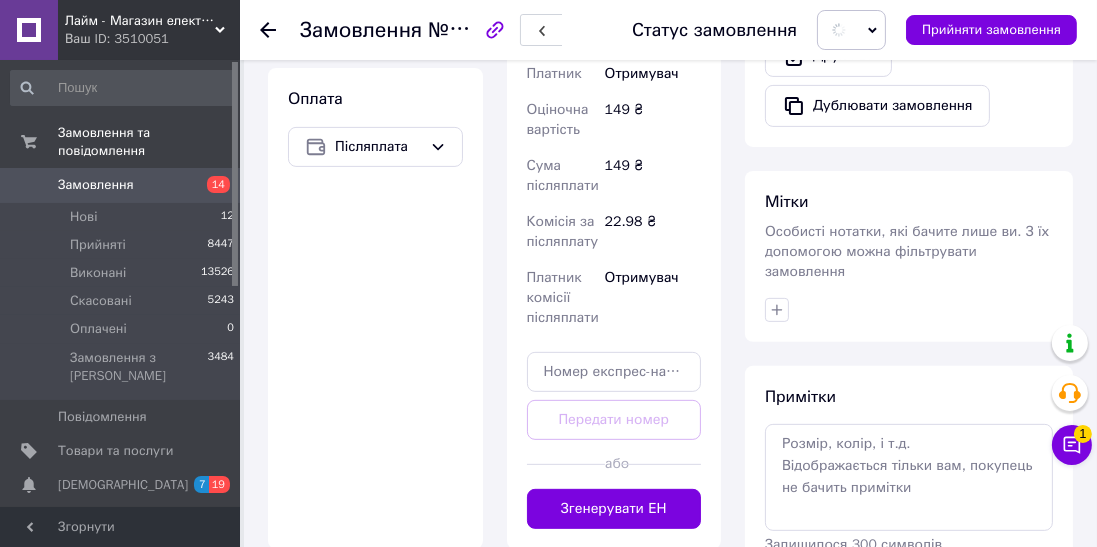 scroll, scrollTop: 827, scrollLeft: 0, axis: vertical 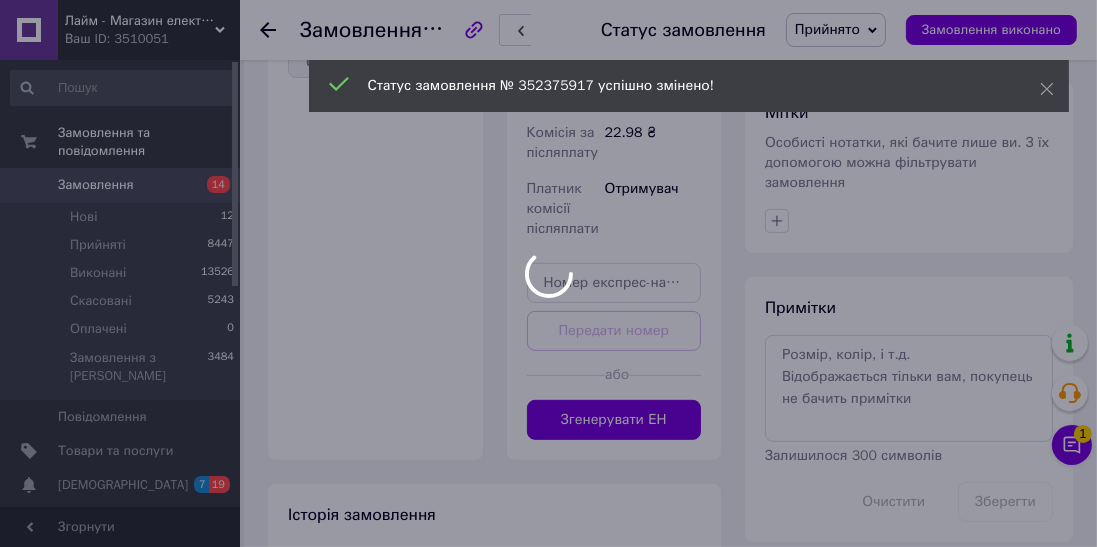 click on "Згенерувати ЕН" at bounding box center (614, 420) 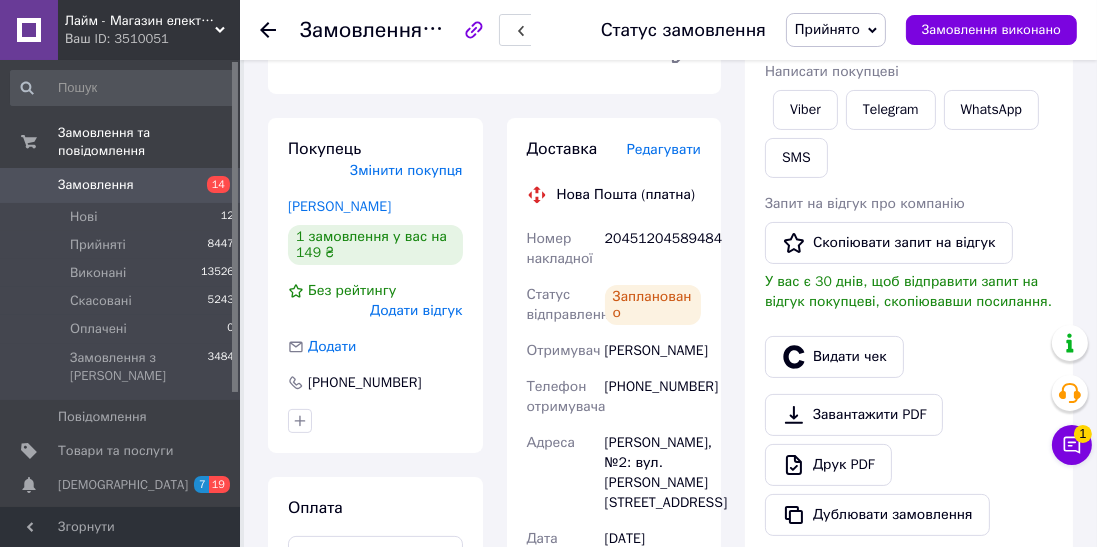 scroll, scrollTop: 326, scrollLeft: 0, axis: vertical 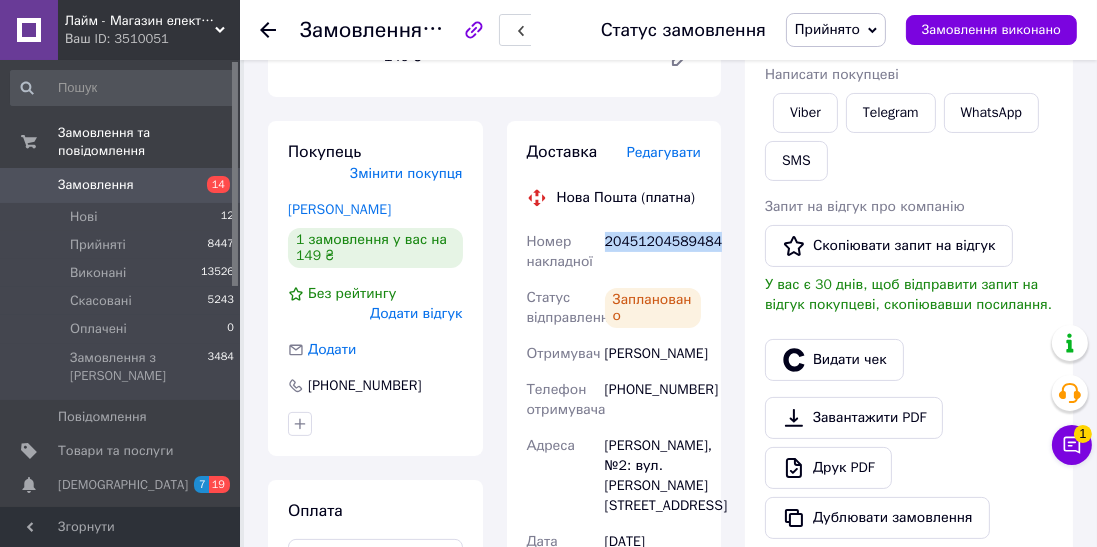 copy on "20451204589484" 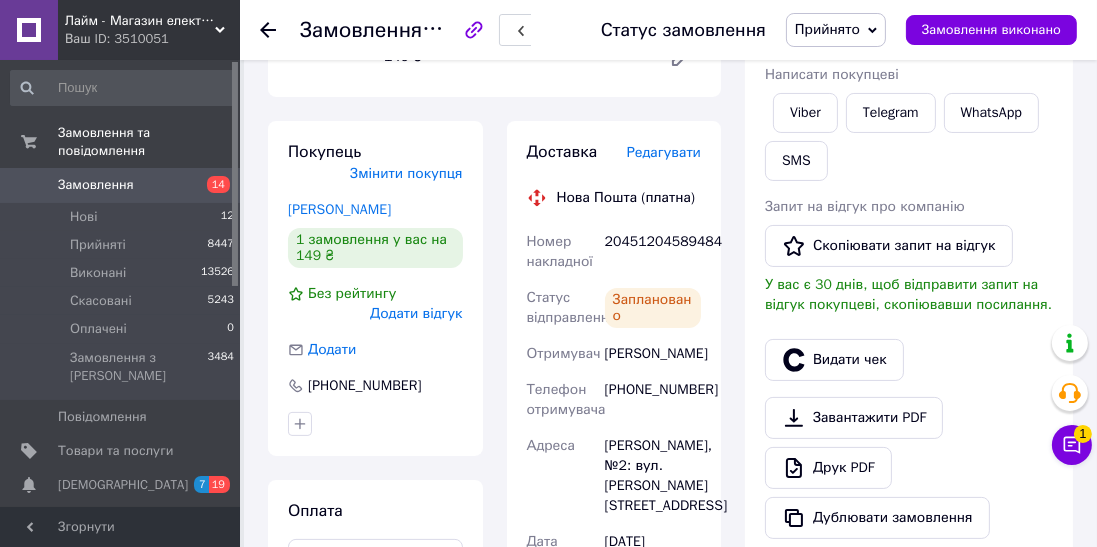 click on "Видати чек" at bounding box center [834, 360] 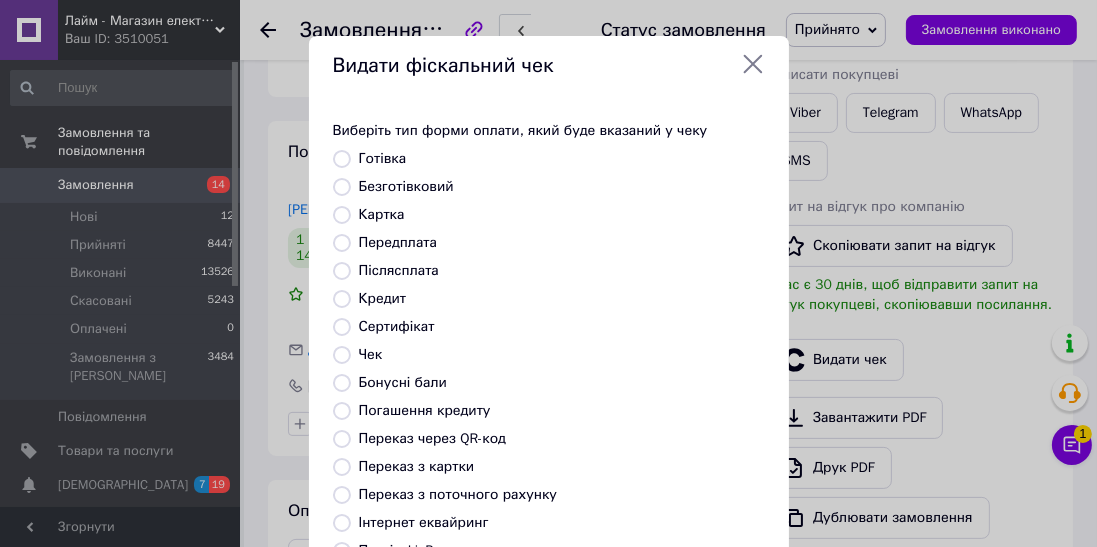 scroll, scrollTop: 310, scrollLeft: 0, axis: vertical 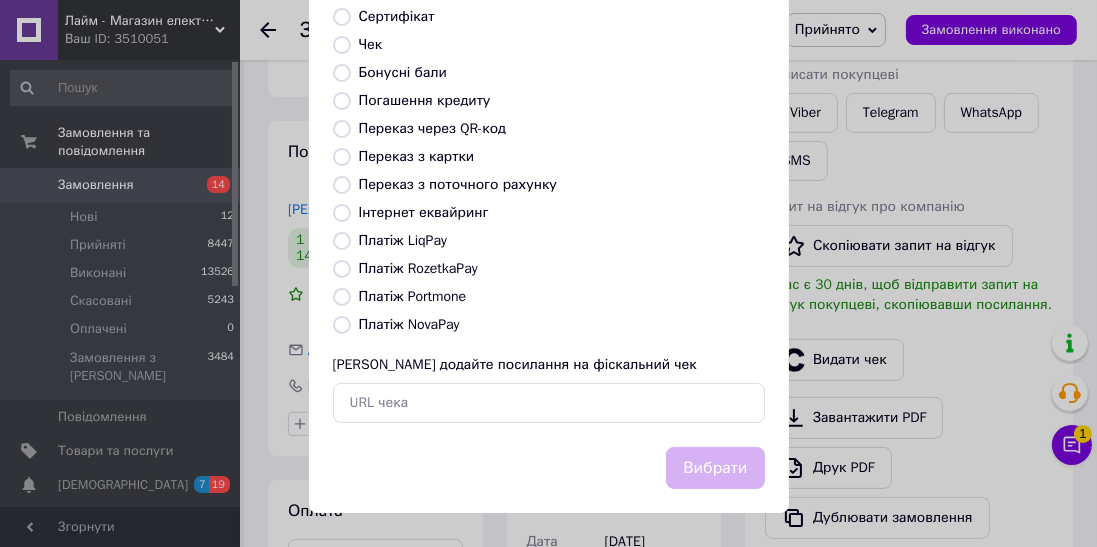 click on "Платіж NovaPay" at bounding box center (409, 324) 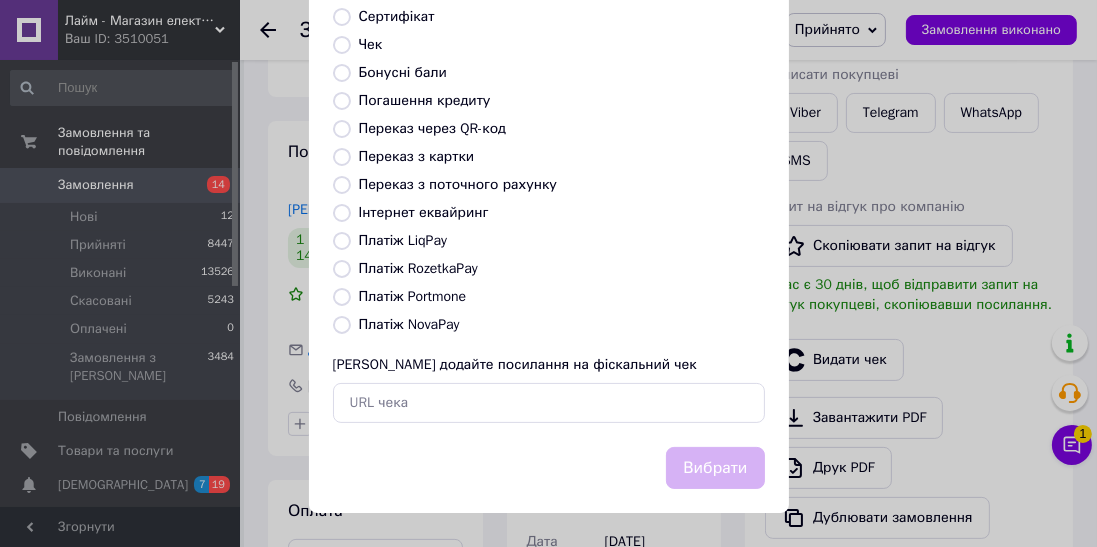 radio on "true" 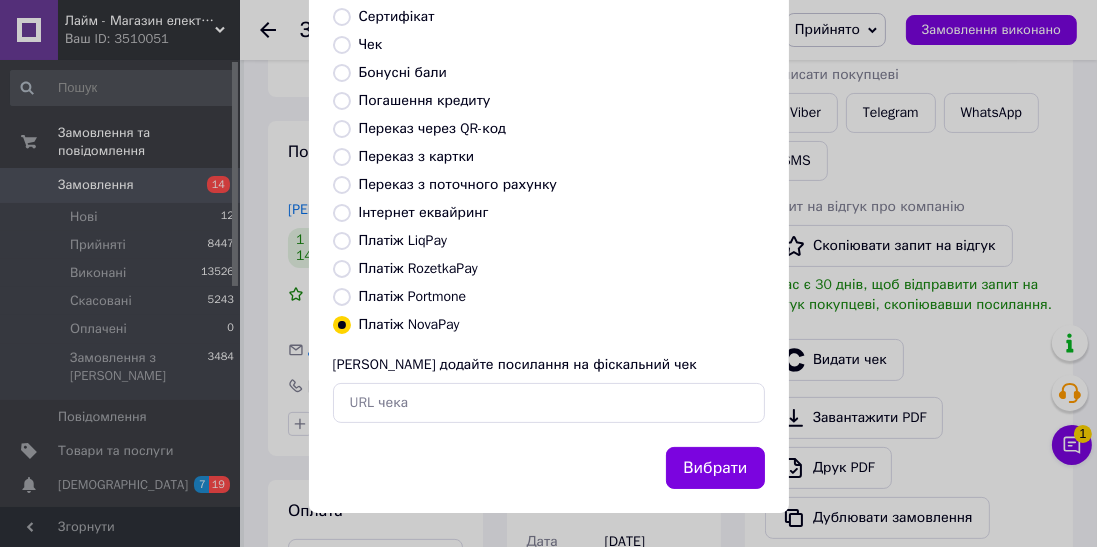 click on "Вибрати" at bounding box center (715, 468) 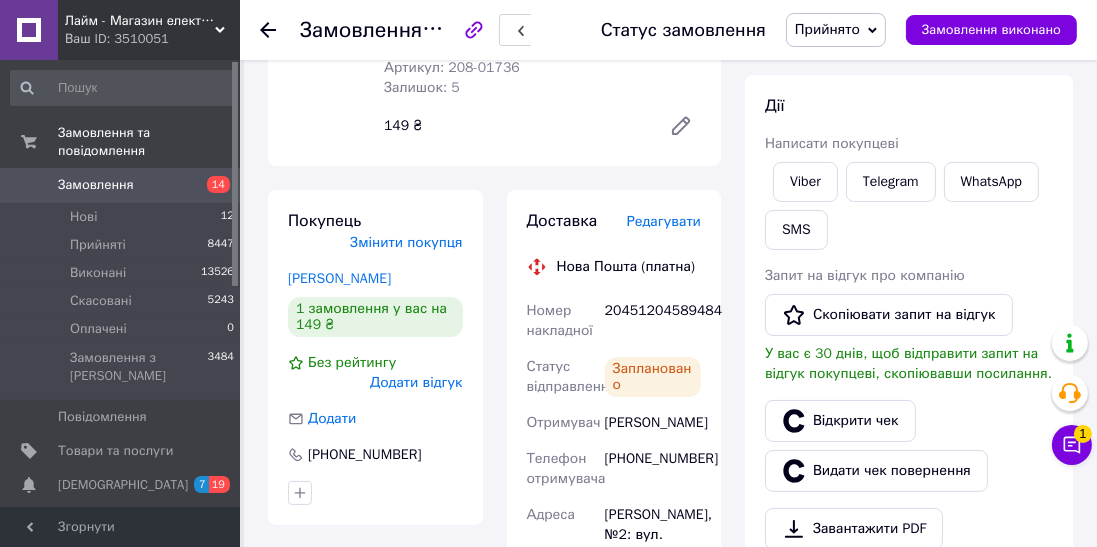 scroll, scrollTop: 58, scrollLeft: 0, axis: vertical 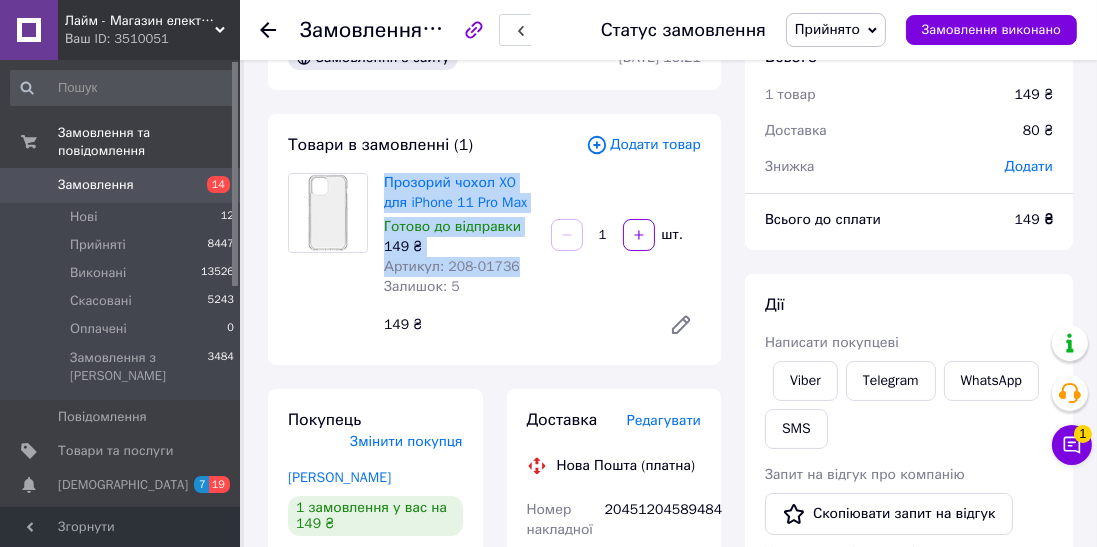 copy on "Прозорий чохол XO для iPhone 11 Pro [PERSON_NAME] до відправки 149 ₴ Артикул: 208-01736" 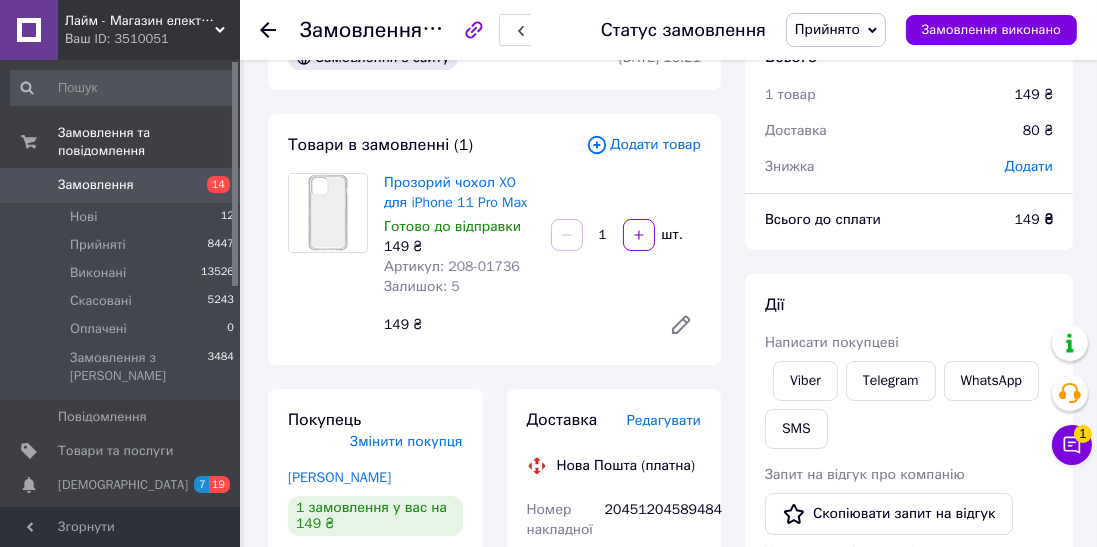 click at bounding box center [268, 30] 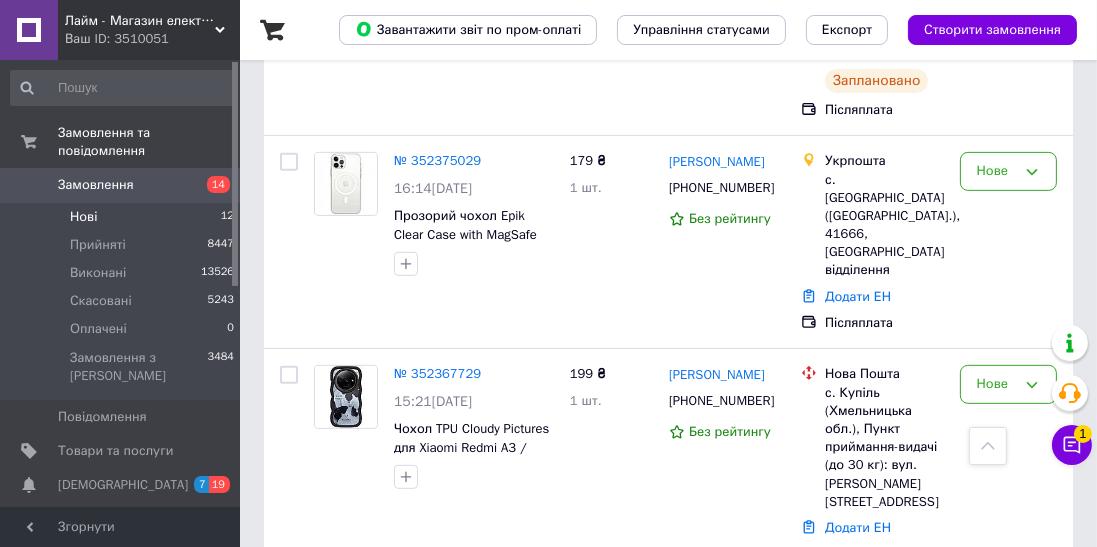 scroll, scrollTop: 896, scrollLeft: 0, axis: vertical 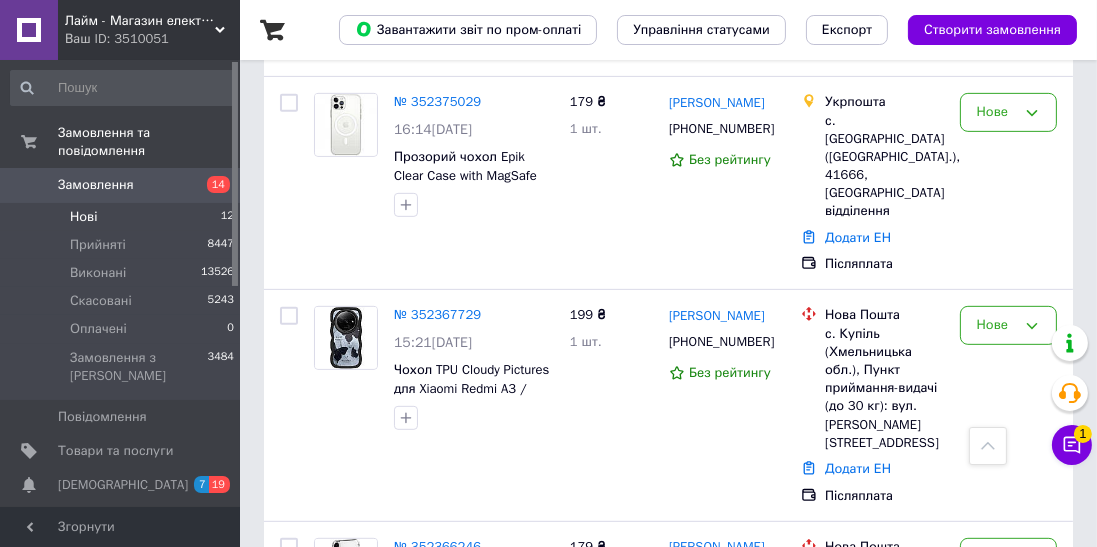 click on "№ 352367729" at bounding box center (437, 314) 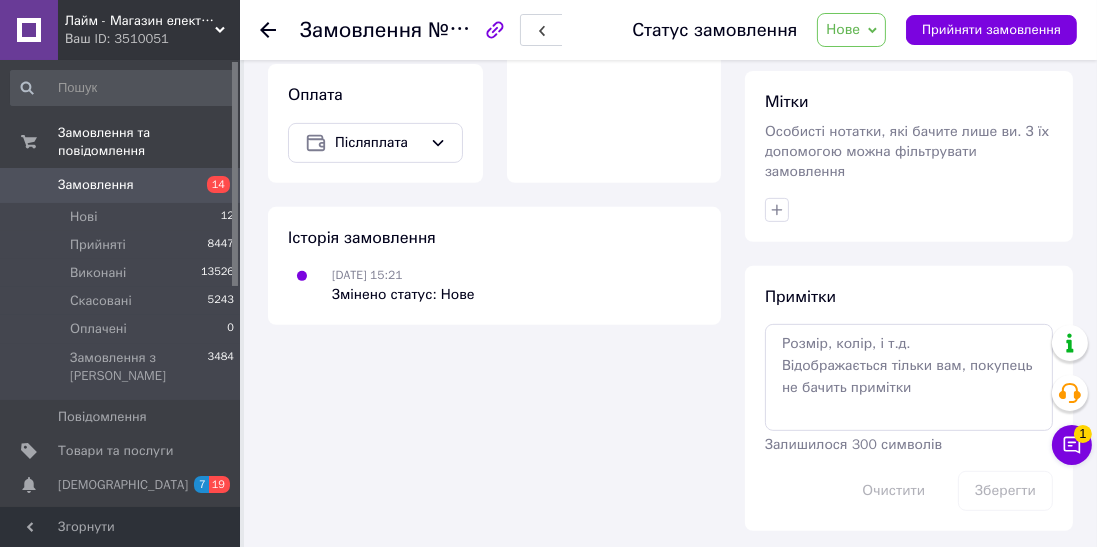 scroll, scrollTop: 896, scrollLeft: 0, axis: vertical 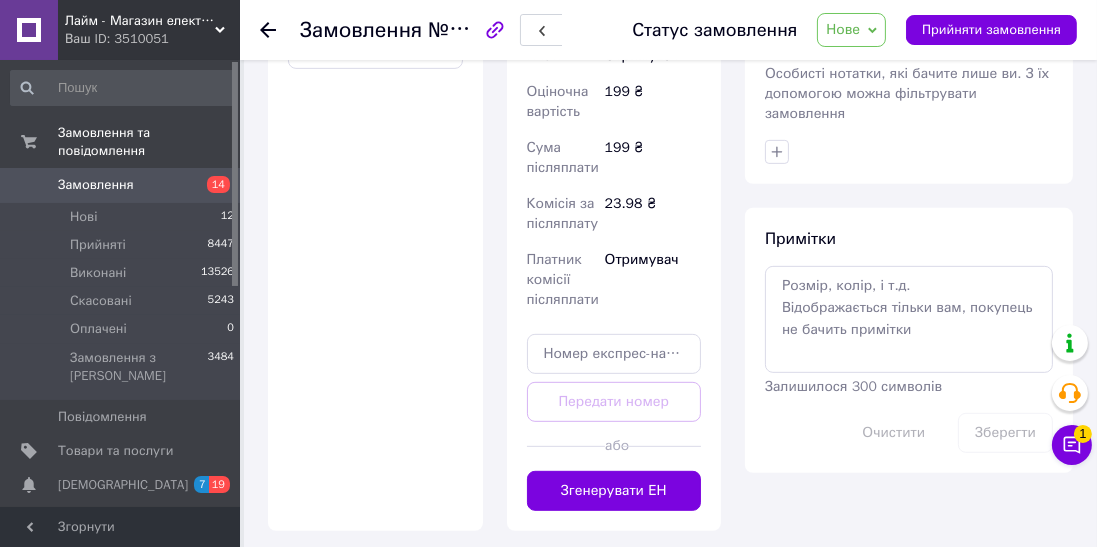 click on "Нове" at bounding box center [851, 30] 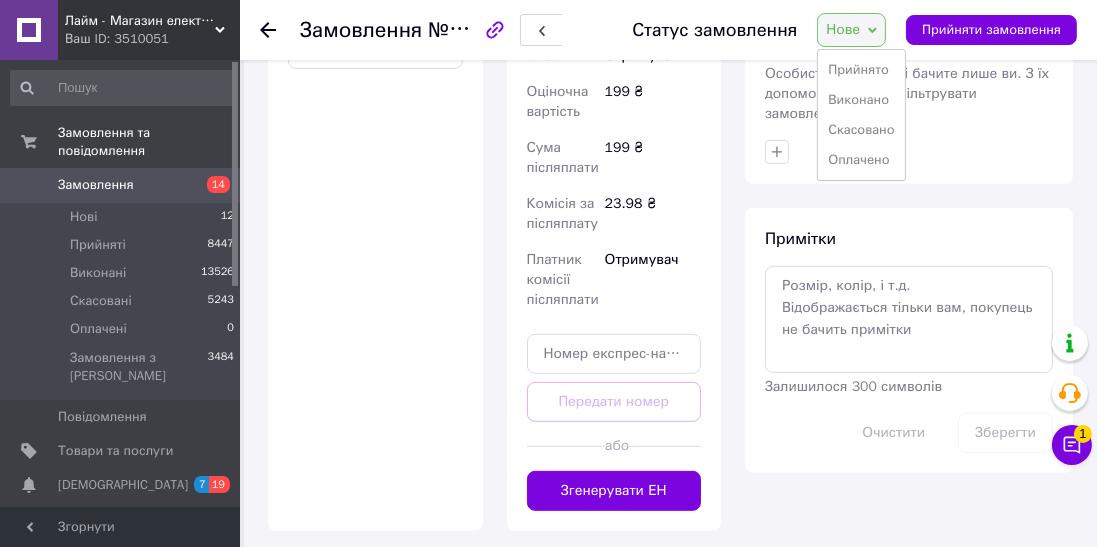 click on "Прийнято" at bounding box center (861, 70) 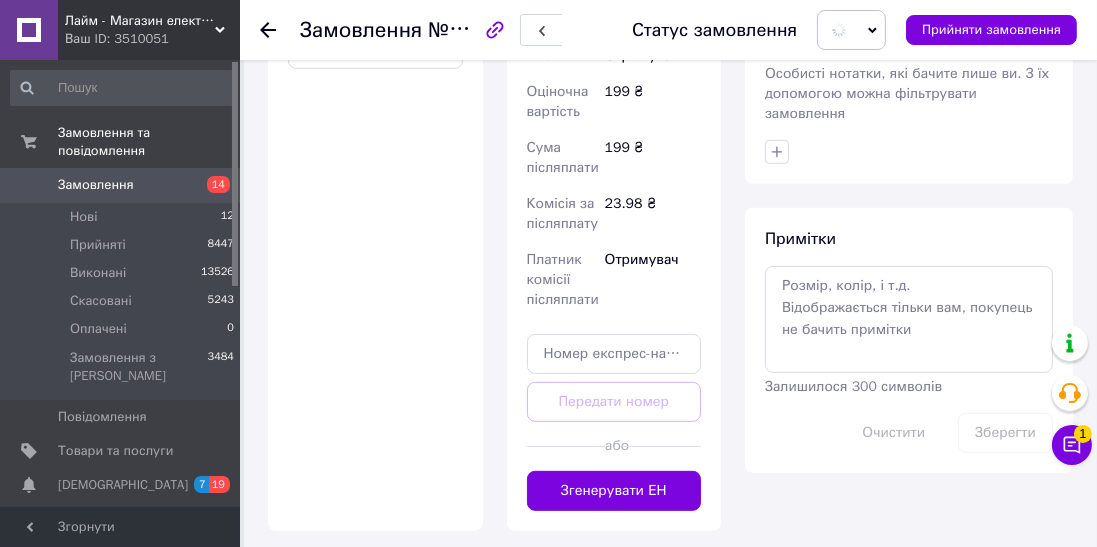 click on "Згенерувати ЕН" at bounding box center (614, 491) 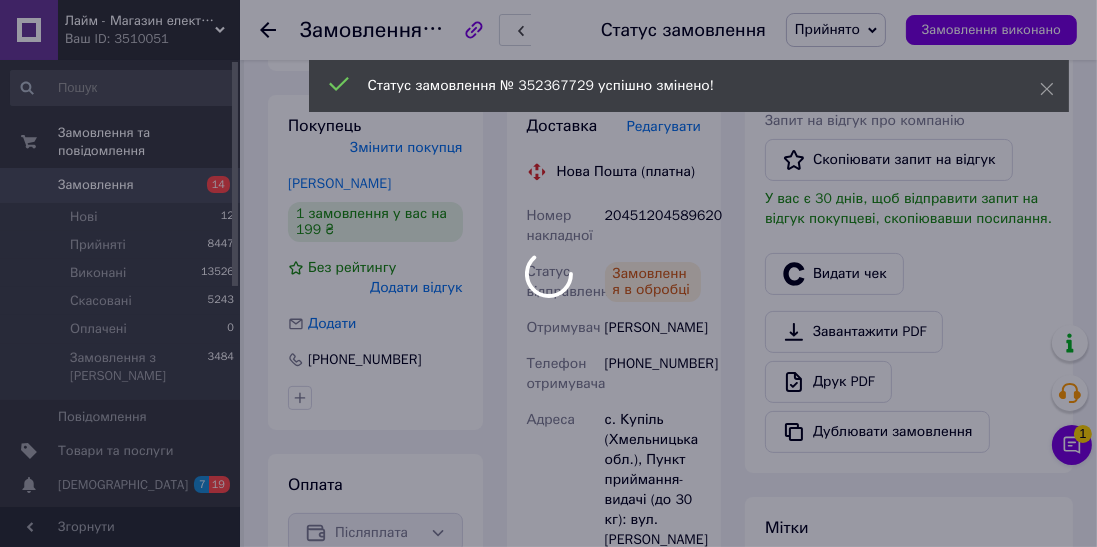 scroll, scrollTop: 416, scrollLeft: 0, axis: vertical 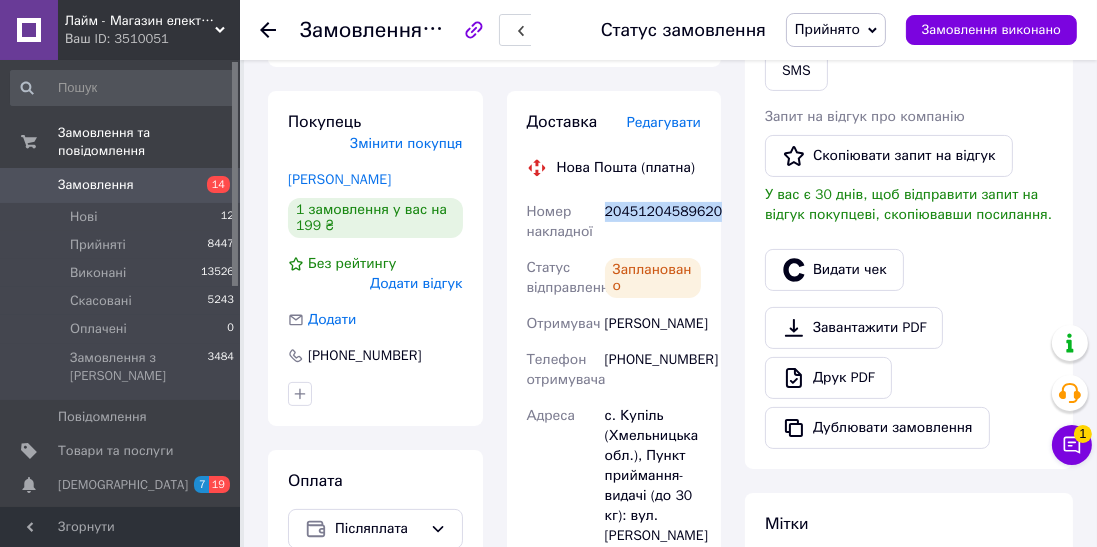 copy on "20451204589620" 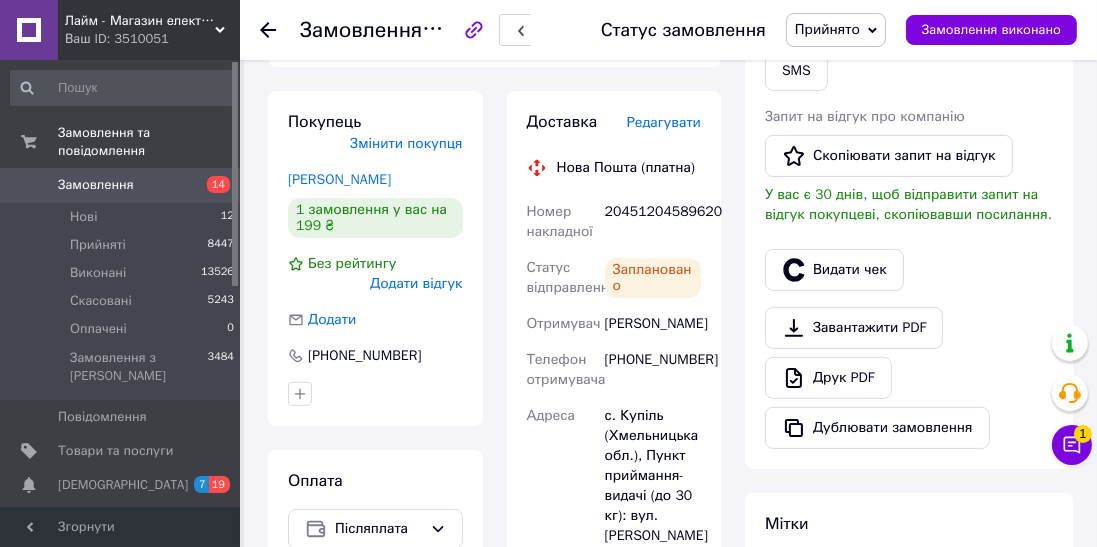 click on "Видати чек" at bounding box center [834, 270] 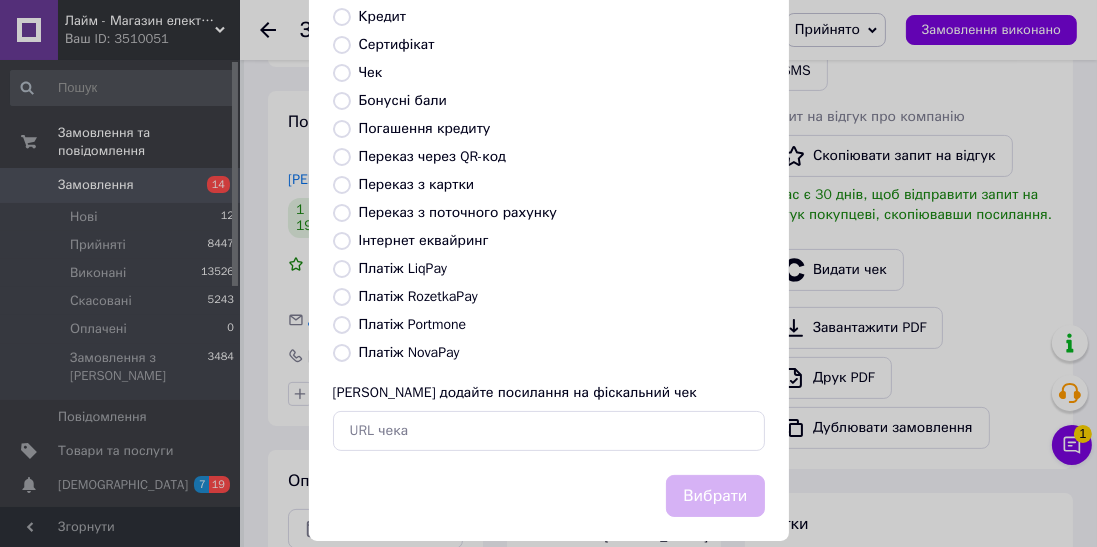 click on "Платіж NovaPay" at bounding box center [409, 352] 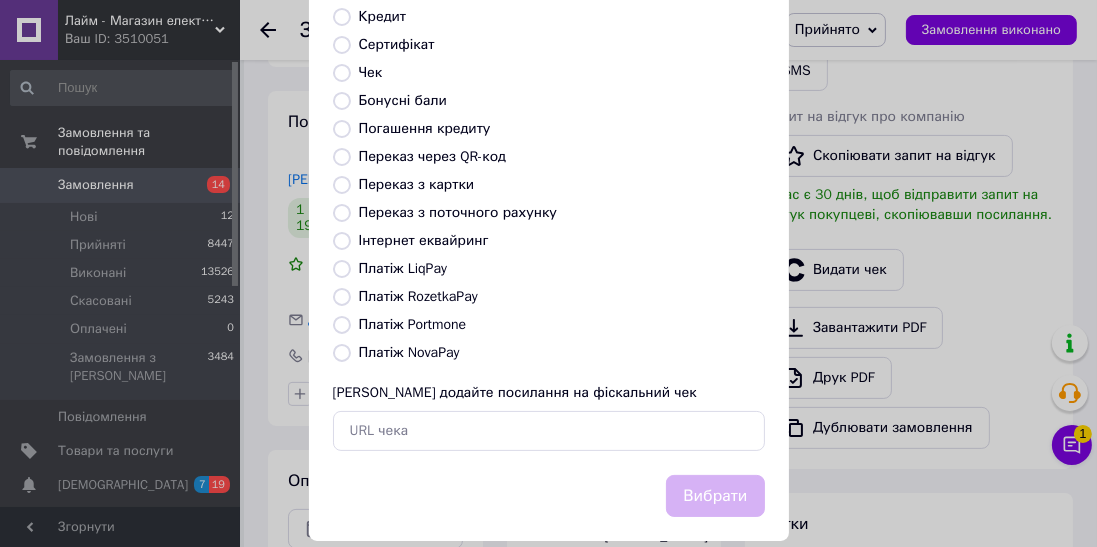 radio on "true" 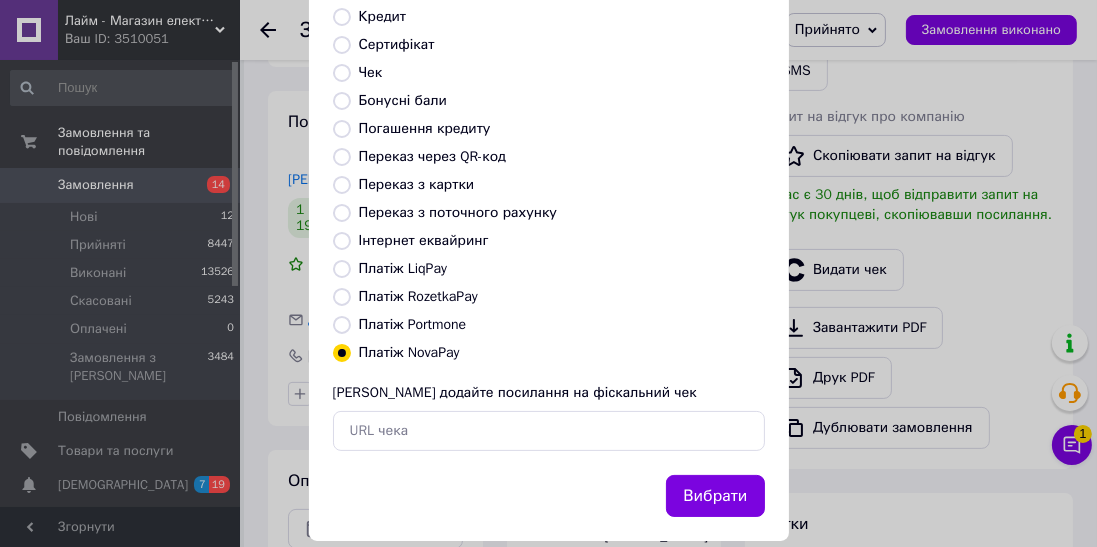 click on "Вибрати" at bounding box center [715, 496] 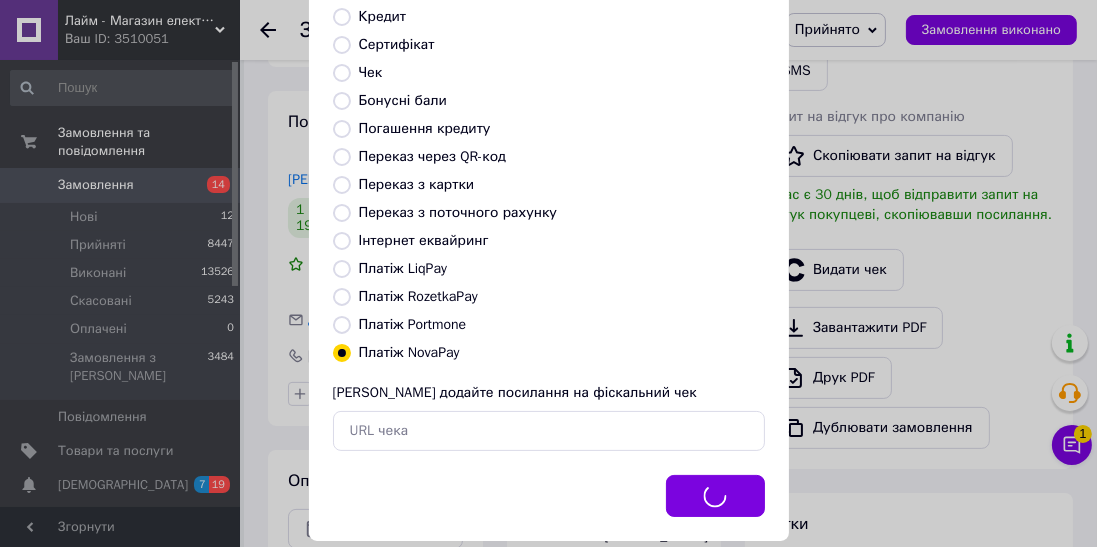 scroll, scrollTop: 310, scrollLeft: 0, axis: vertical 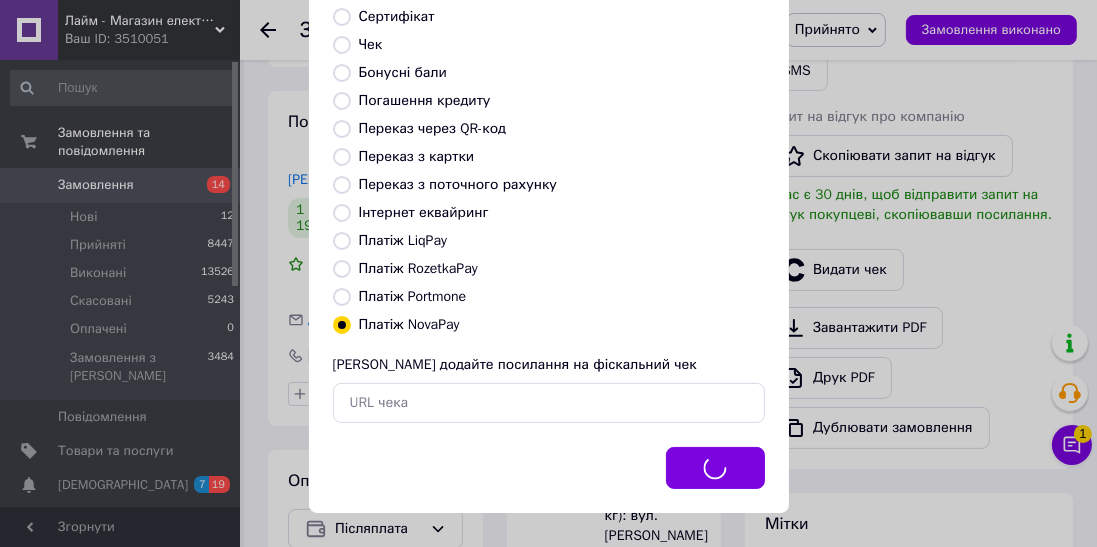 click on "Вибрати" at bounding box center [549, 480] 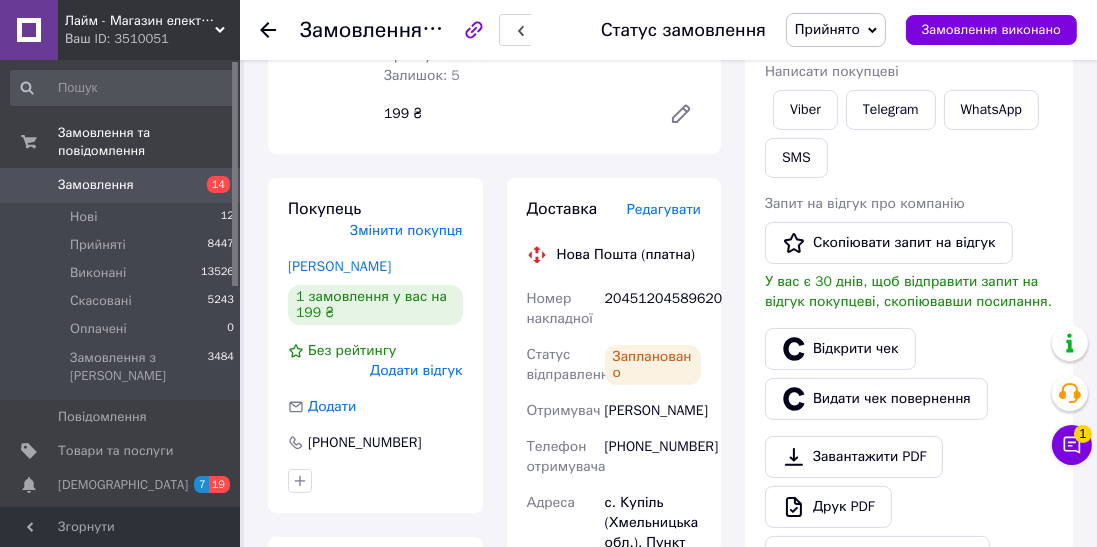 scroll, scrollTop: 0, scrollLeft: 0, axis: both 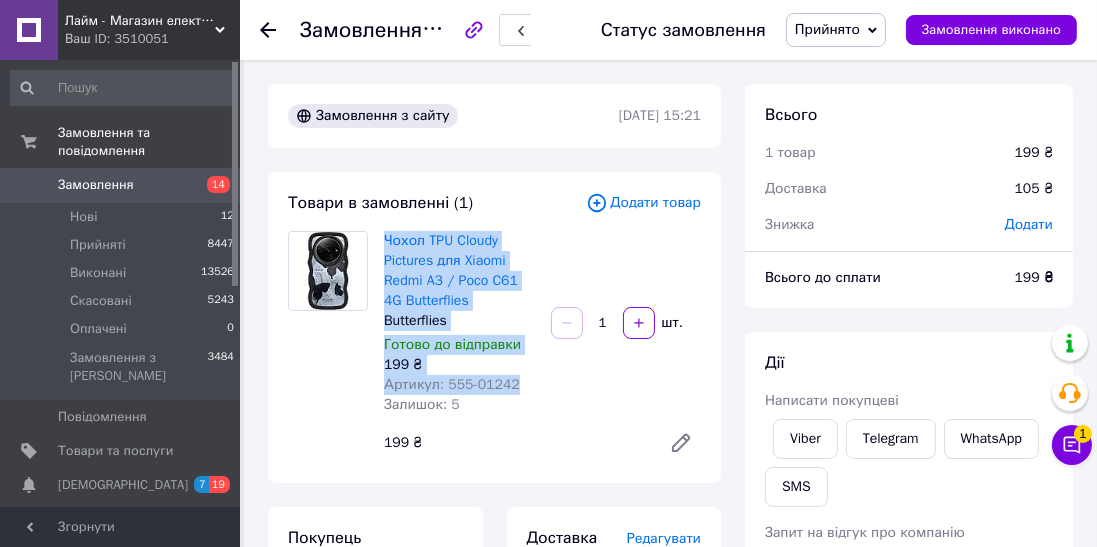 copy on "Чохол TPU Cloudy Pictures для Xiaomi Redmi A3 / Poco C61 4G Butterflies Butterflies Готово до відправки 199 ₴ Артикул: 555-01242" 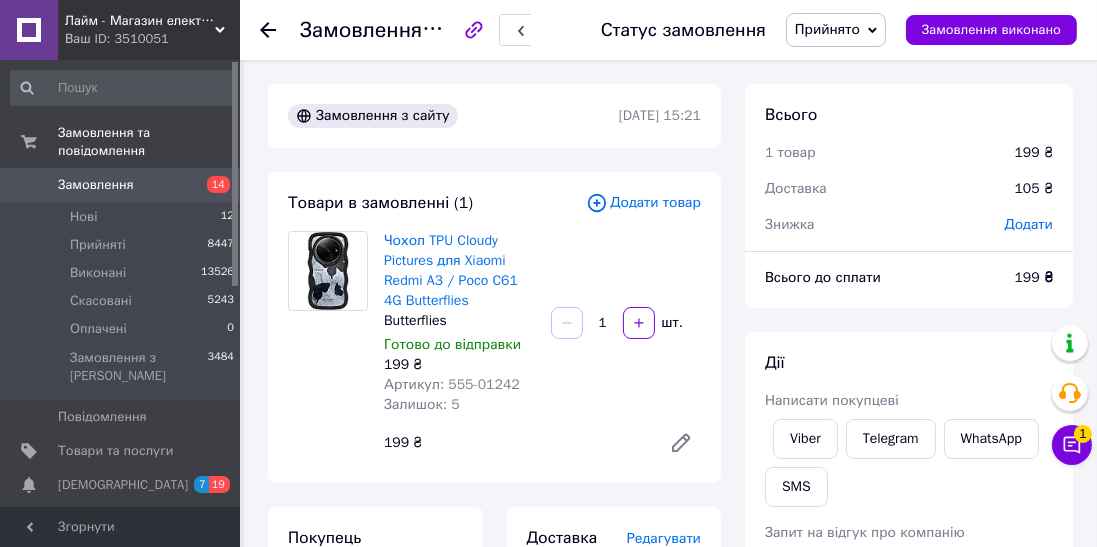 click 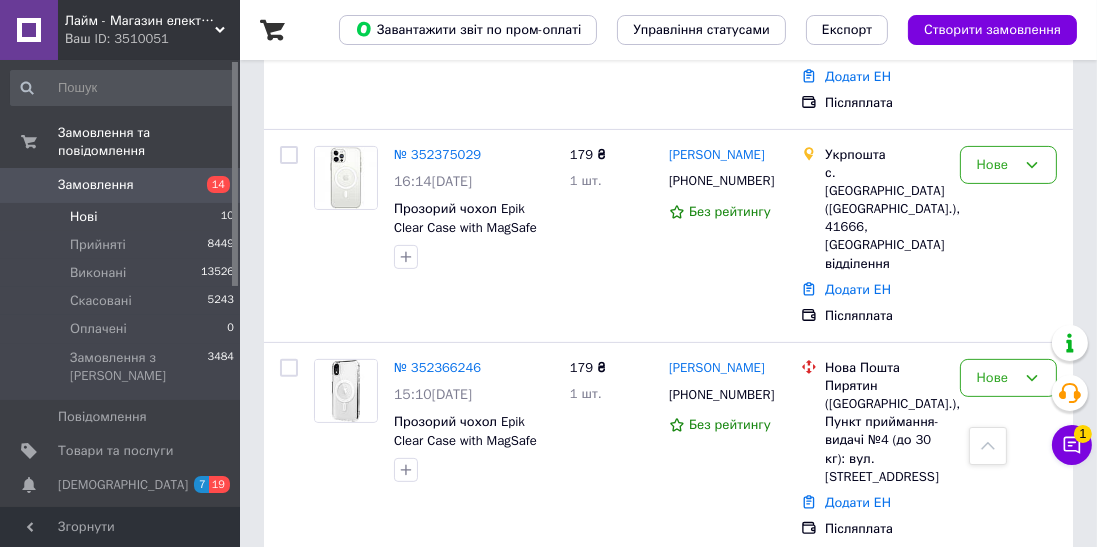 click on "№ 352366246" at bounding box center [437, 367] 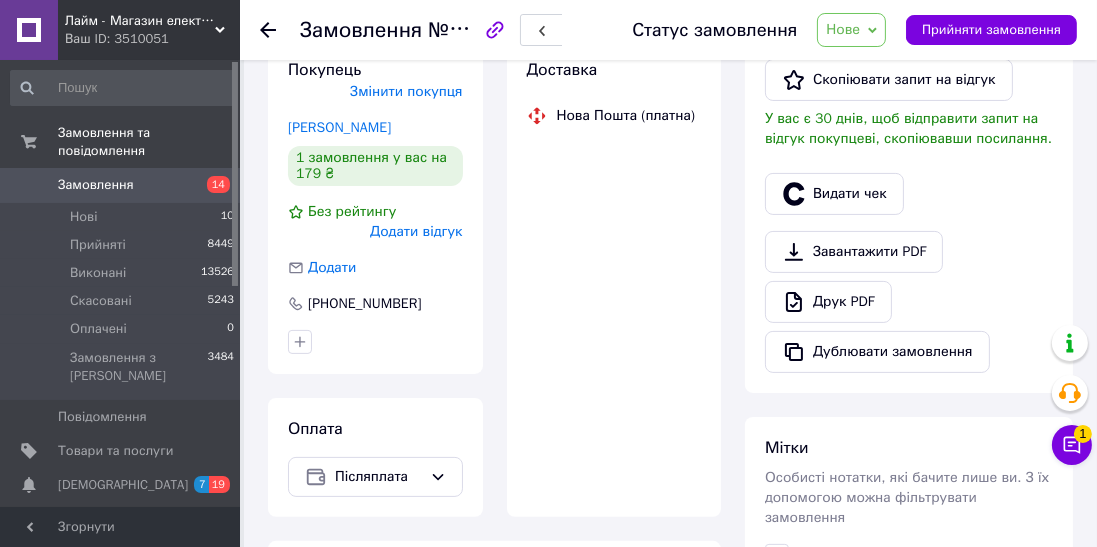scroll, scrollTop: 602, scrollLeft: 0, axis: vertical 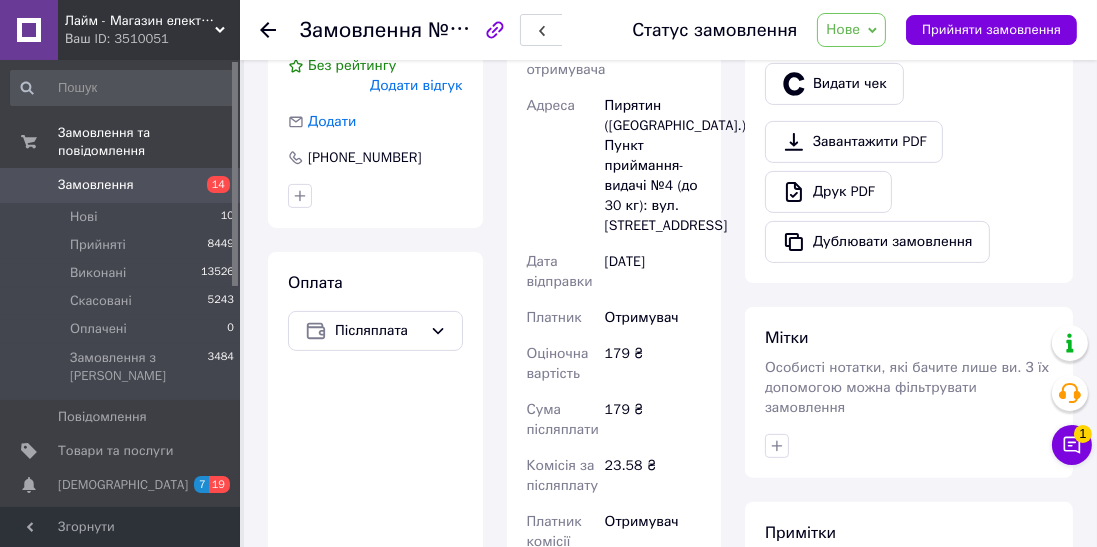 click on "Нове" at bounding box center (851, 30) 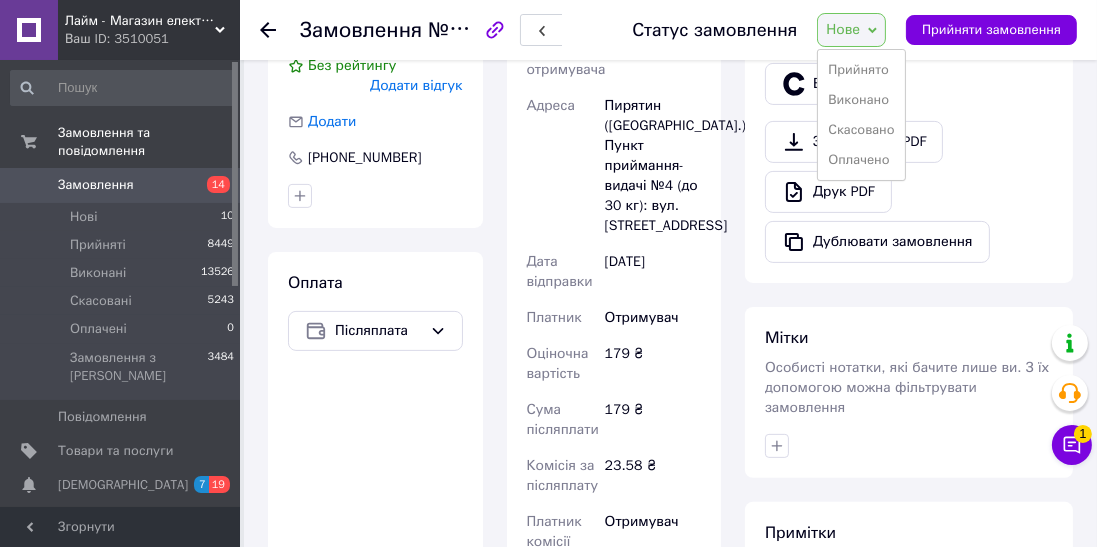 click on "Прийнято Виконано Скасовано Оплачено" at bounding box center (861, 115) 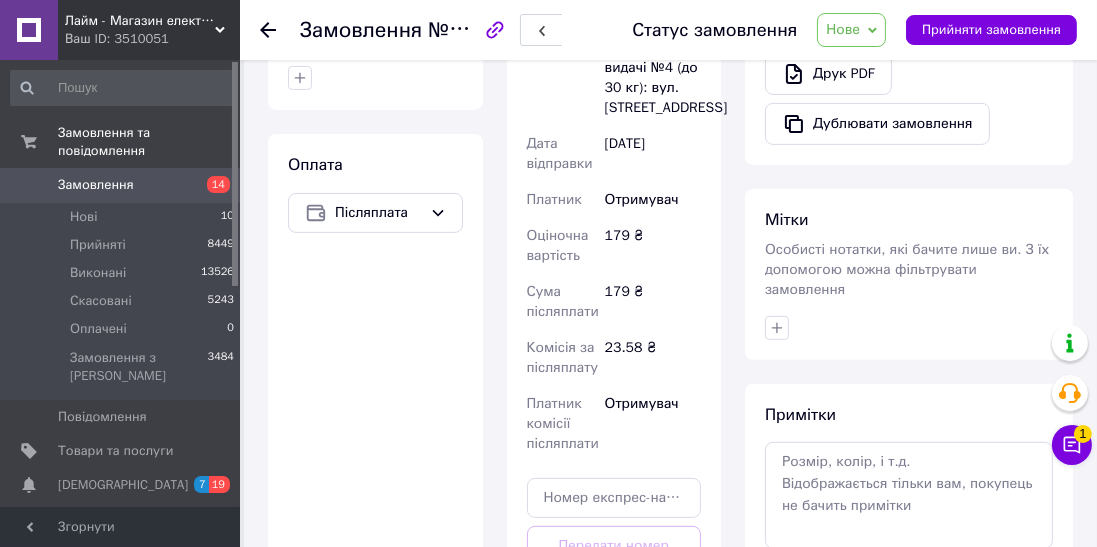 scroll, scrollTop: 935, scrollLeft: 0, axis: vertical 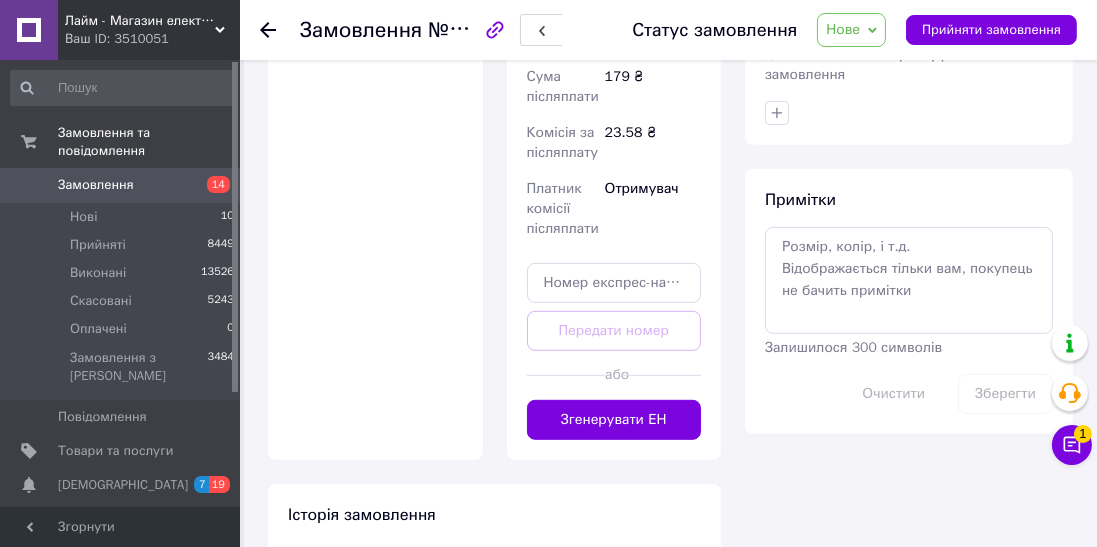 click on "Доставка Редагувати Нова Пошта (платна) Отримувач [PERSON_NAME] Телефон отримувача [PHONE_NUMBER] Адреса м. Пирятин ([GEOGRAPHIC_DATA].), Пункт приймання-видачі №4 (до 30 кг): вул. Соборна, 26 Дата відправки [DATE] Платник Отримувач Оціночна вартість 179 ₴ Сума післяплати 179 ₴ Комісія за післяплату 23.58 ₴ Платник комісії післяплати Отримувач Передати номер або Згенерувати ЕН Платник Отримувач Відправник Прізвище отримувача [PERSON_NAME] Ім'я отримувача [PERSON_NAME] батькові отримувача Телефон отримувача [PHONE_NUMBER] Тип доставки У відділенні Кур'єром В поштоматі 179 <" at bounding box center (614, 10) 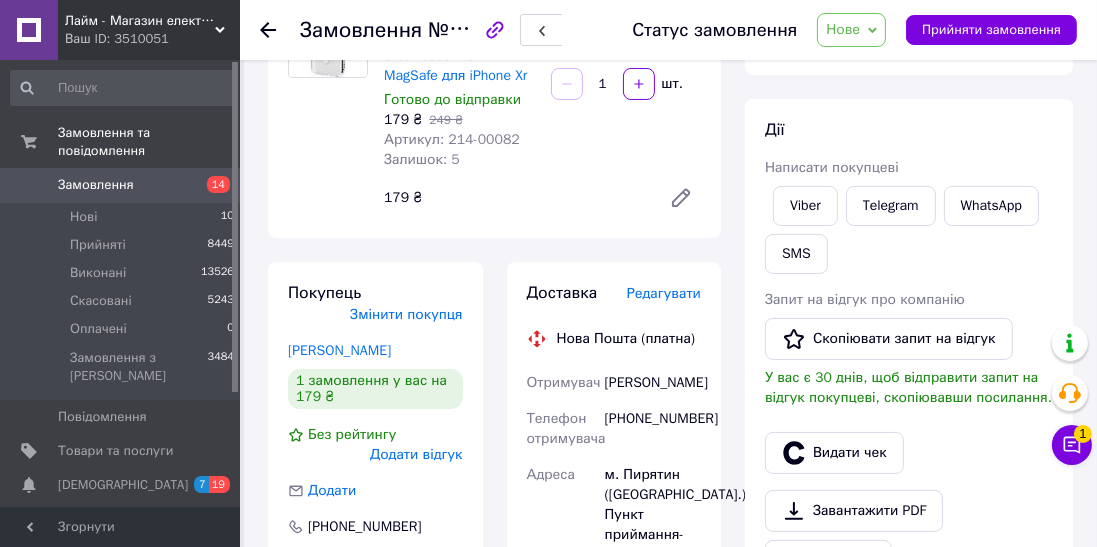 scroll, scrollTop: 226, scrollLeft: 0, axis: vertical 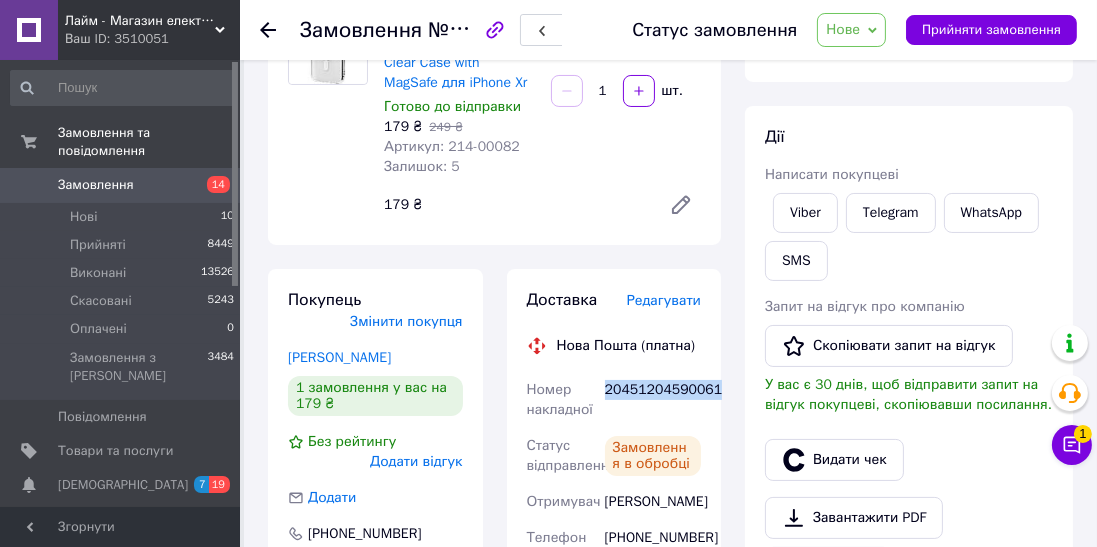 copy on "20451204590061" 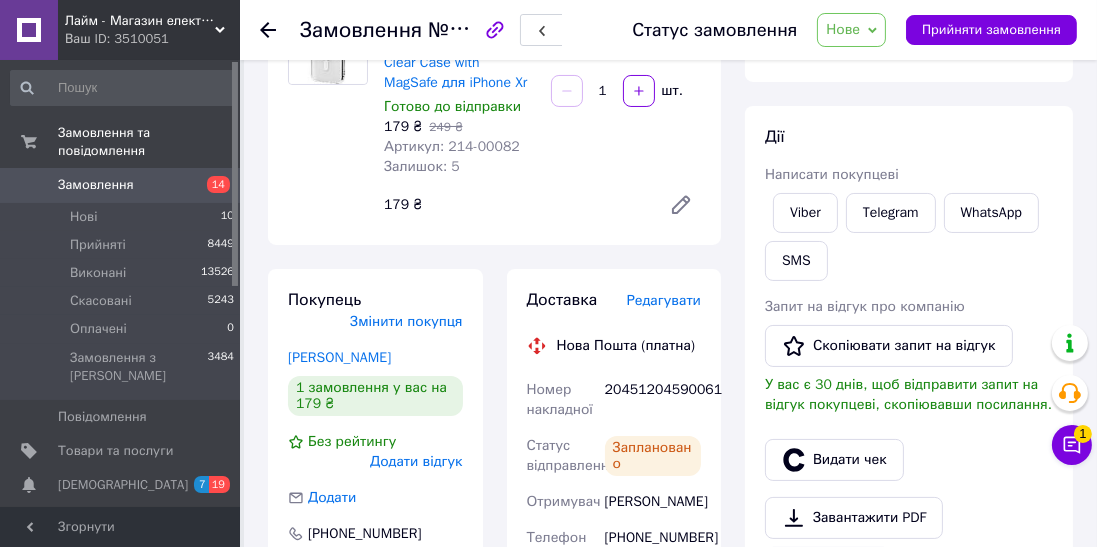 scroll, scrollTop: 220, scrollLeft: 0, axis: vertical 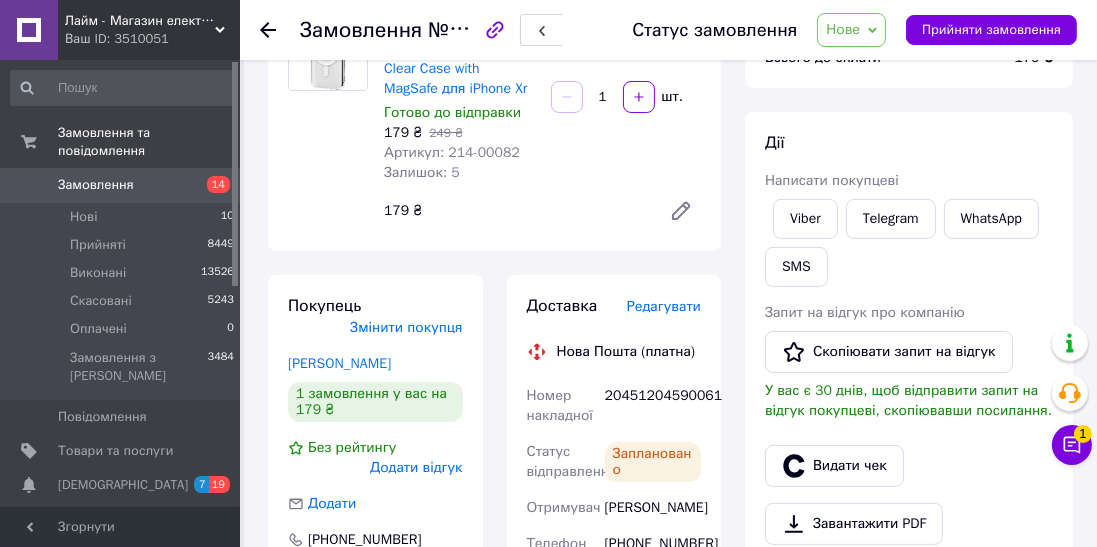 click on "Видати чек" at bounding box center [834, 466] 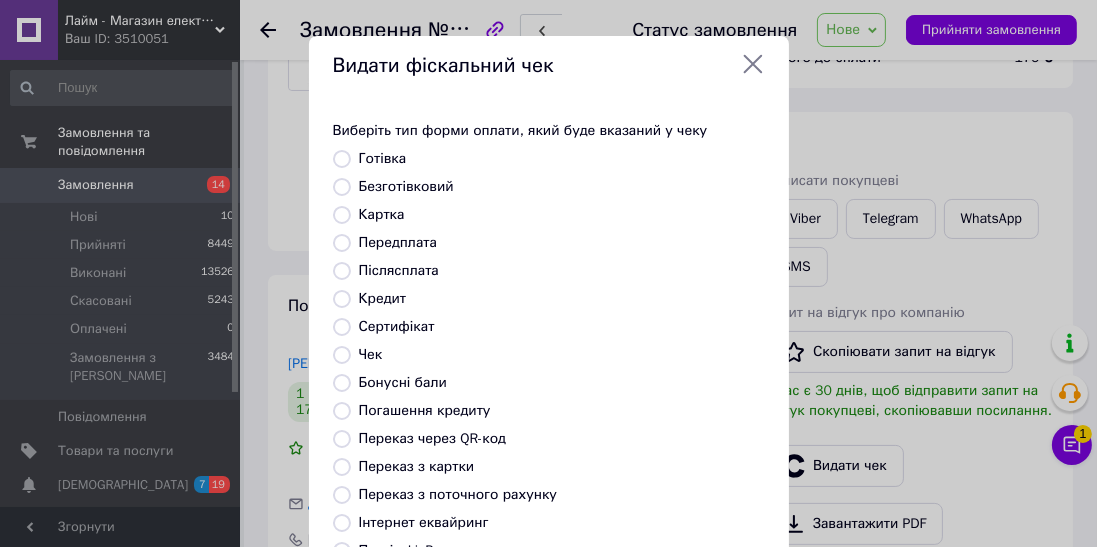 scroll, scrollTop: 214, scrollLeft: 0, axis: vertical 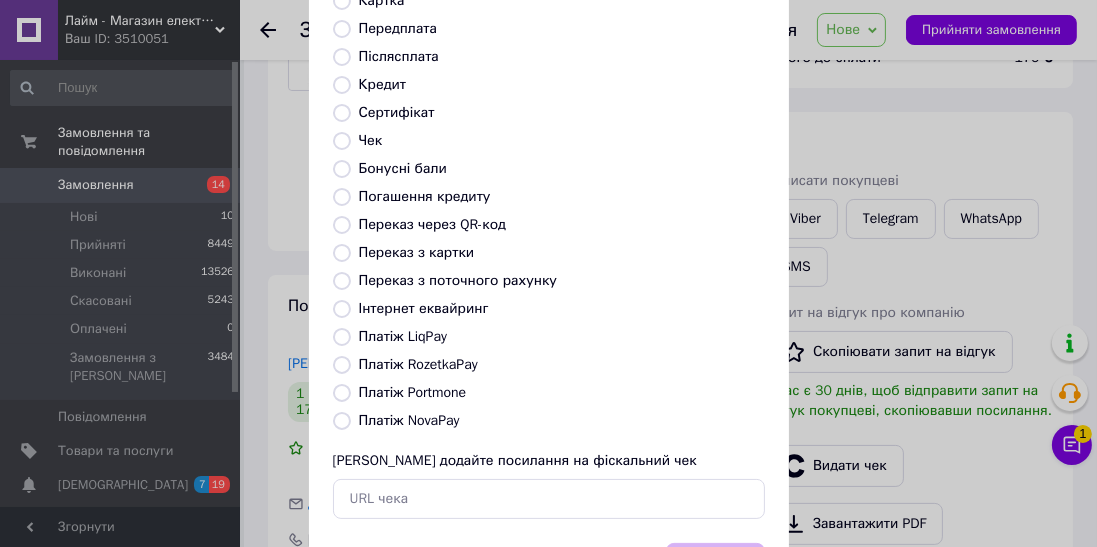 click on "Платіж NovaPay" at bounding box center (409, 420) 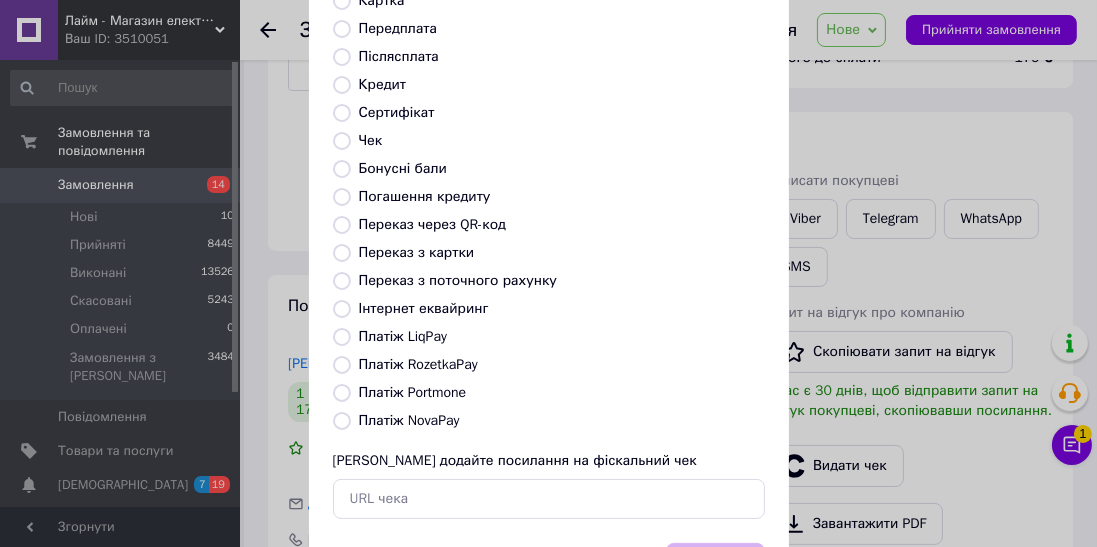 radio on "true" 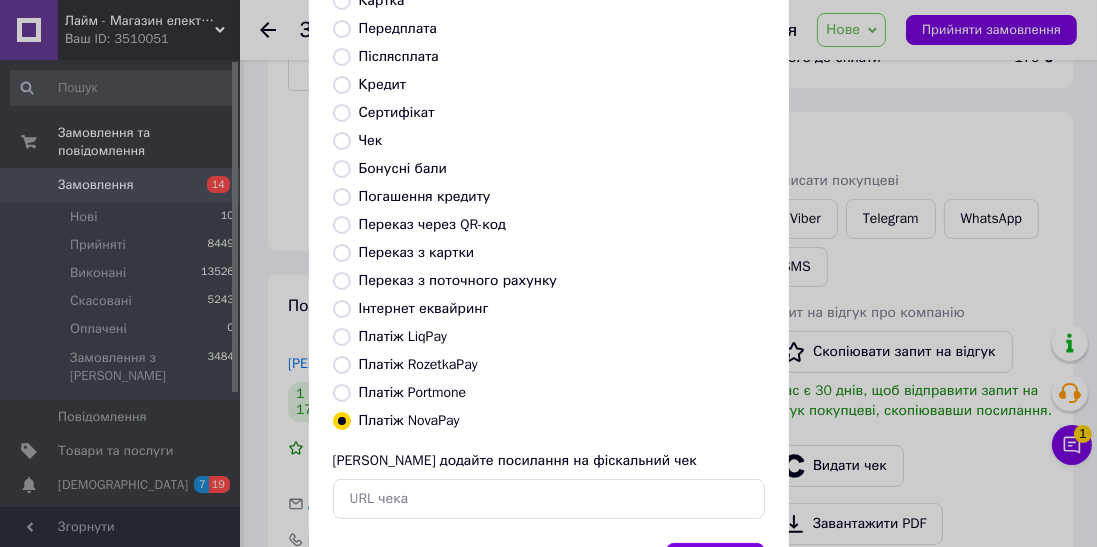 click on "Вибрати" at bounding box center (715, 564) 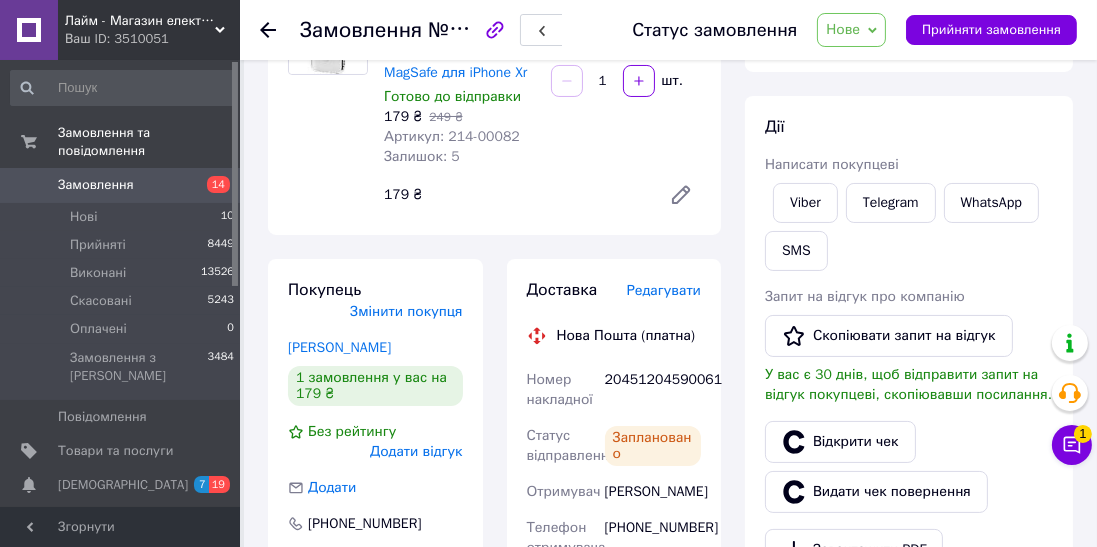 scroll, scrollTop: 0, scrollLeft: 0, axis: both 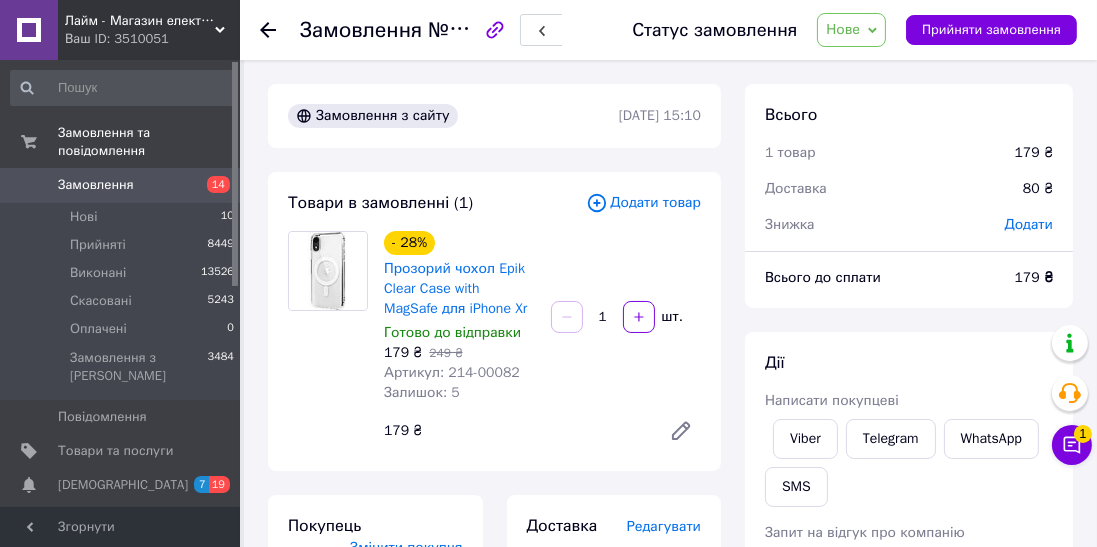 click on "Всього до сплати" at bounding box center (878, 278) 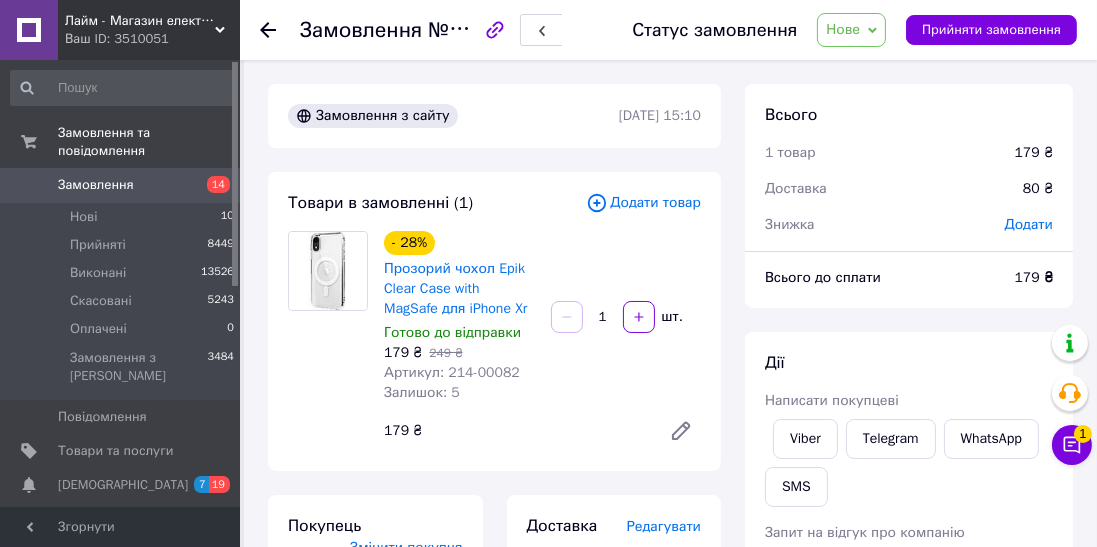click 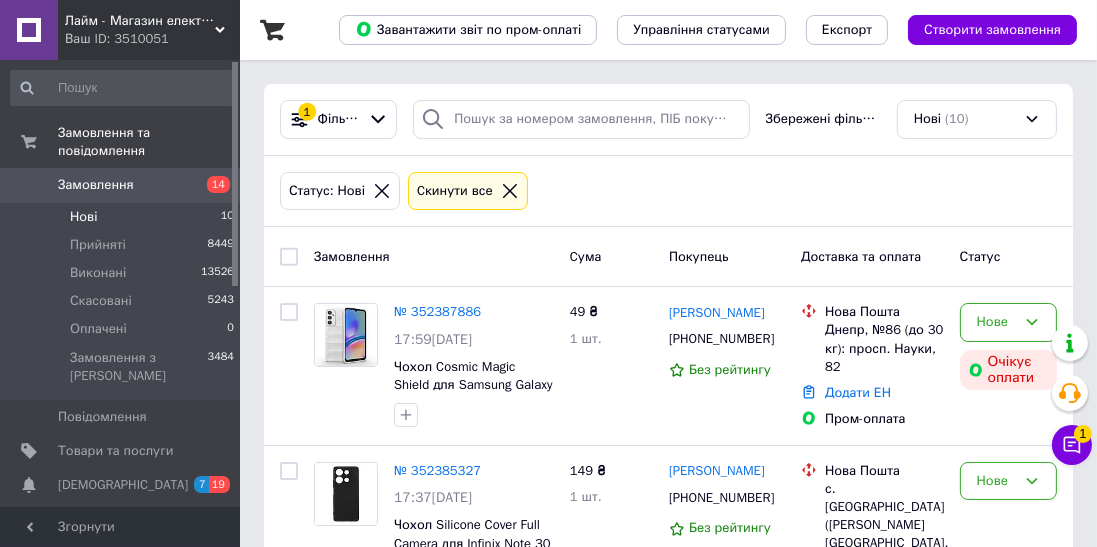 click on "Замовлення 14" at bounding box center [123, 185] 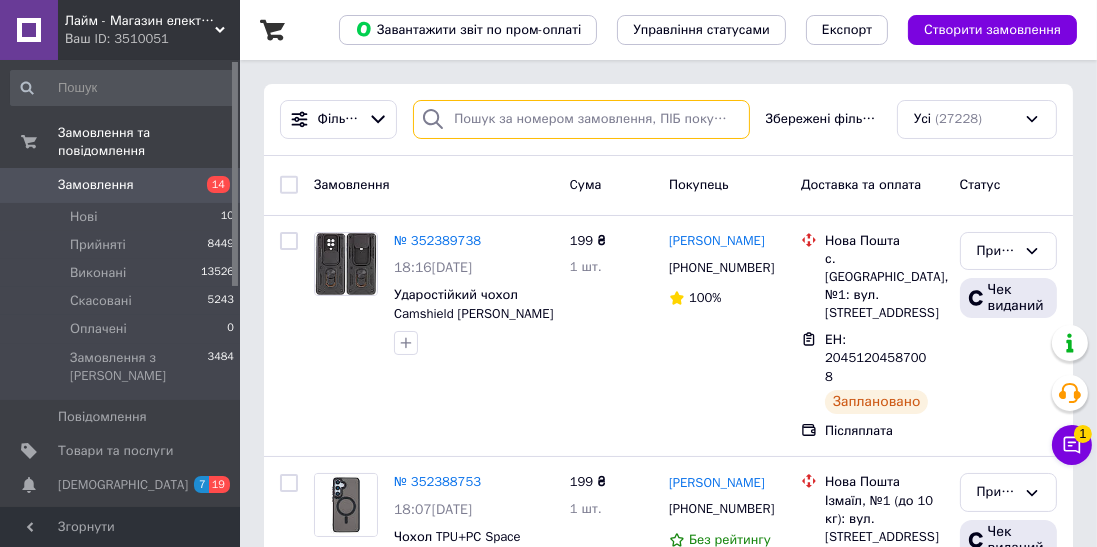 click at bounding box center [581, 119] 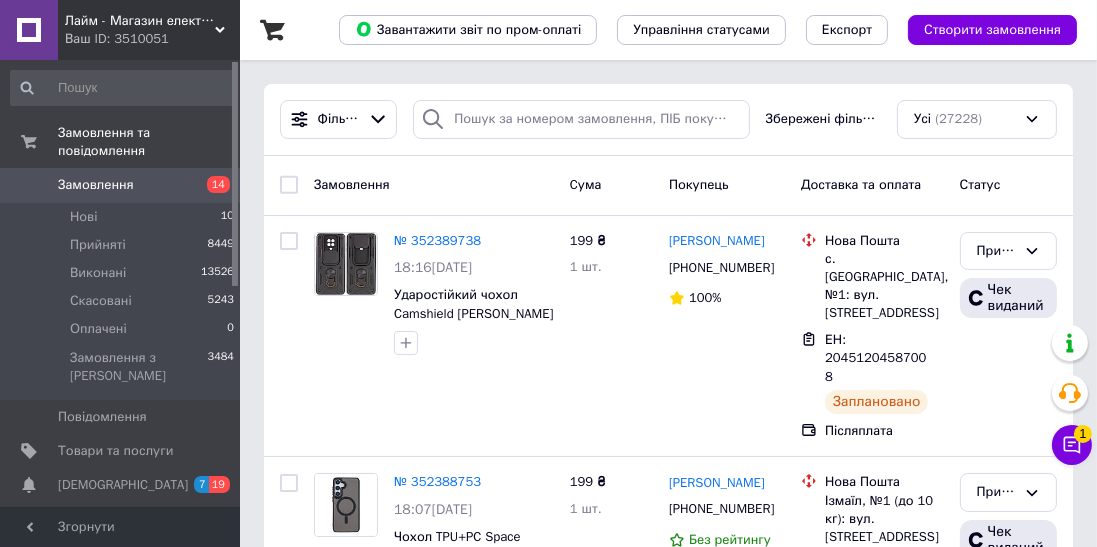 click on "Cума" at bounding box center (611, 185) 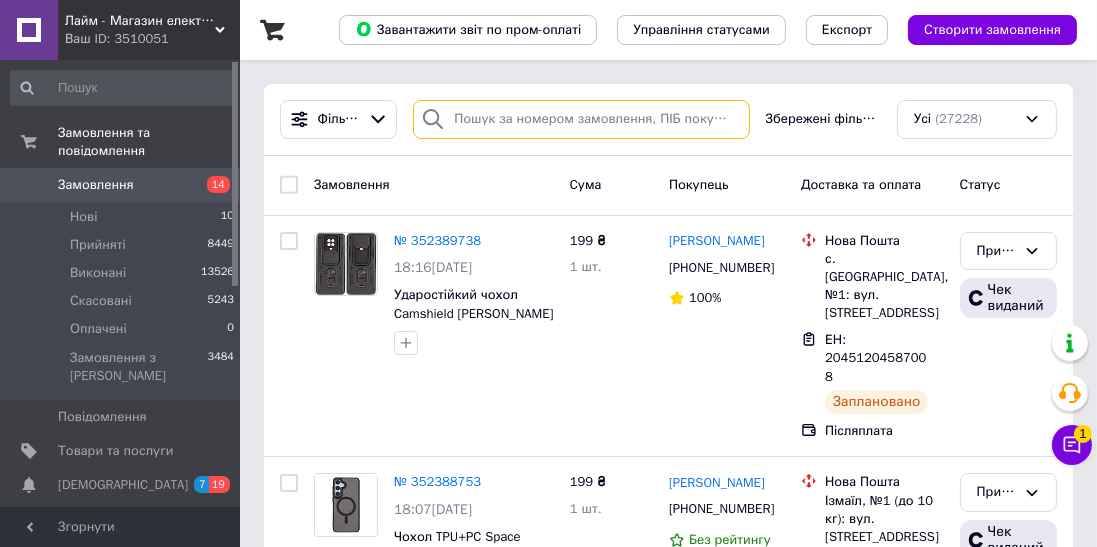 click at bounding box center [581, 119] 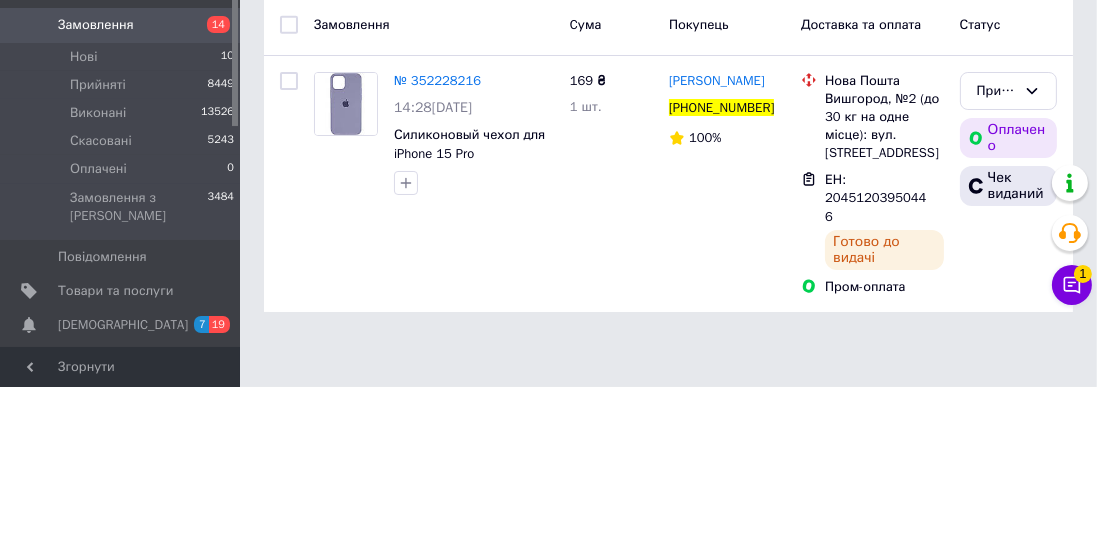 type on "[PHONE_NUMBER]" 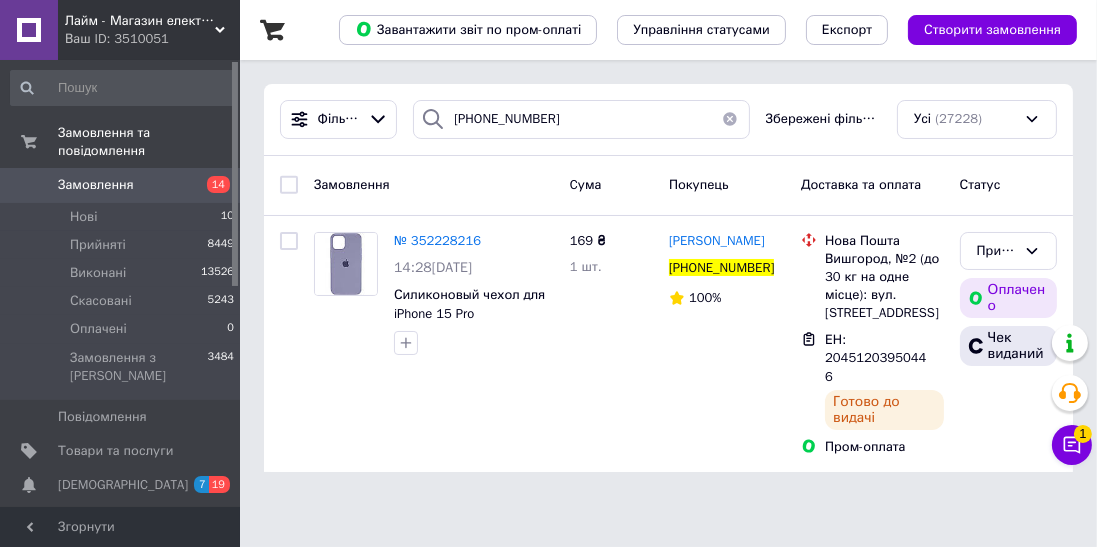 click on "Замовлення" at bounding box center (96, 185) 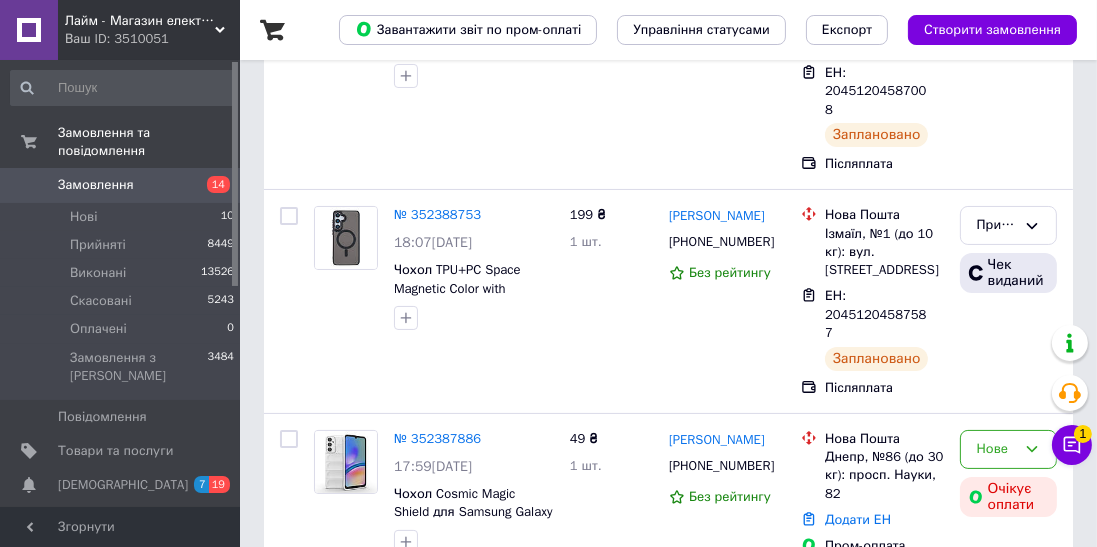 click on "Нові 10" at bounding box center (123, 217) 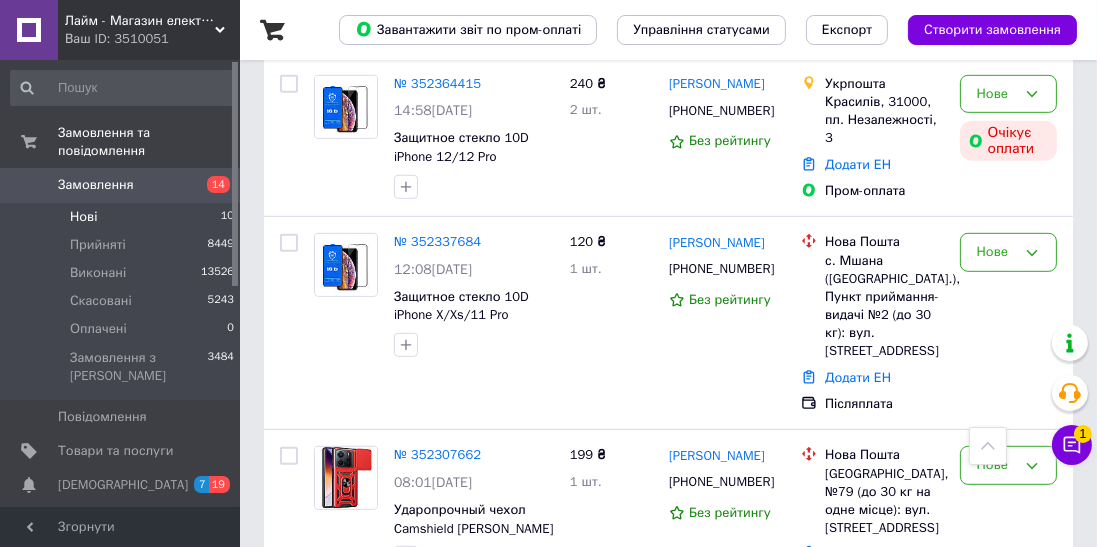 scroll, scrollTop: 1169, scrollLeft: 0, axis: vertical 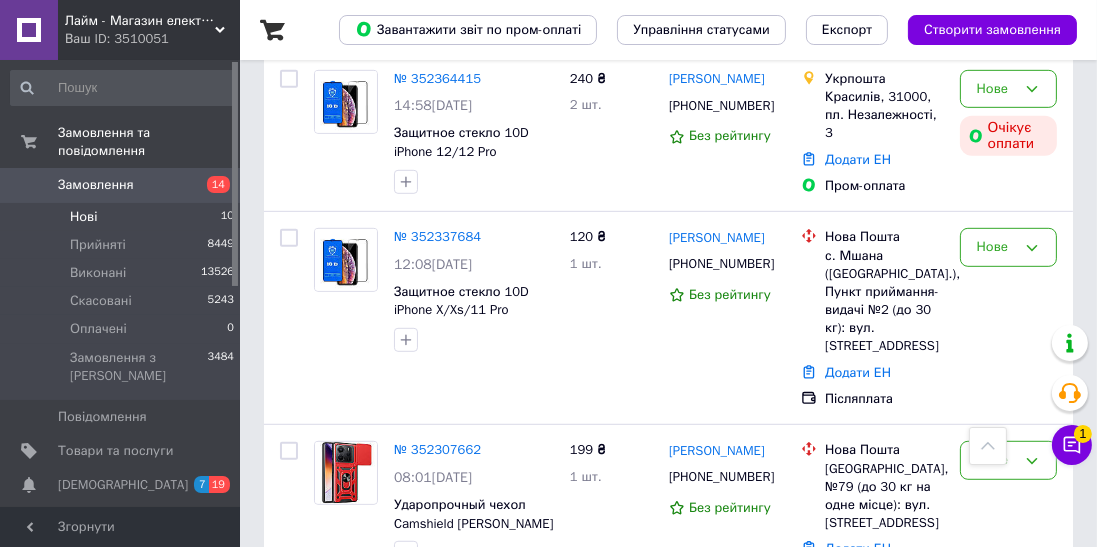 click on "Замовлення" at bounding box center (96, 185) 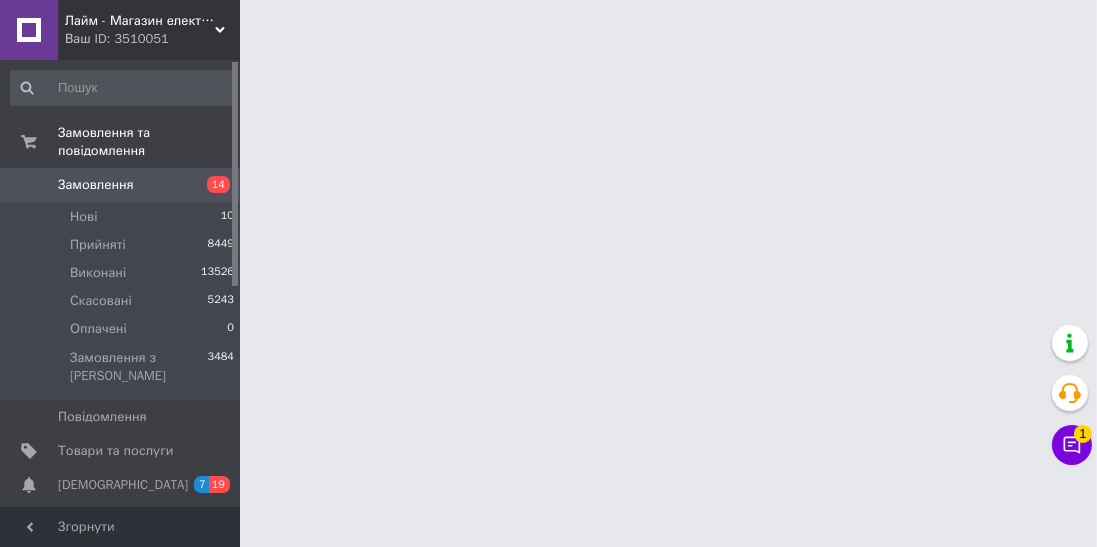 click on "Нові 10" at bounding box center [123, 217] 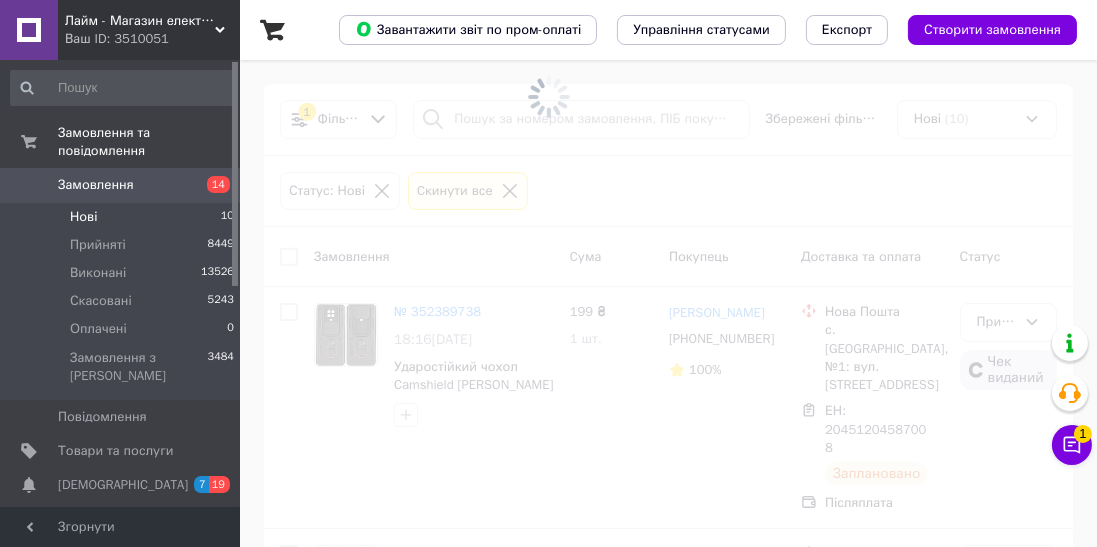 click on "Нові 10" at bounding box center (123, 217) 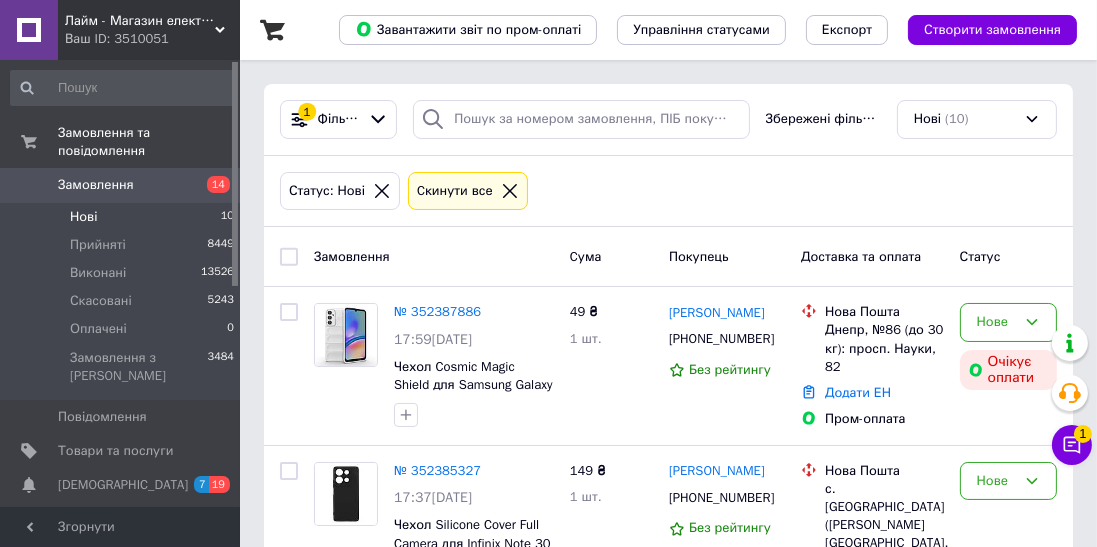 scroll, scrollTop: 0, scrollLeft: 0, axis: both 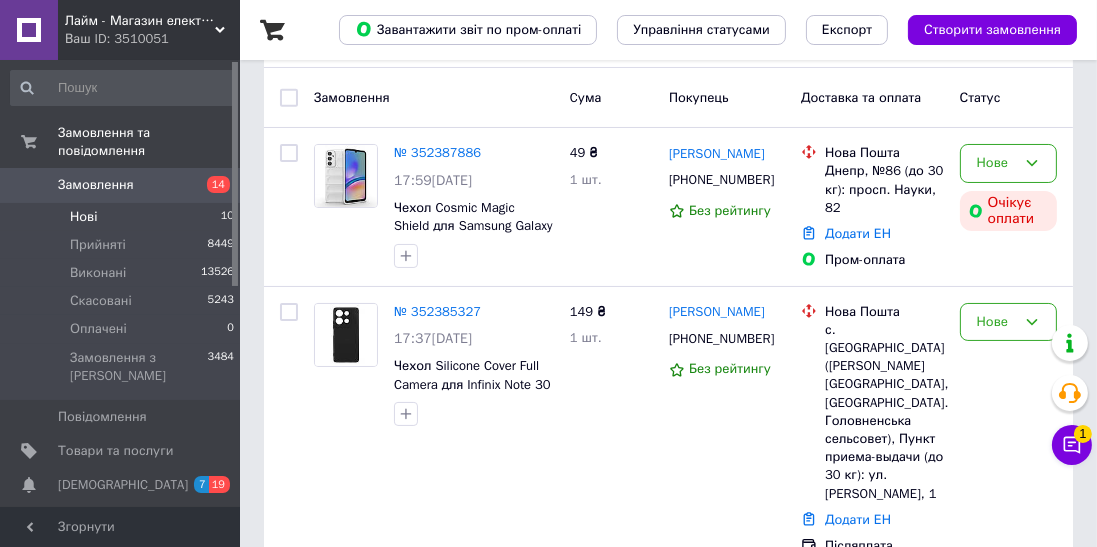 click on "№ 352387886" at bounding box center (437, 152) 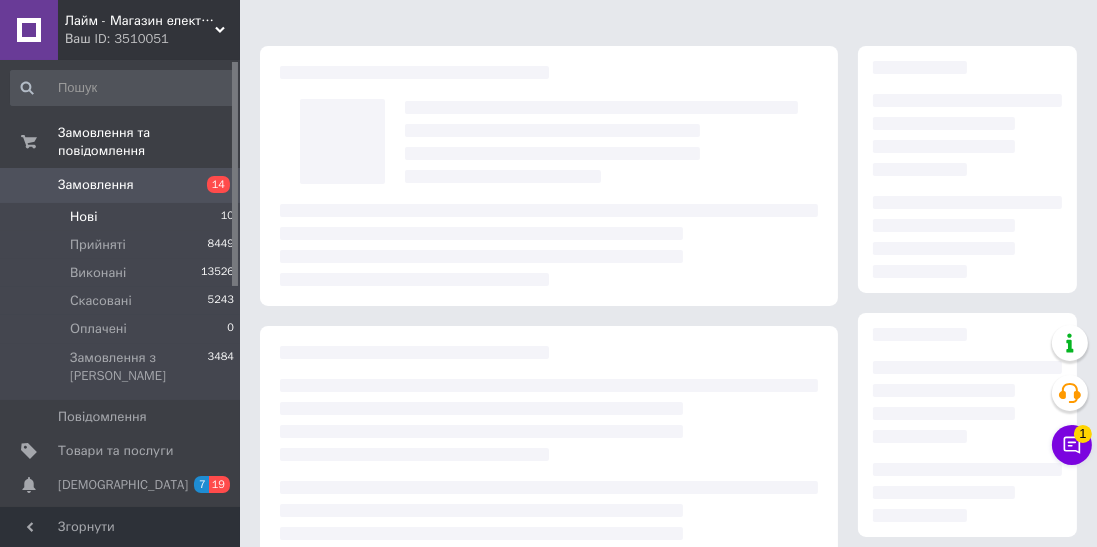 scroll, scrollTop: 0, scrollLeft: 0, axis: both 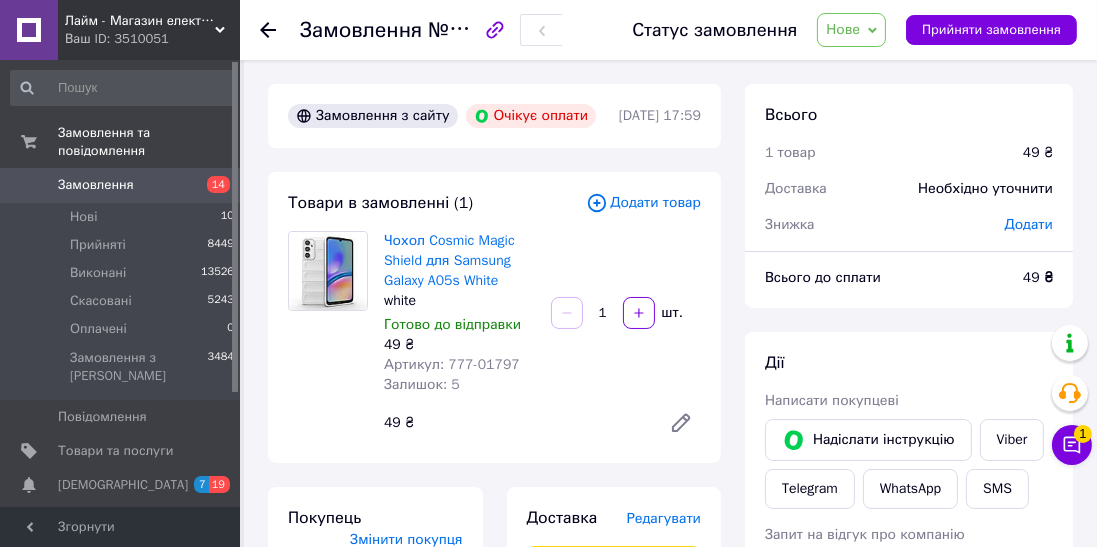 click on "Viber" at bounding box center [1012, 440] 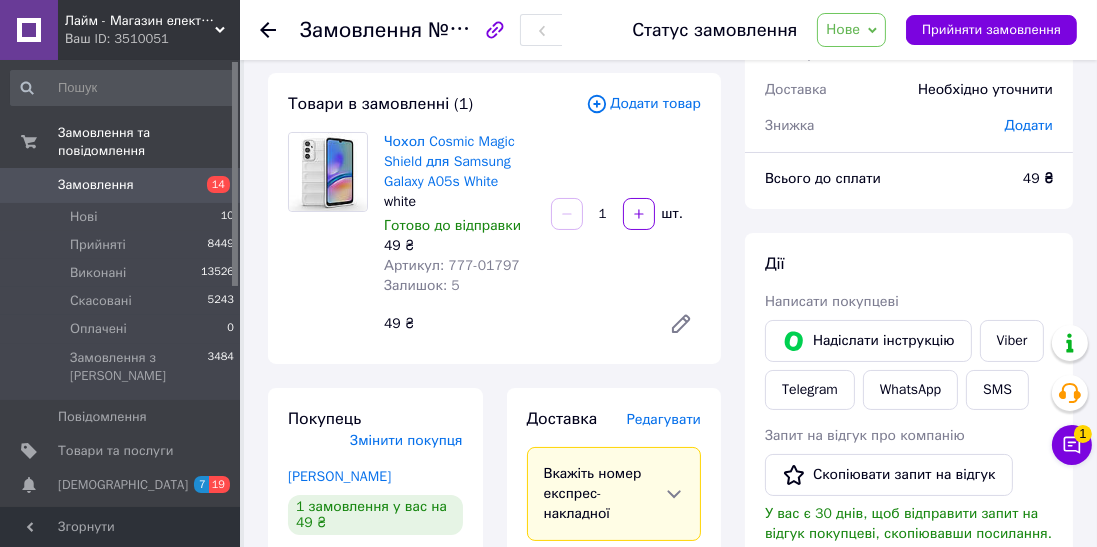 scroll, scrollTop: 101, scrollLeft: 0, axis: vertical 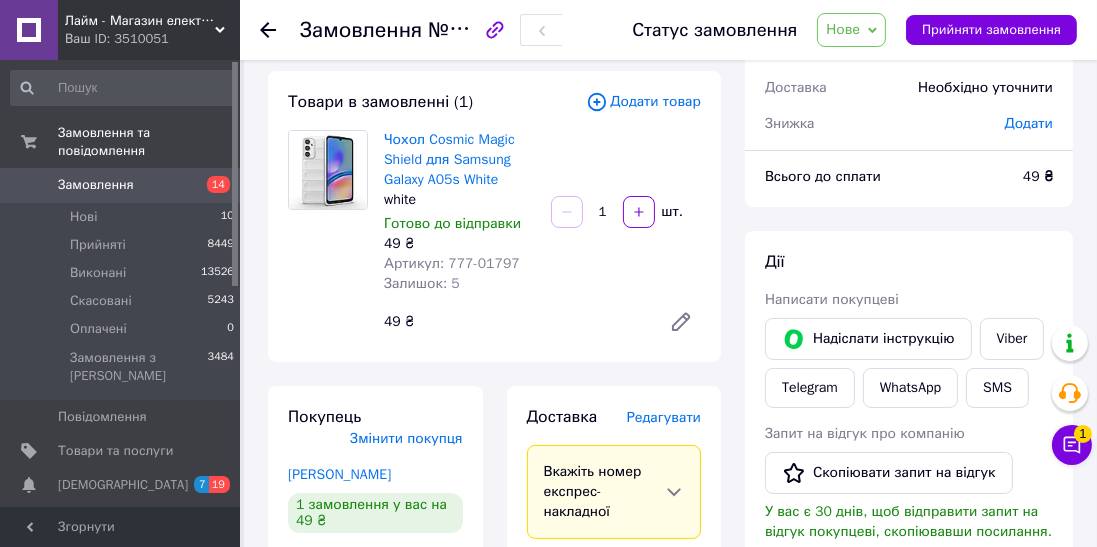click 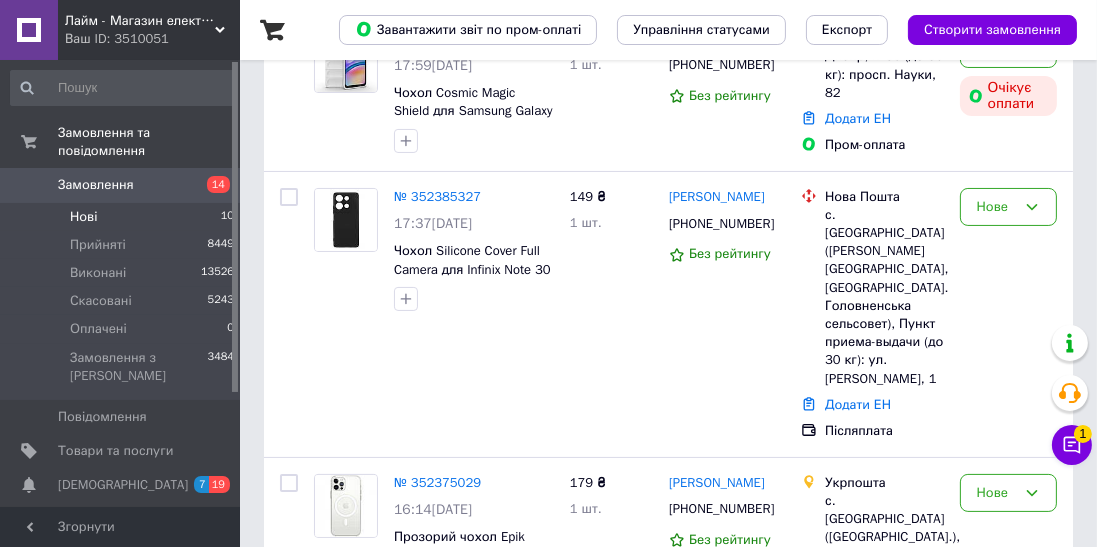 scroll, scrollTop: 278, scrollLeft: 0, axis: vertical 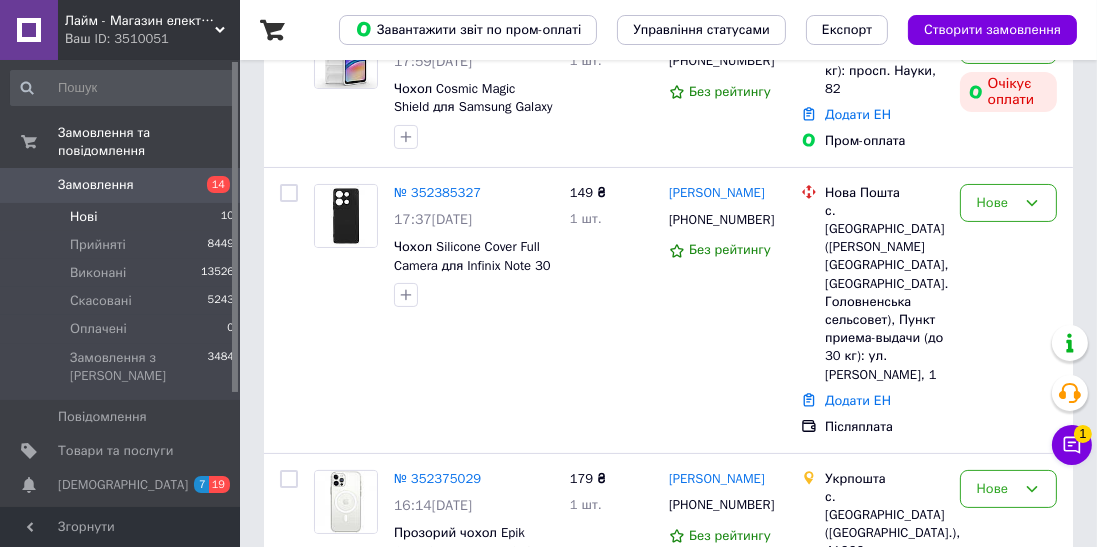 click on "№ 352385327" at bounding box center (437, 192) 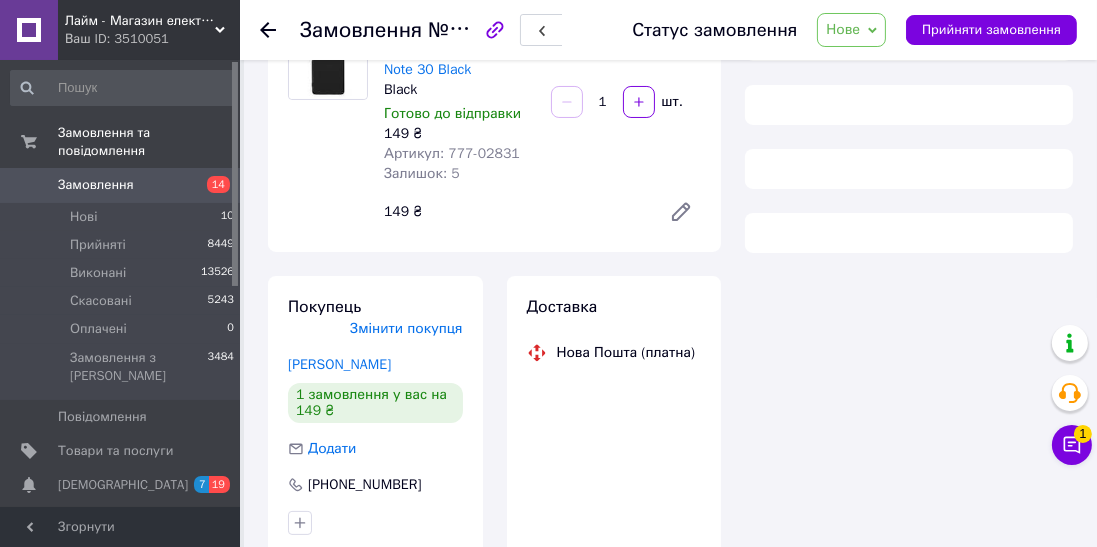scroll, scrollTop: 0, scrollLeft: 0, axis: both 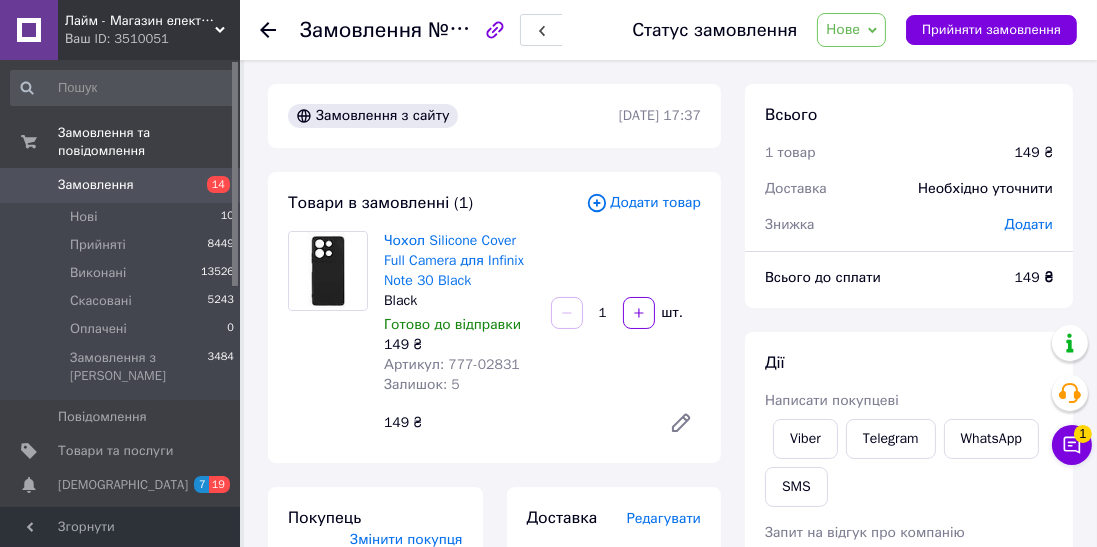 click on "Viber" at bounding box center [805, 439] 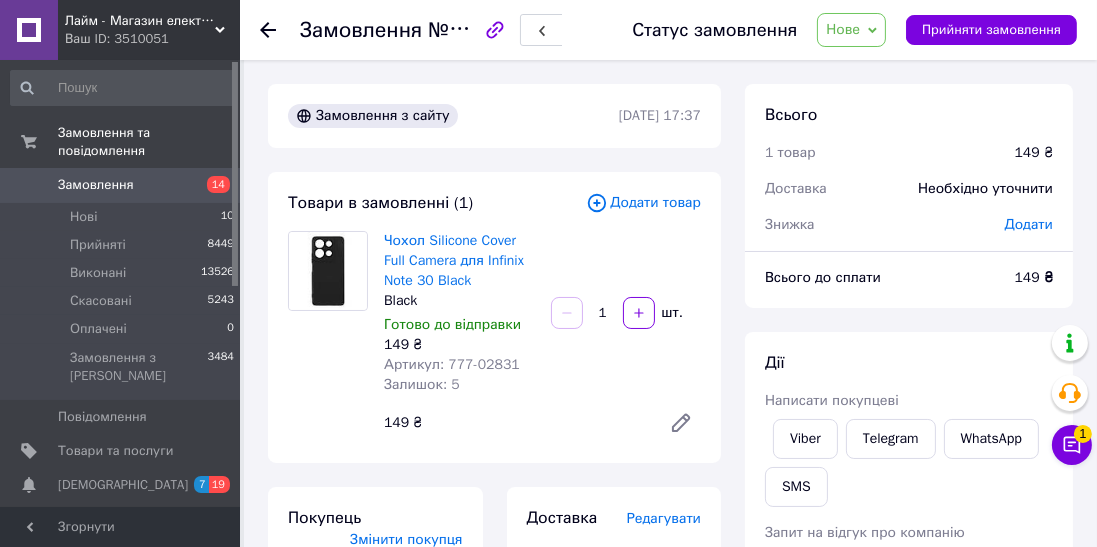 click 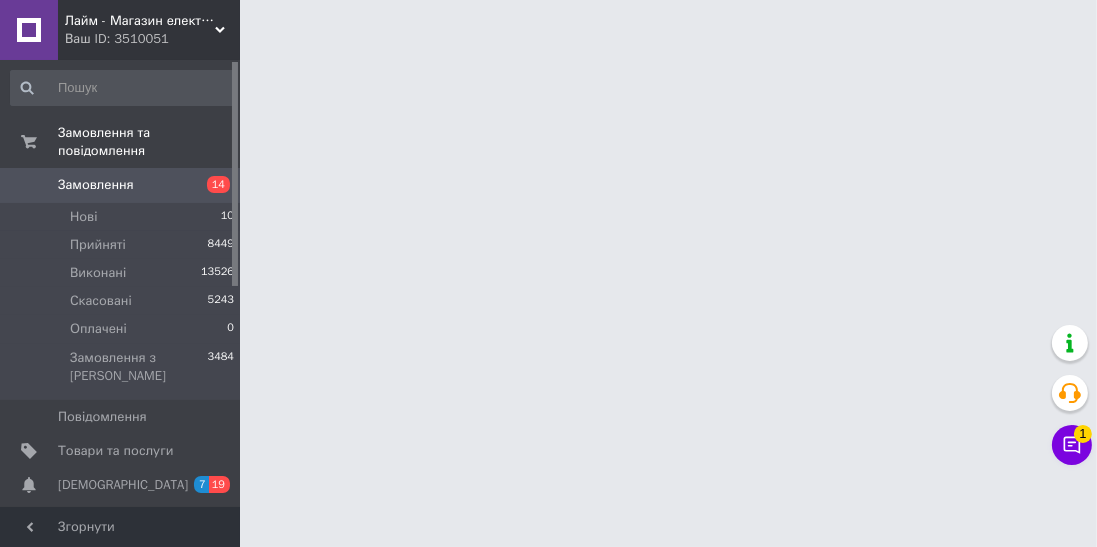 click at bounding box center [1072, 393] 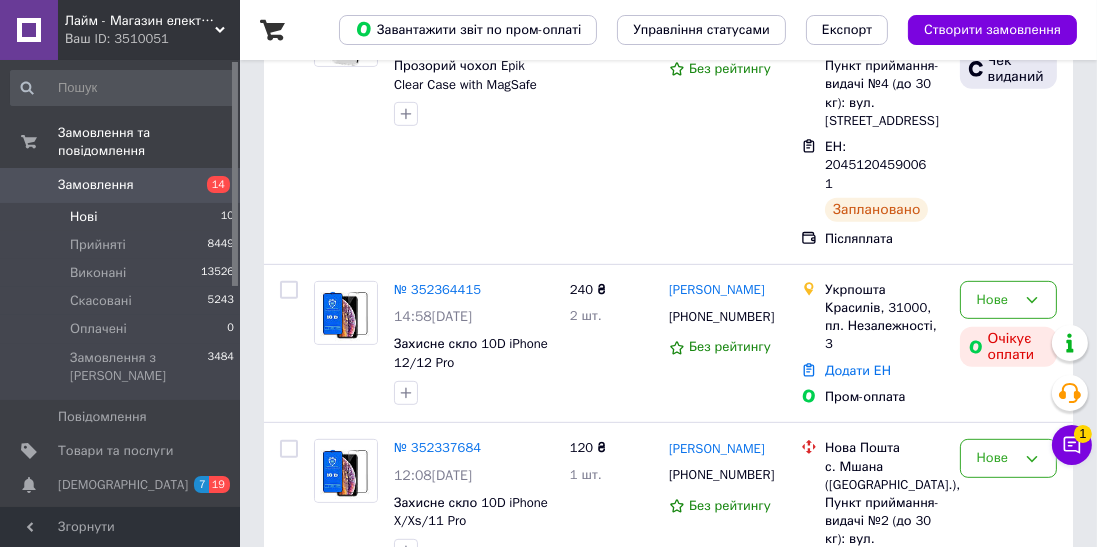 scroll, scrollTop: 1639, scrollLeft: 0, axis: vertical 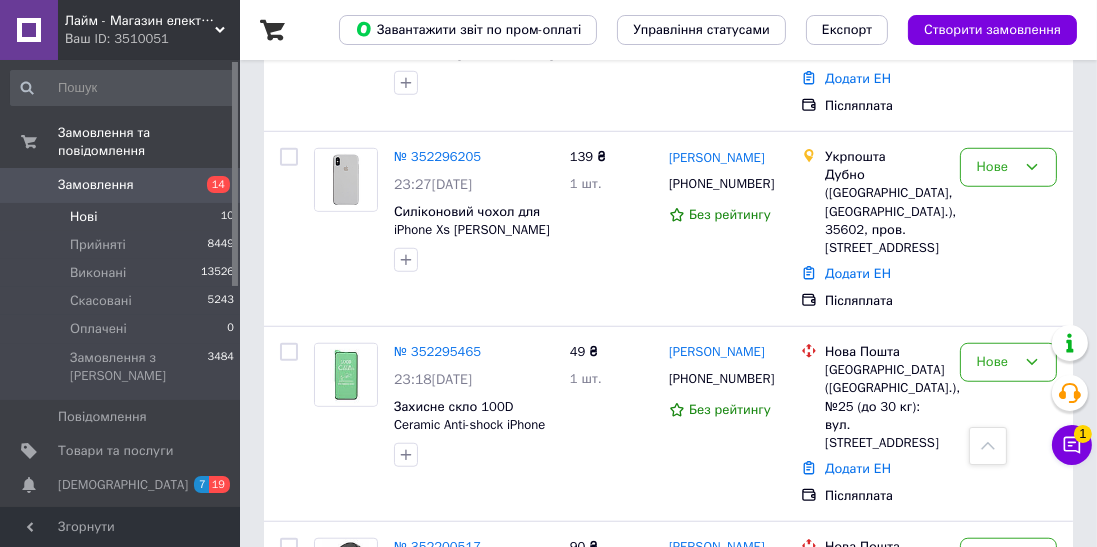 click on "№ 352200517" at bounding box center [437, 546] 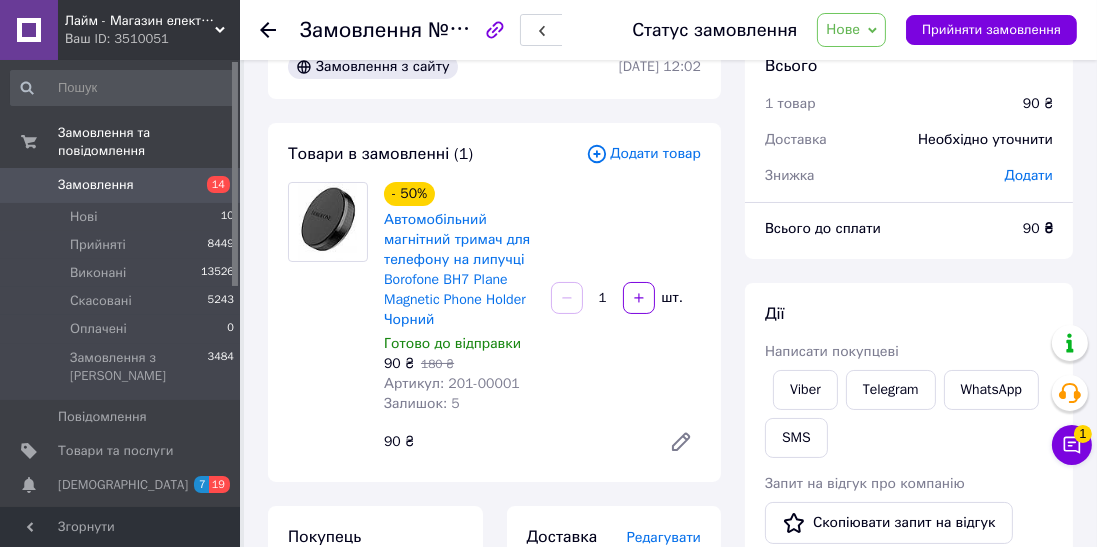scroll, scrollTop: 0, scrollLeft: 0, axis: both 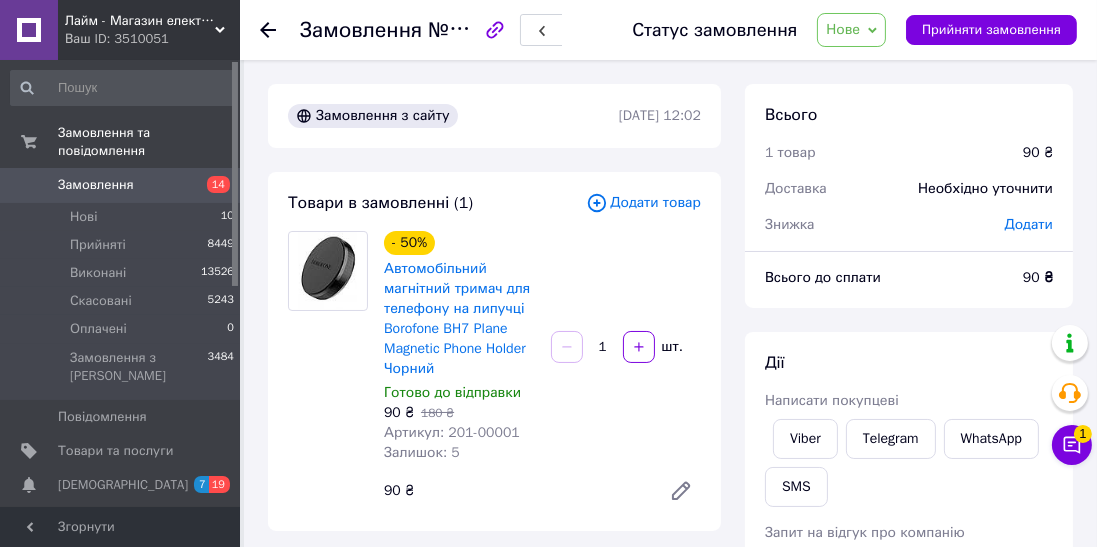 click on "Viber" at bounding box center (805, 439) 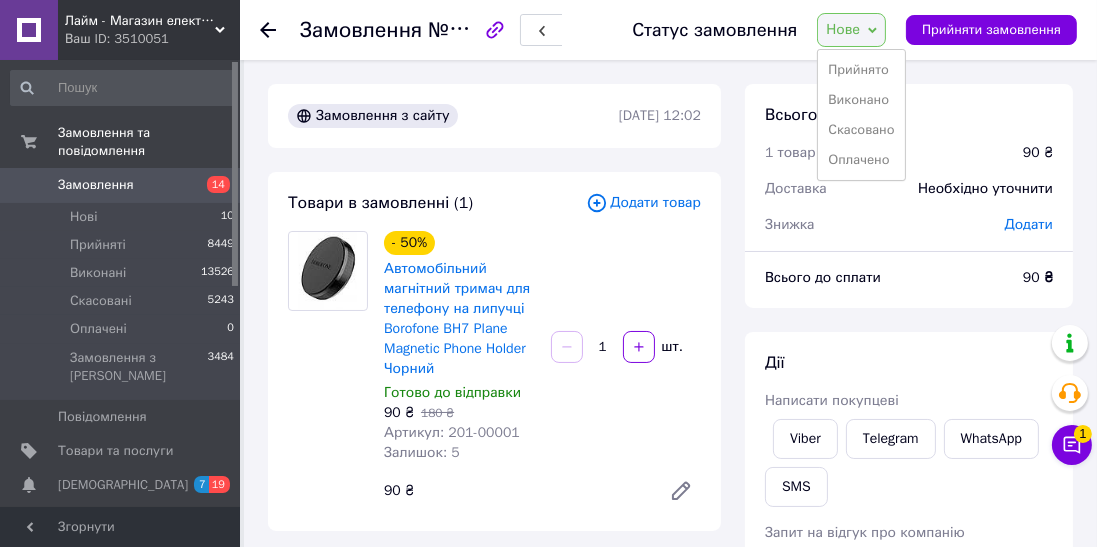 click on "Скасовано" at bounding box center (861, 130) 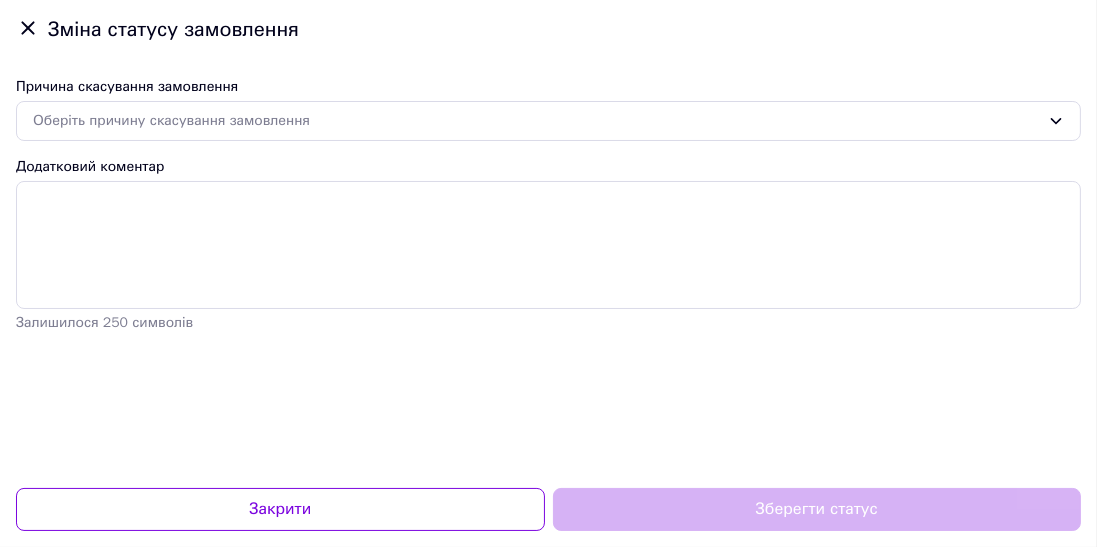 click on "Причина скасування замовлення" at bounding box center [548, 87] 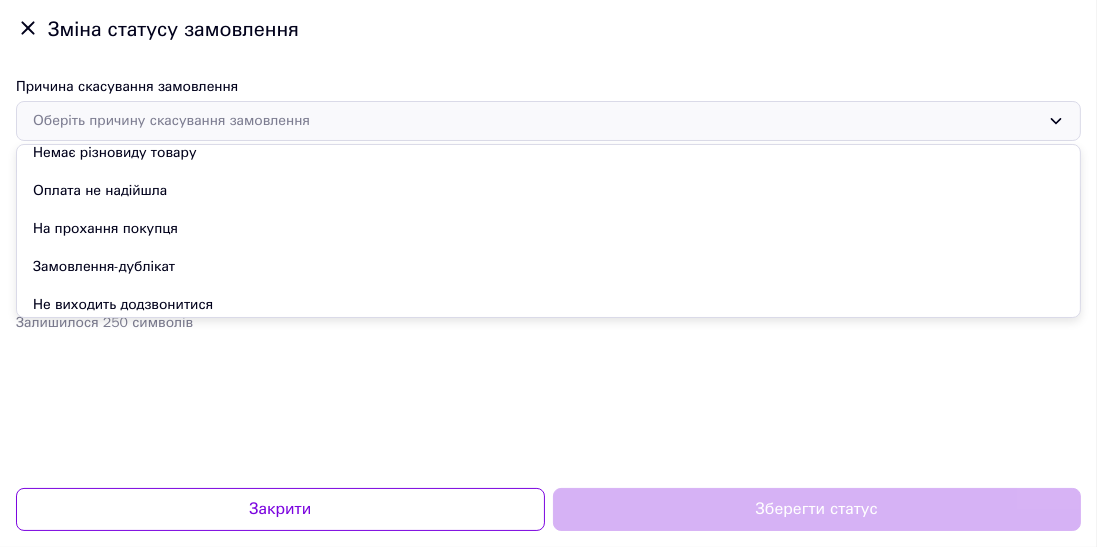 scroll, scrollTop: 50, scrollLeft: 0, axis: vertical 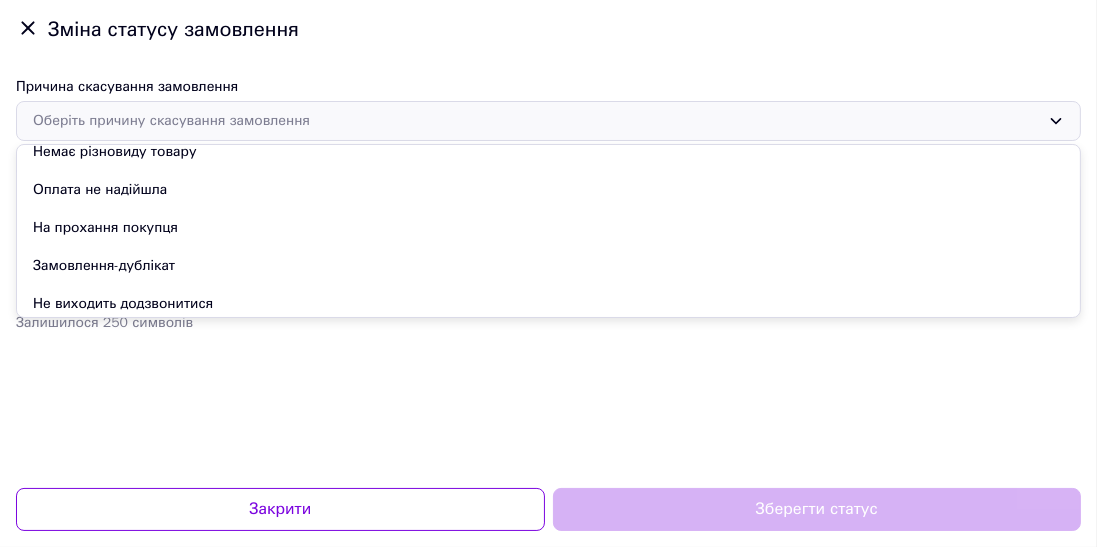 click on "Оплата не надійшла" at bounding box center [548, 190] 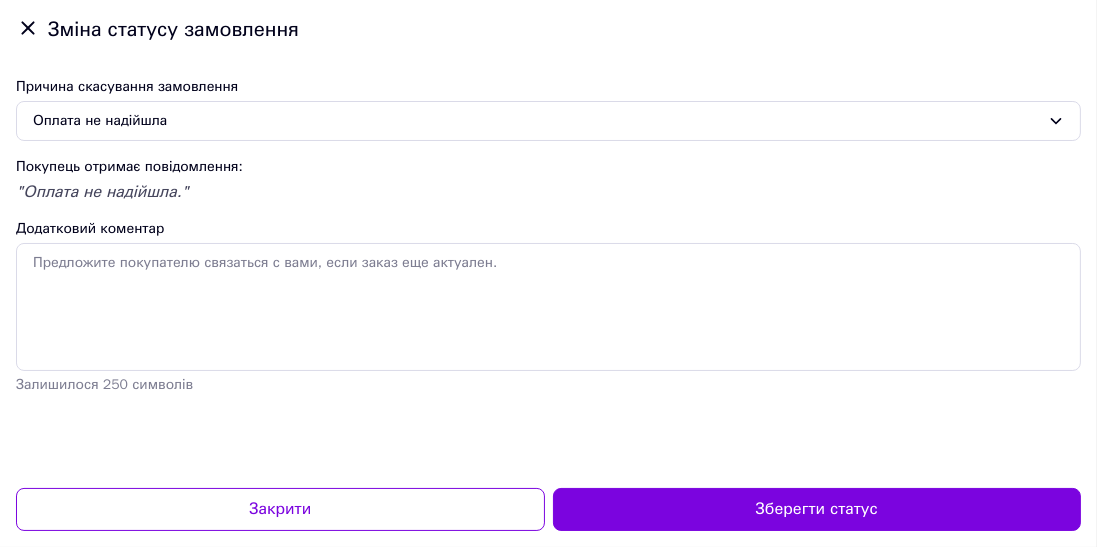 scroll, scrollTop: 96, scrollLeft: 0, axis: vertical 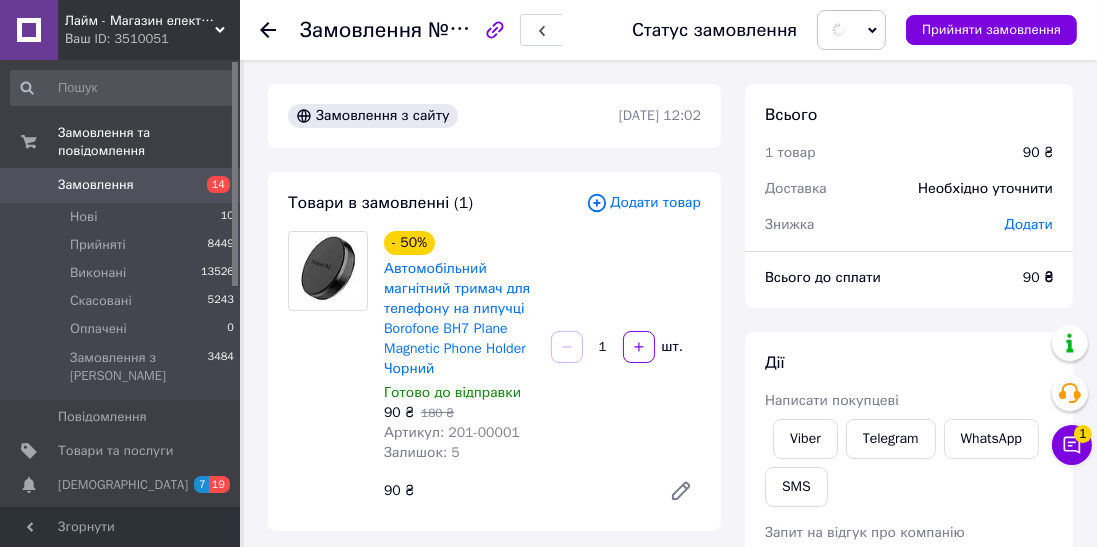 click 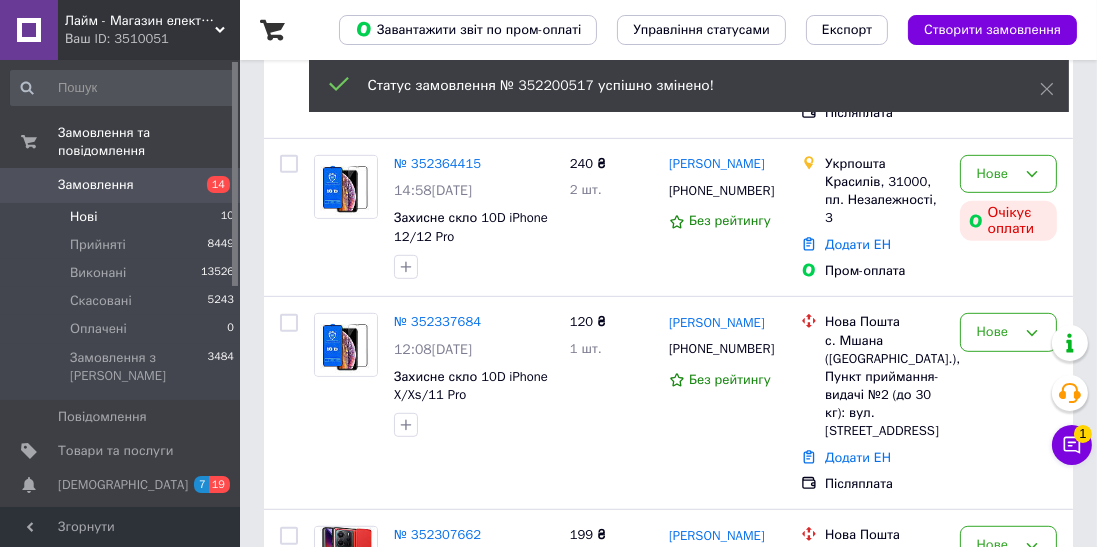 scroll, scrollTop: 1543, scrollLeft: 0, axis: vertical 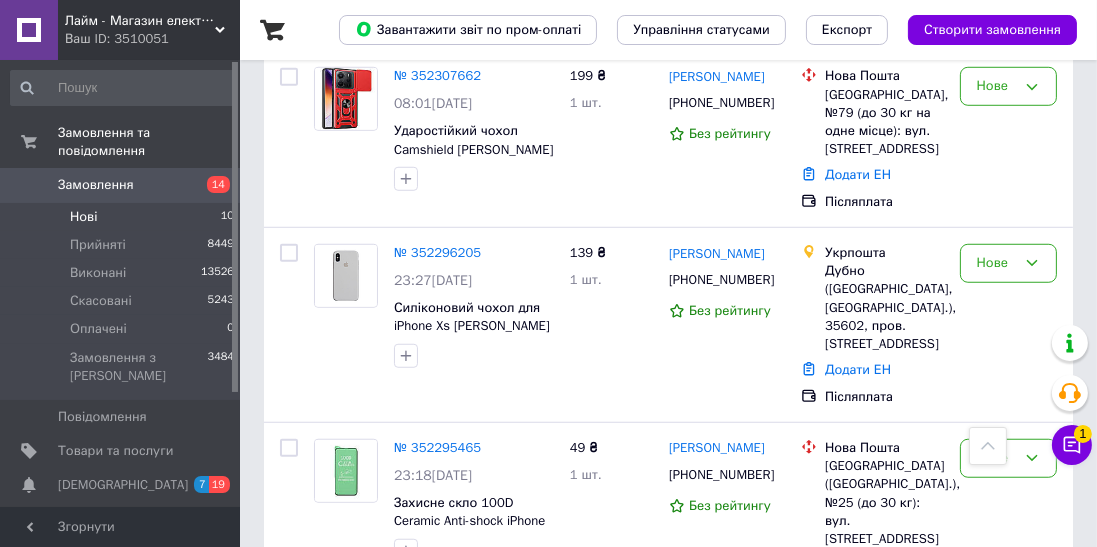 click on "№ 352295465" at bounding box center [437, 447] 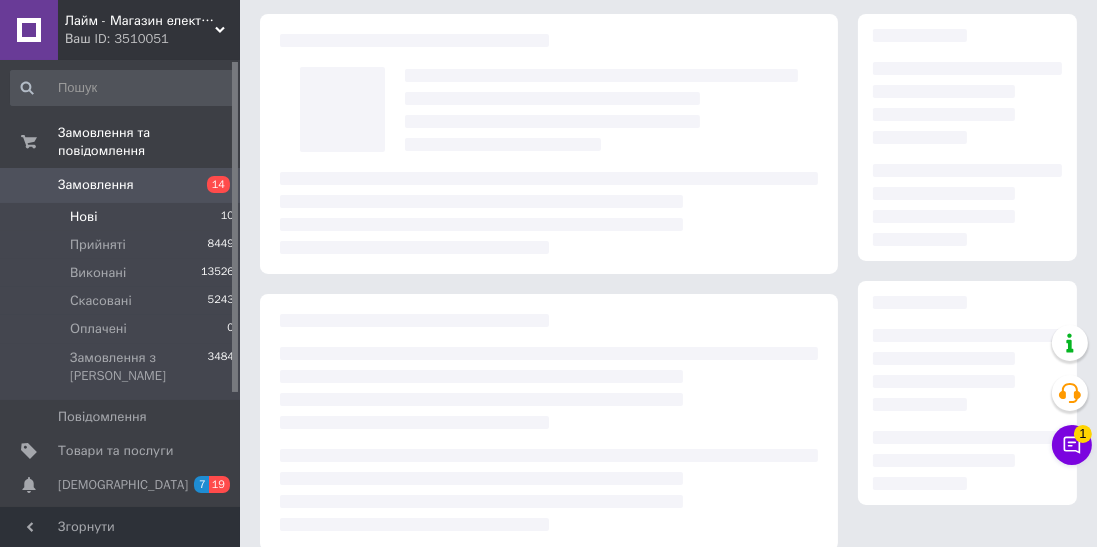 scroll, scrollTop: 0, scrollLeft: 0, axis: both 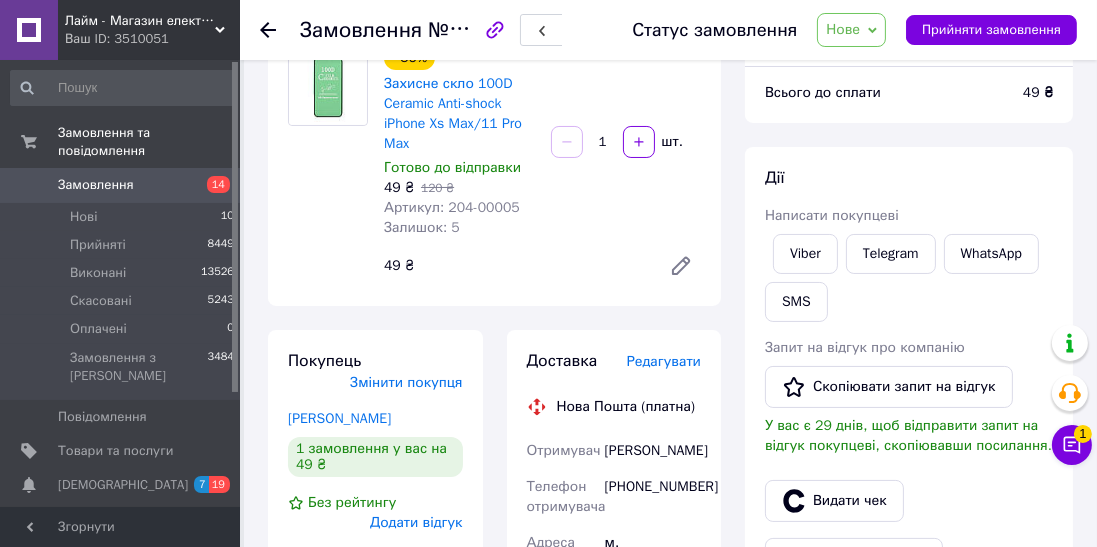 click on "Viber" at bounding box center (805, 254) 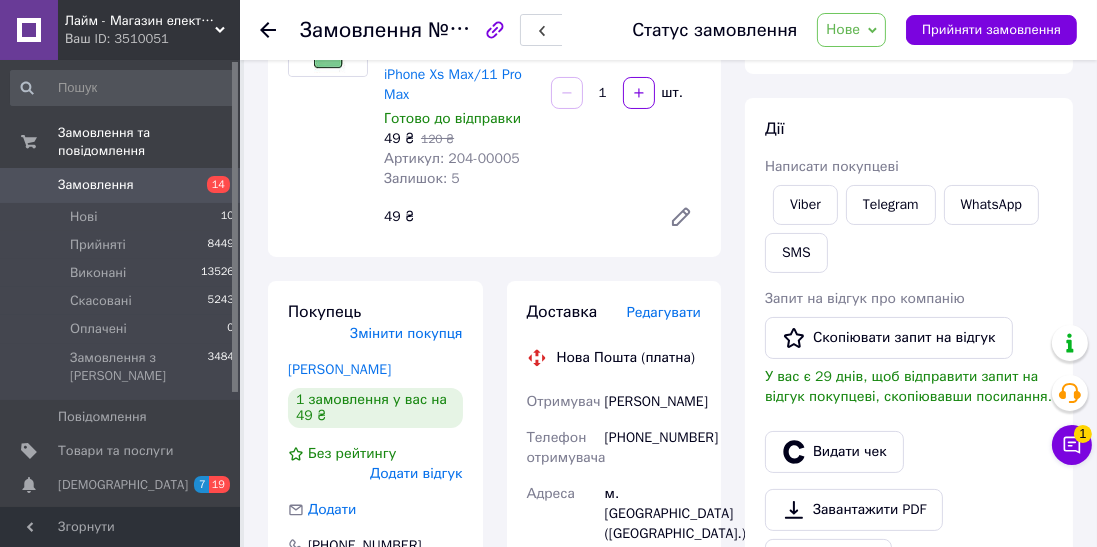 scroll, scrollTop: 281, scrollLeft: 0, axis: vertical 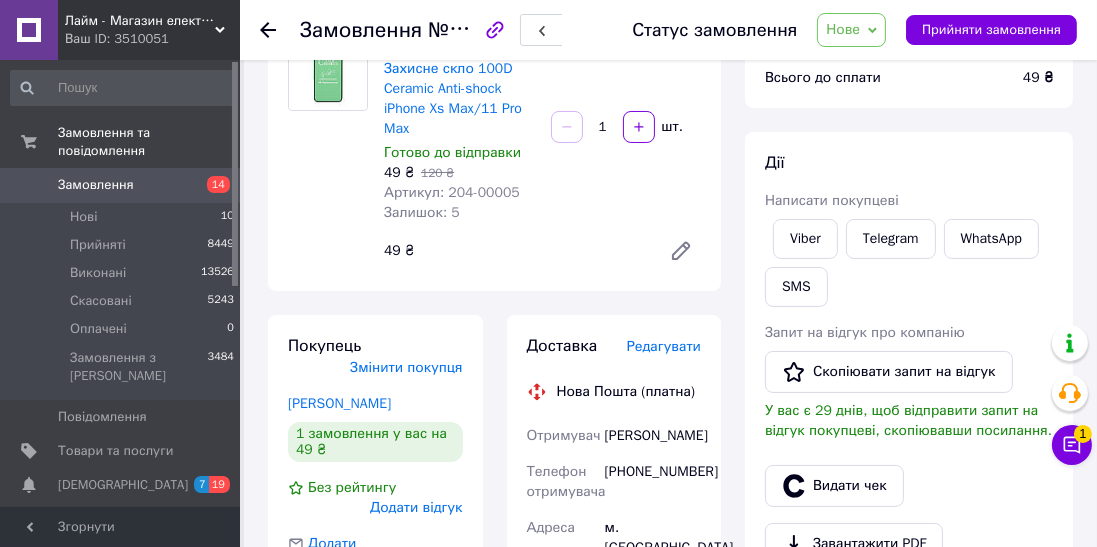 click on "Нове" at bounding box center [851, 30] 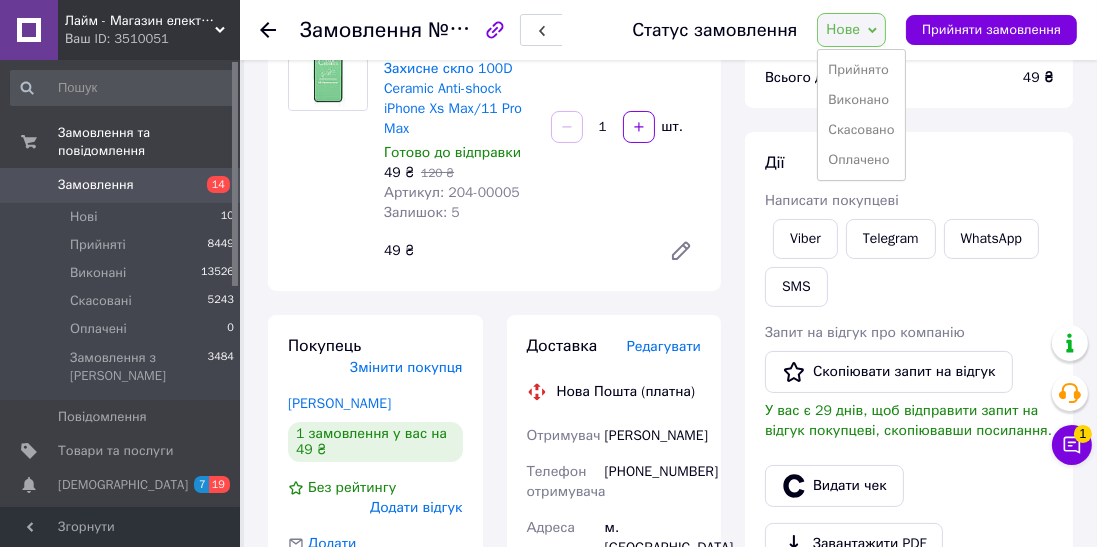 click on "Скасовано" at bounding box center (861, 130) 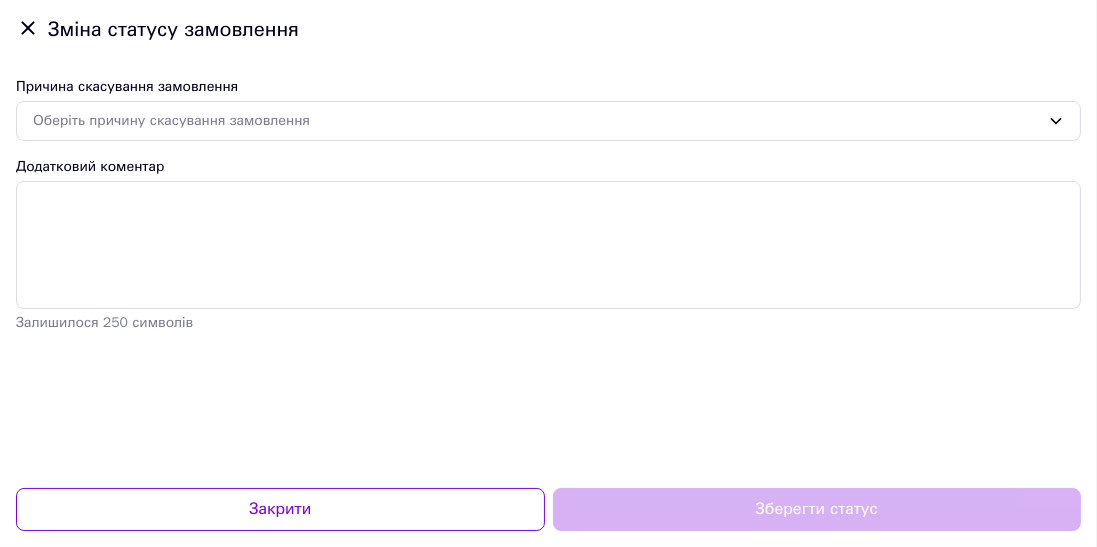 click on "Оберіть причину скасування замовлення" at bounding box center [536, 121] 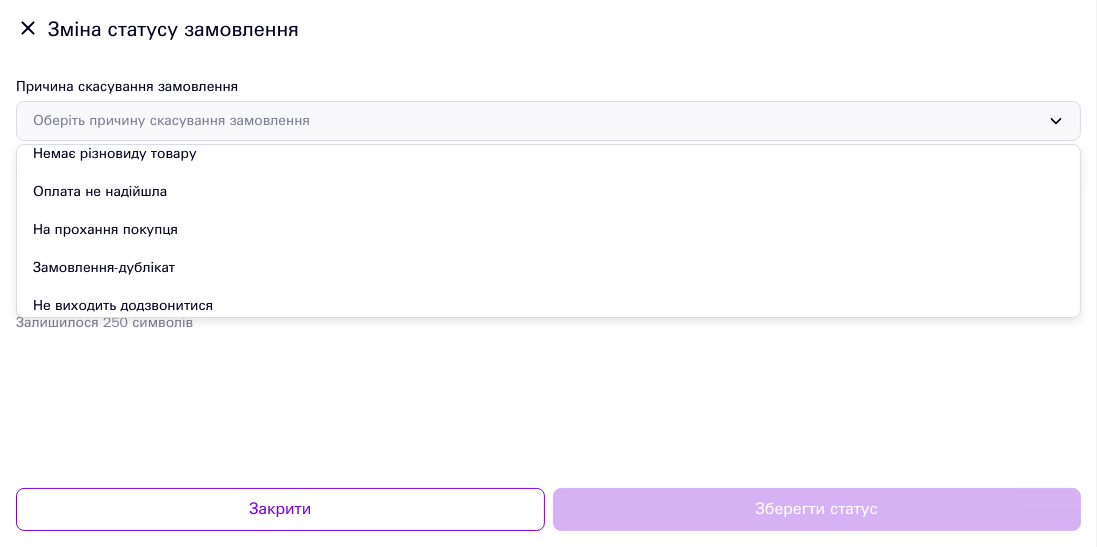 scroll, scrollTop: 30, scrollLeft: 0, axis: vertical 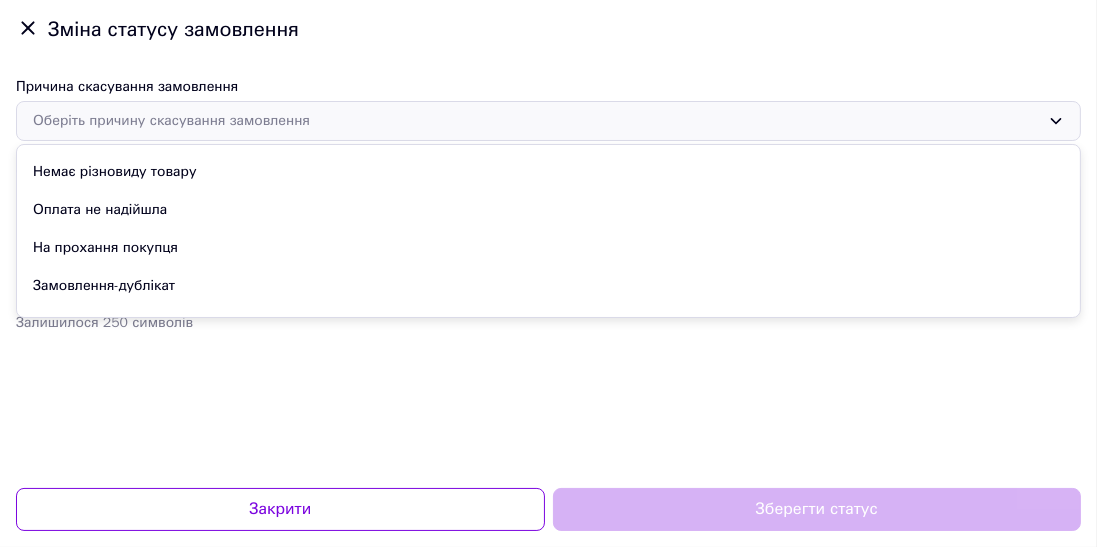 click on "Оплата не надійшла" at bounding box center [548, 210] 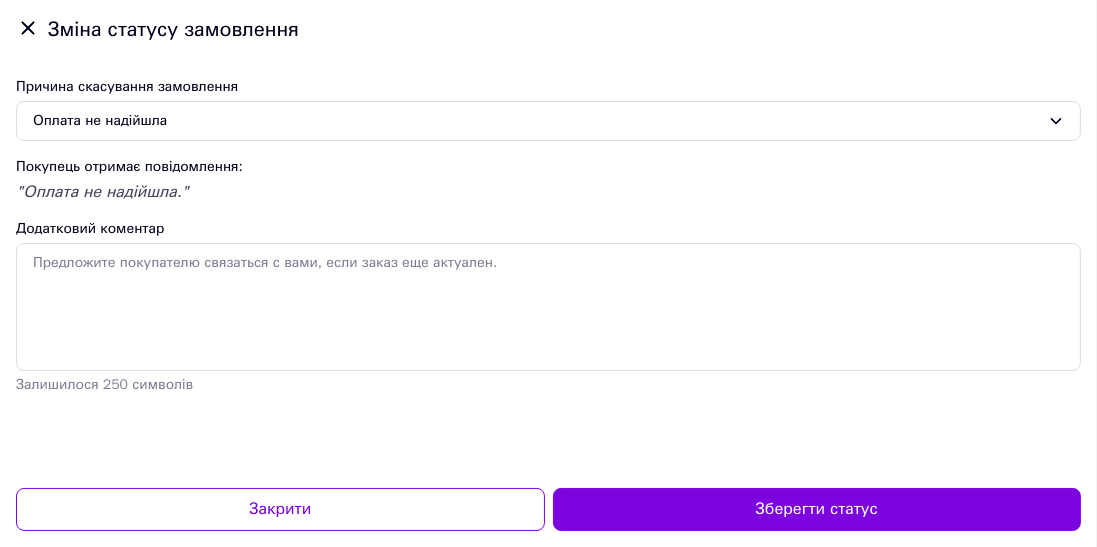 scroll, scrollTop: 96, scrollLeft: 0, axis: vertical 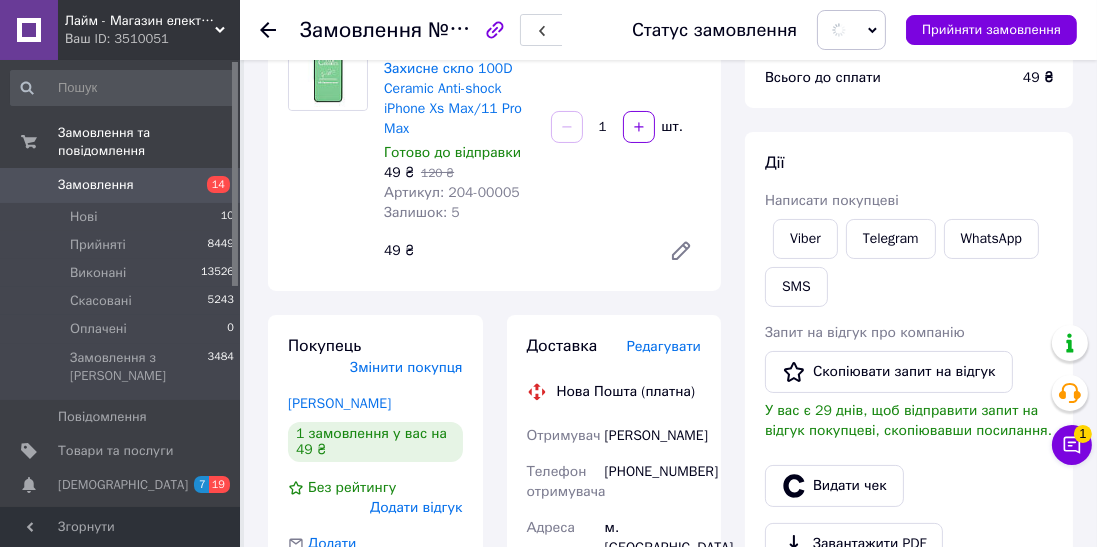 click 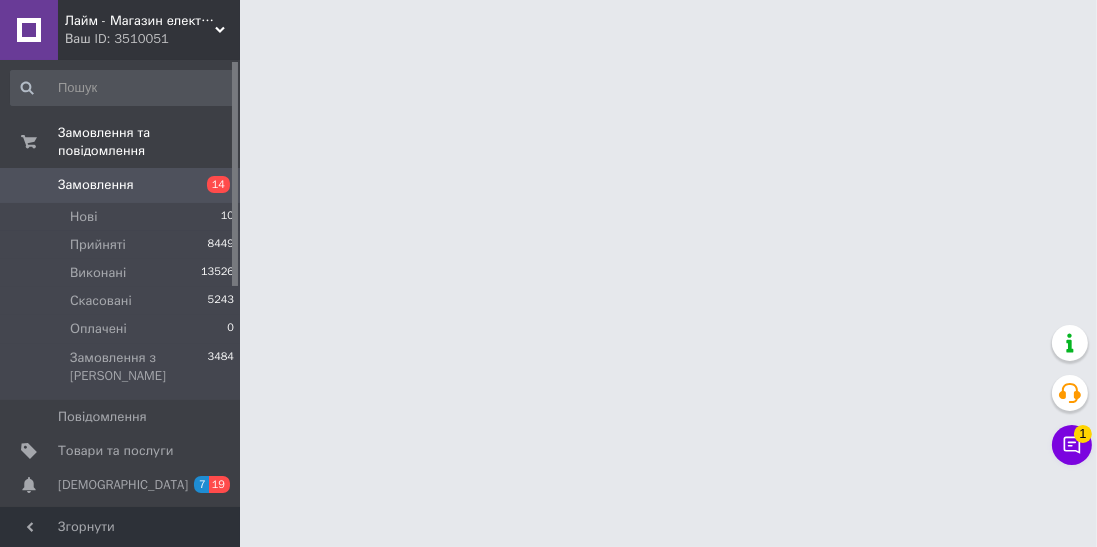 scroll, scrollTop: 0, scrollLeft: 0, axis: both 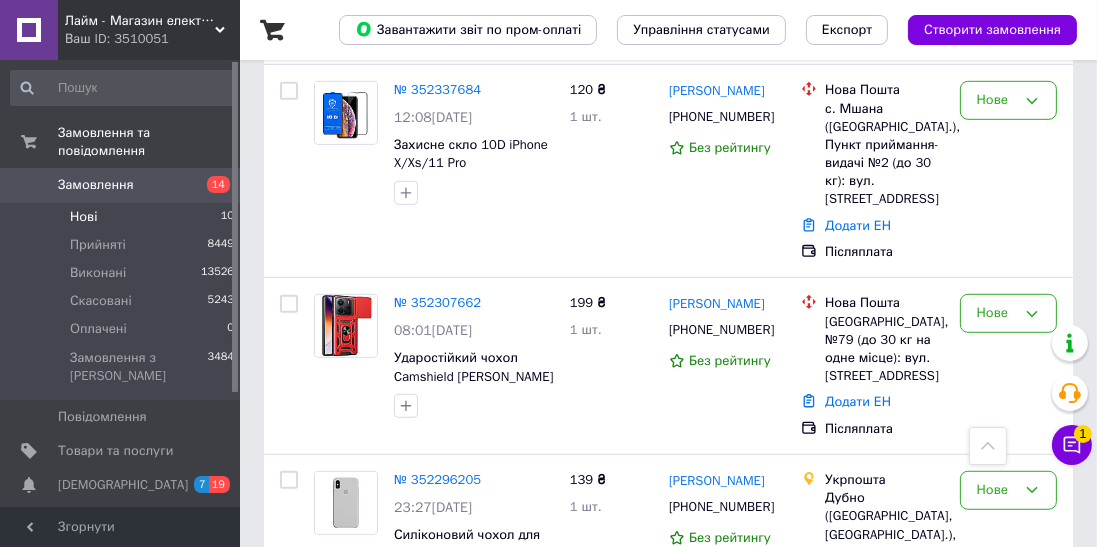 click on "№ 352296205" at bounding box center (437, 479) 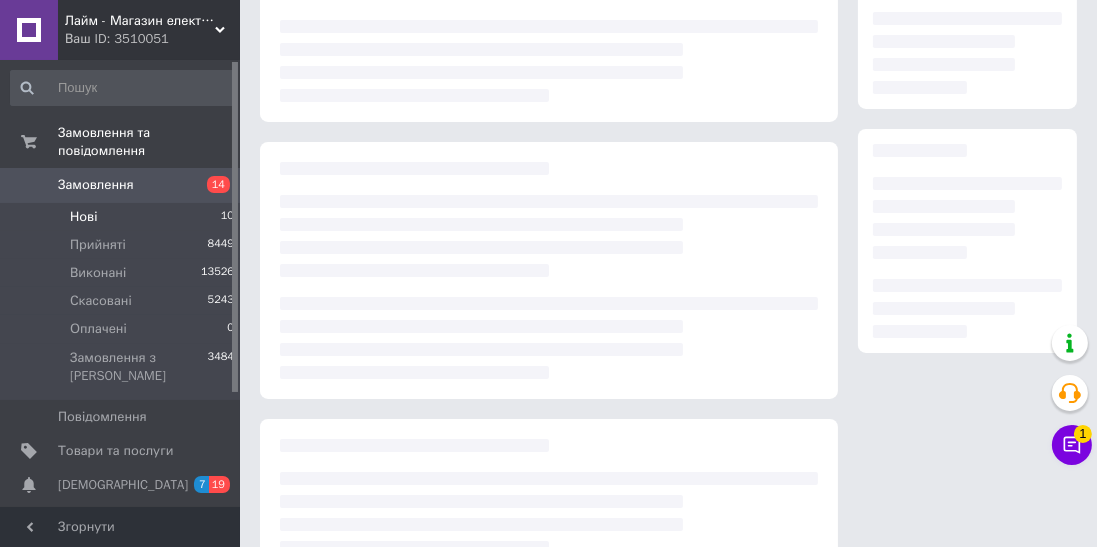 scroll, scrollTop: 0, scrollLeft: 0, axis: both 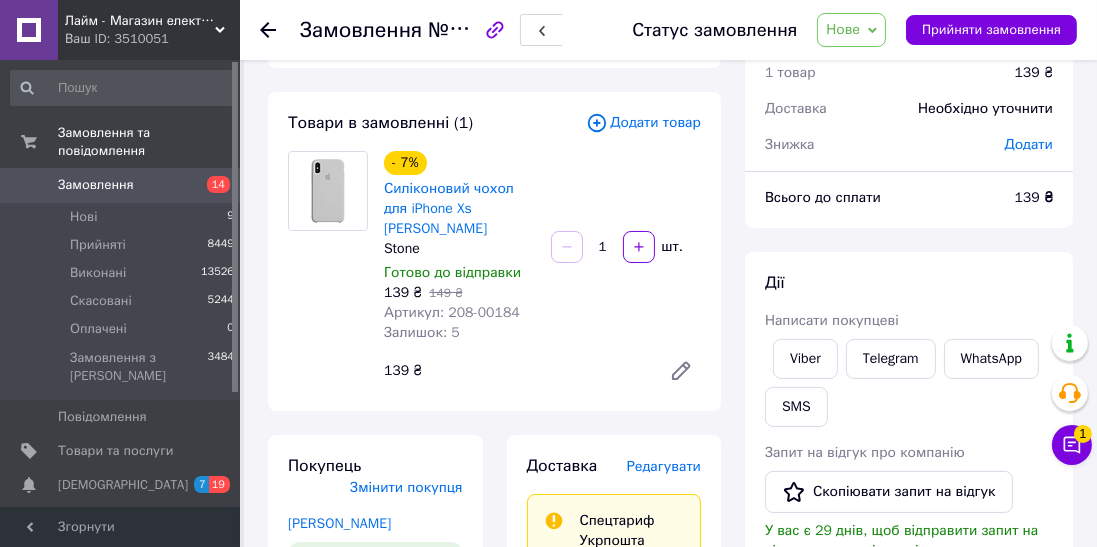 click on "Viber" at bounding box center [805, 359] 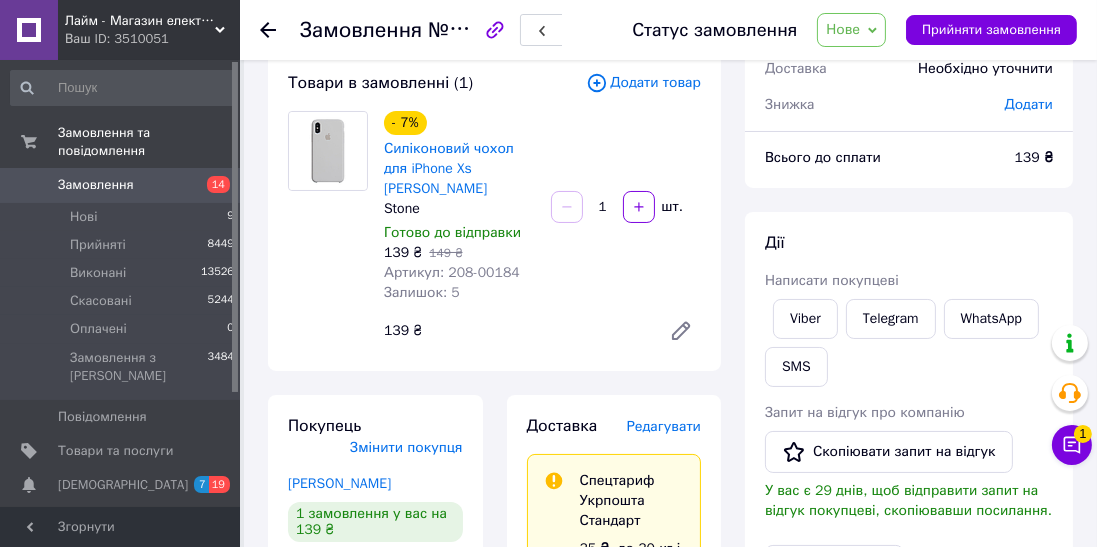 scroll, scrollTop: 176, scrollLeft: 0, axis: vertical 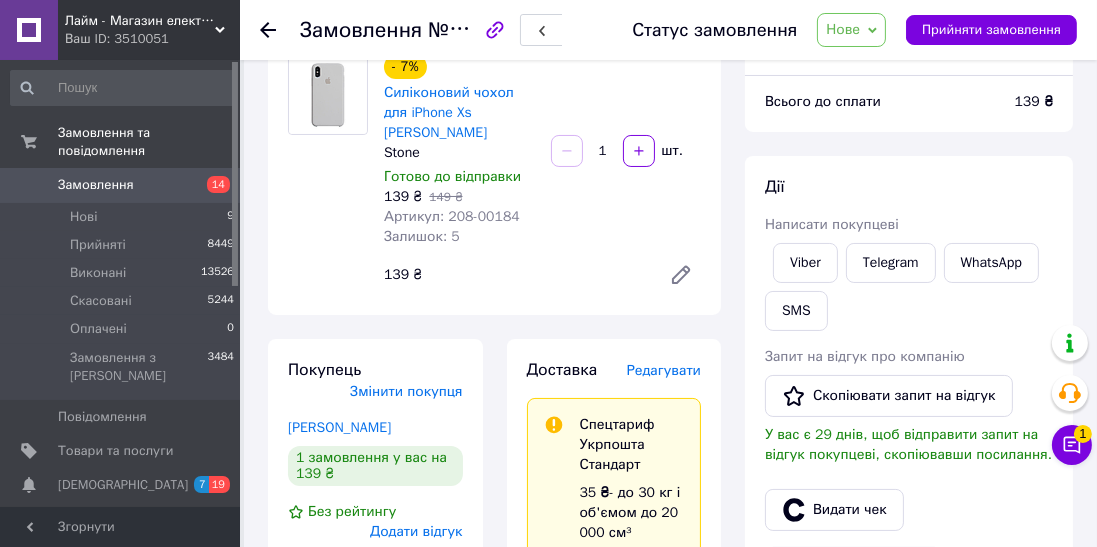 click on "Нове" at bounding box center [843, 29] 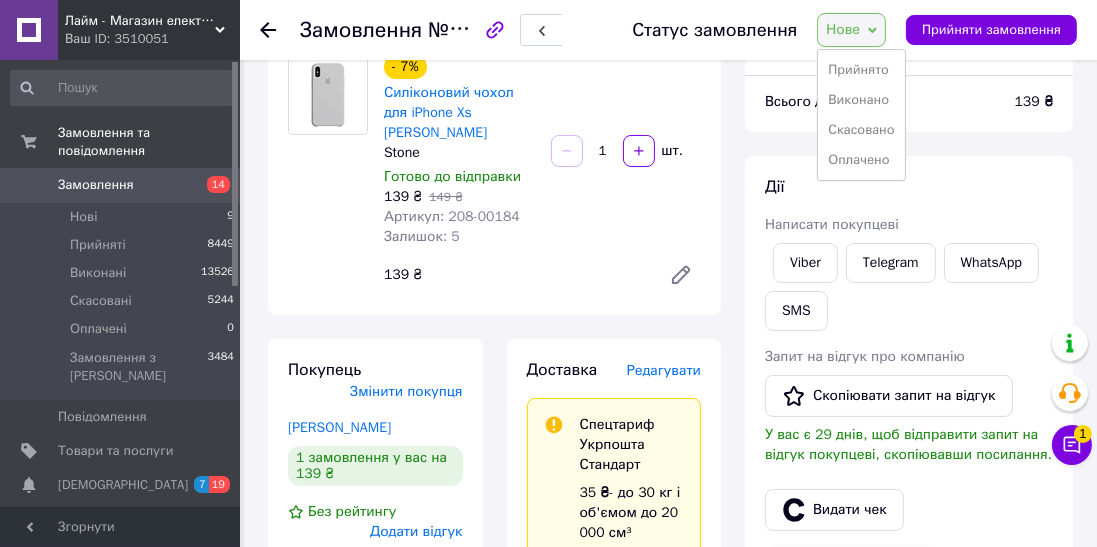 click on "Скасовано" at bounding box center (861, 130) 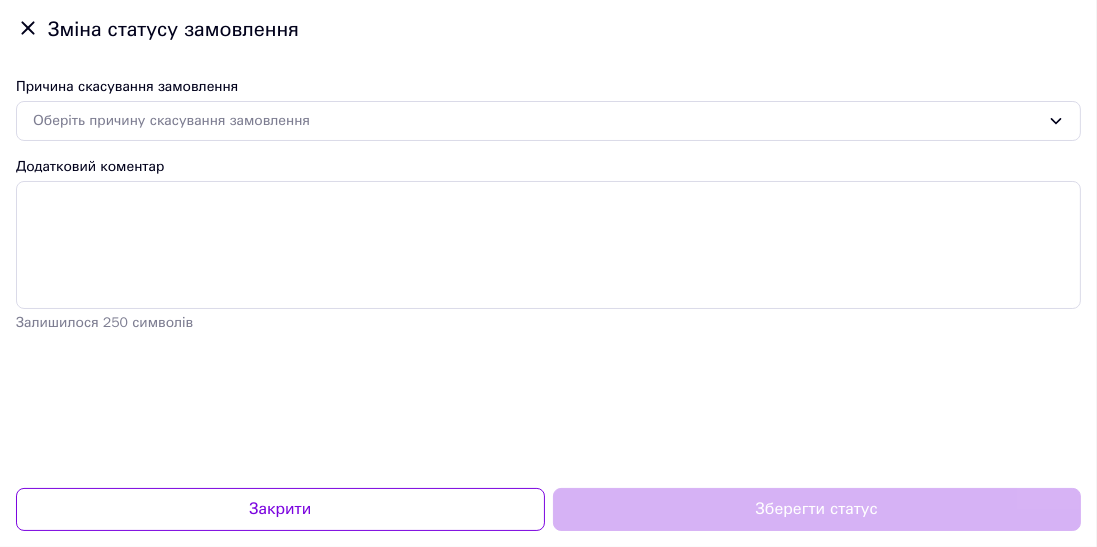 click on "Оберіть причину скасування замовлення" at bounding box center (536, 121) 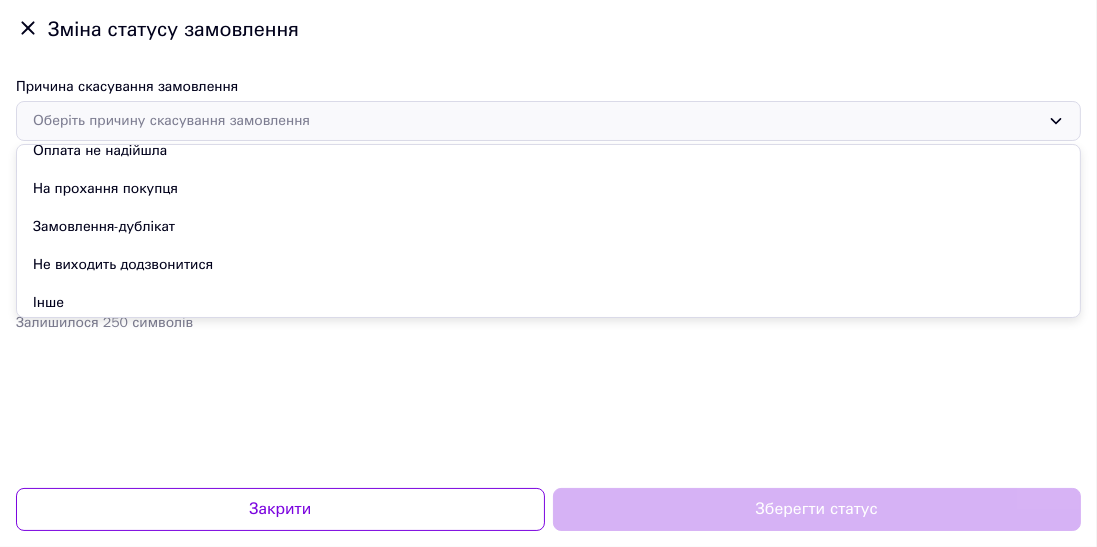 scroll, scrollTop: 90, scrollLeft: 0, axis: vertical 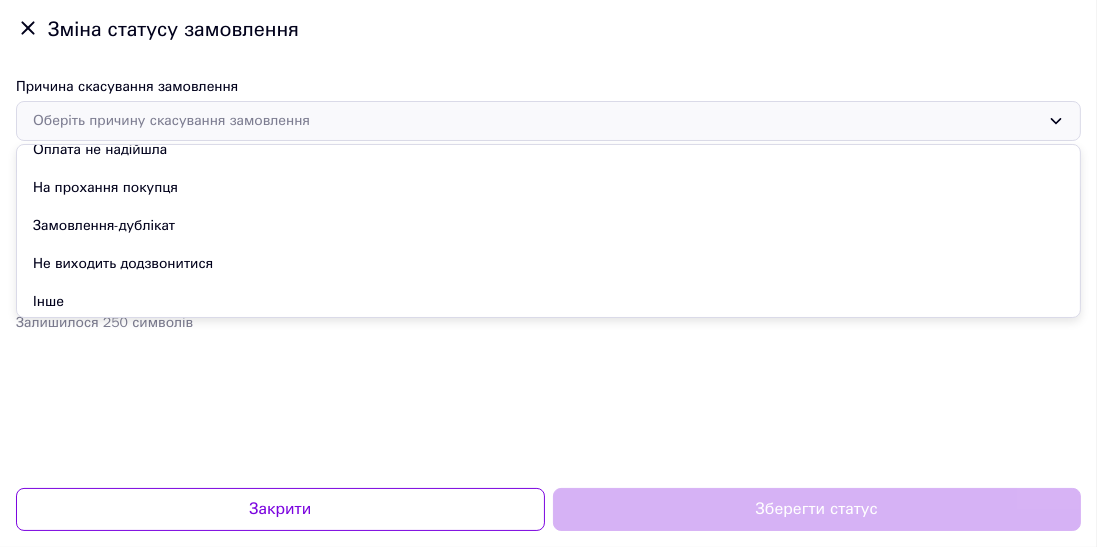 click on "Не виходить додзвонитися" at bounding box center [548, 264] 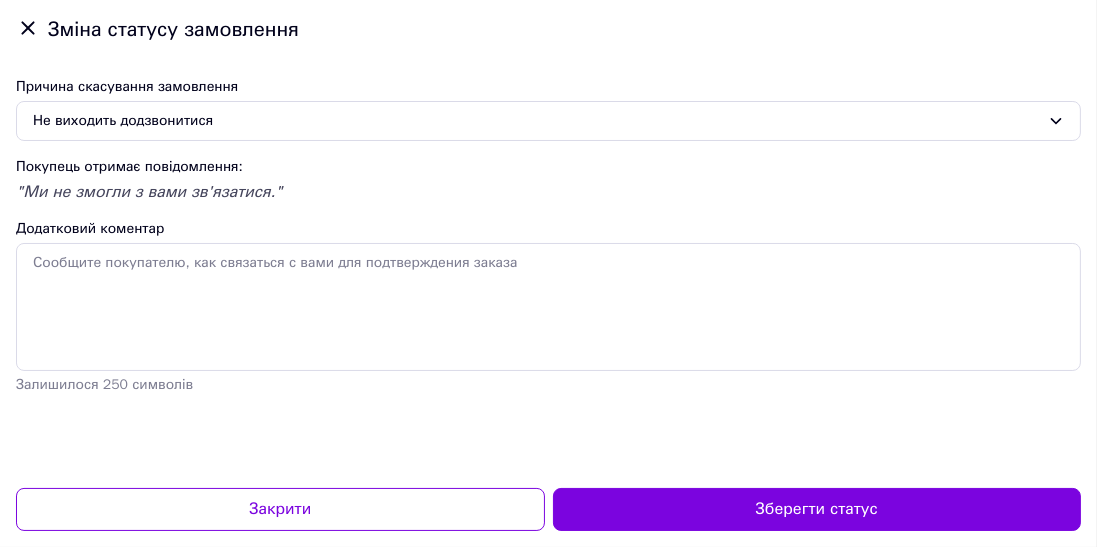 scroll, scrollTop: 96, scrollLeft: 0, axis: vertical 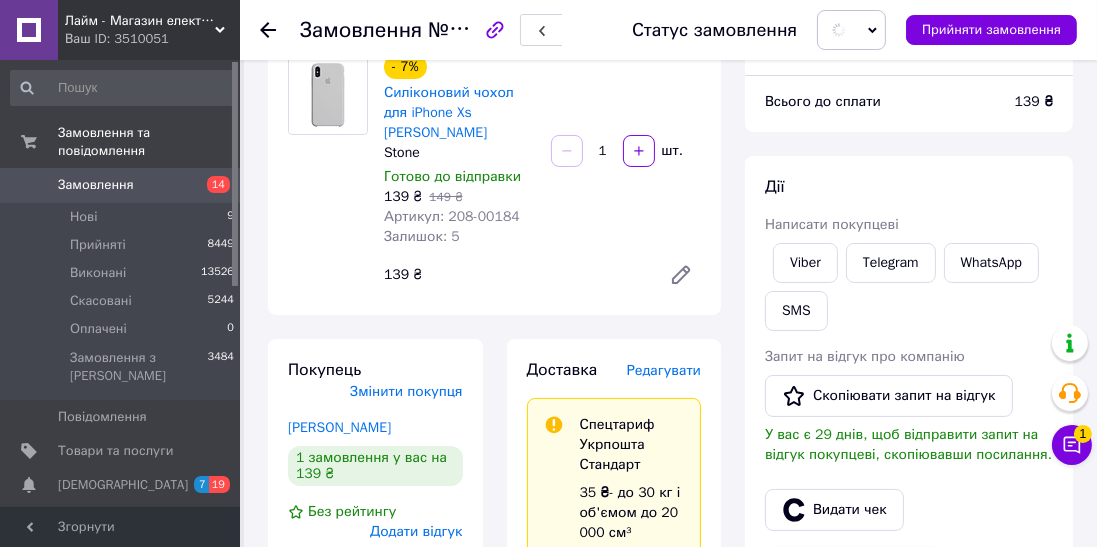 click 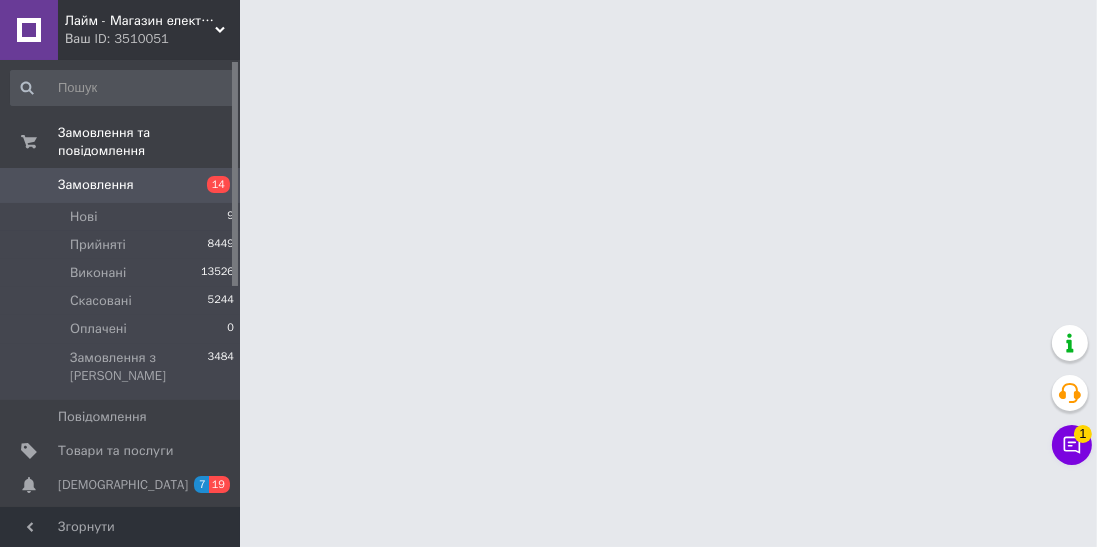scroll, scrollTop: 0, scrollLeft: 0, axis: both 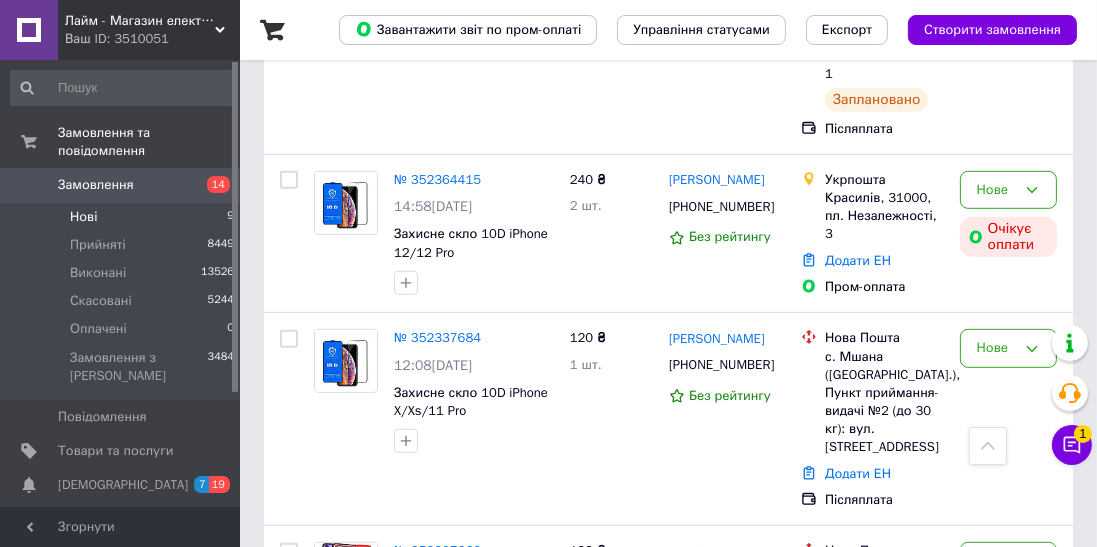 click on "№ 352307662" at bounding box center (437, 550) 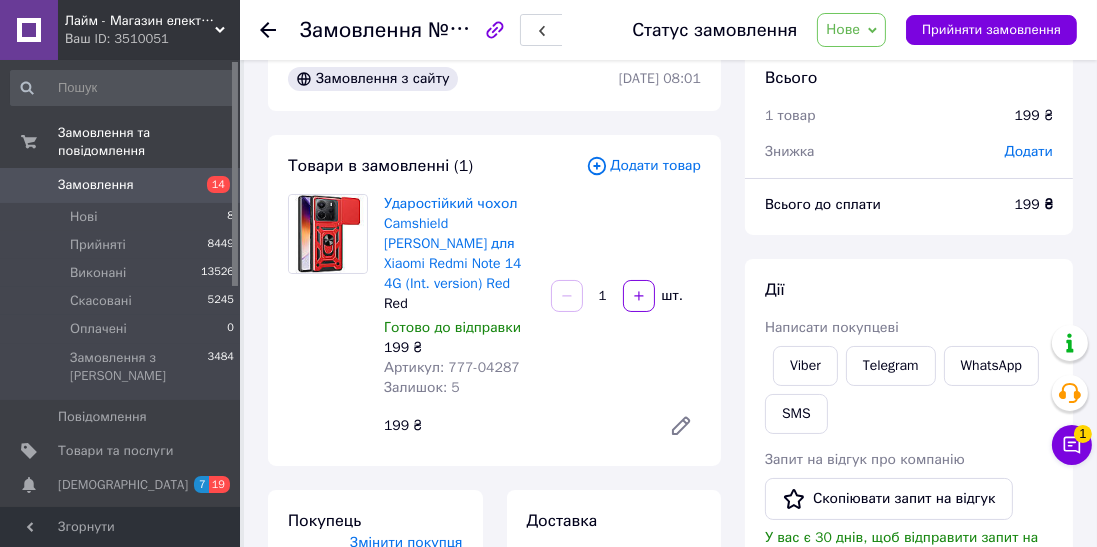 scroll, scrollTop: 38, scrollLeft: 0, axis: vertical 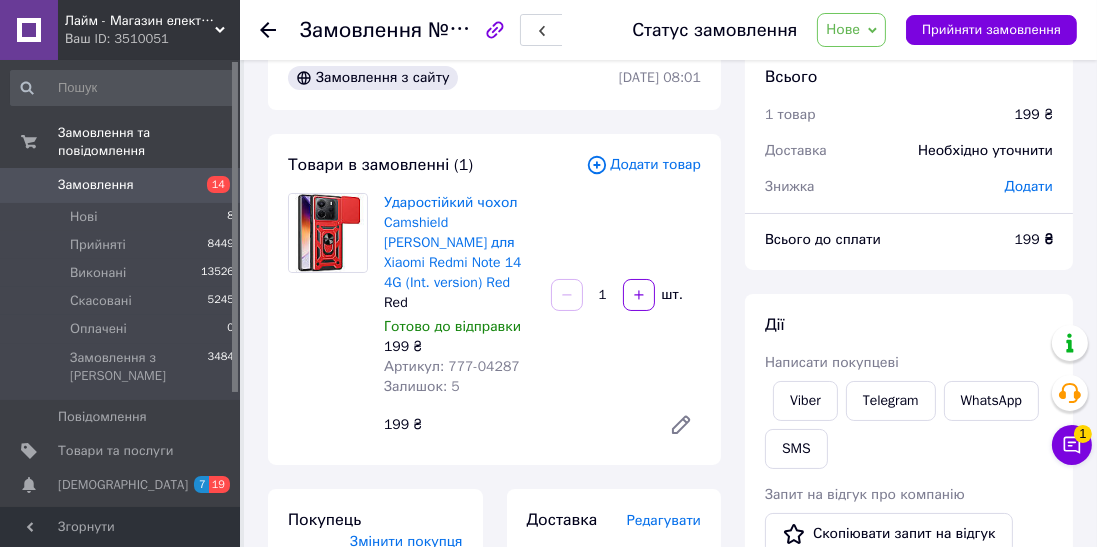click on "Написати покупцеві" at bounding box center (832, 362) 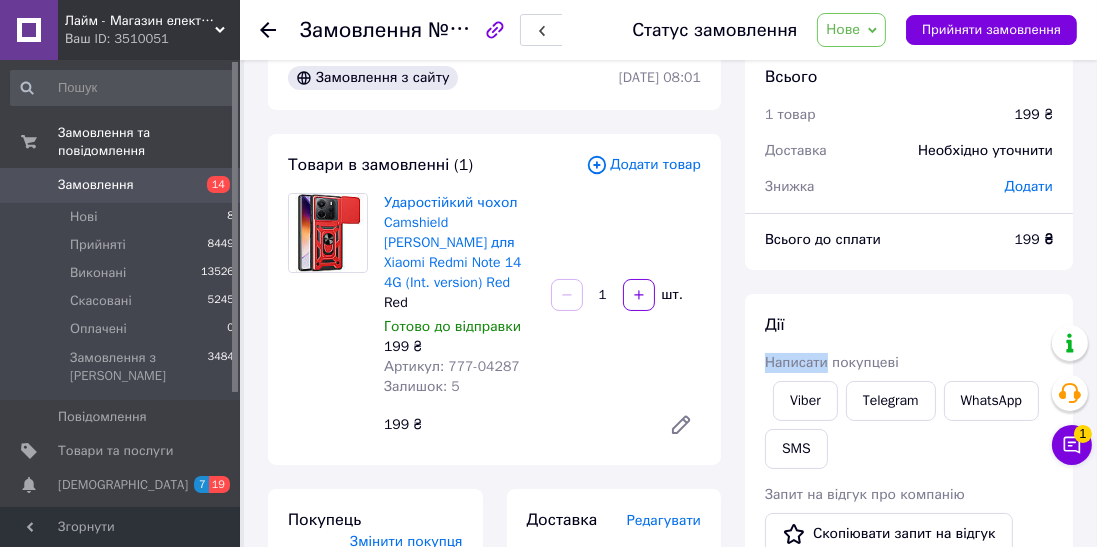 click on "Viber" at bounding box center [805, 401] 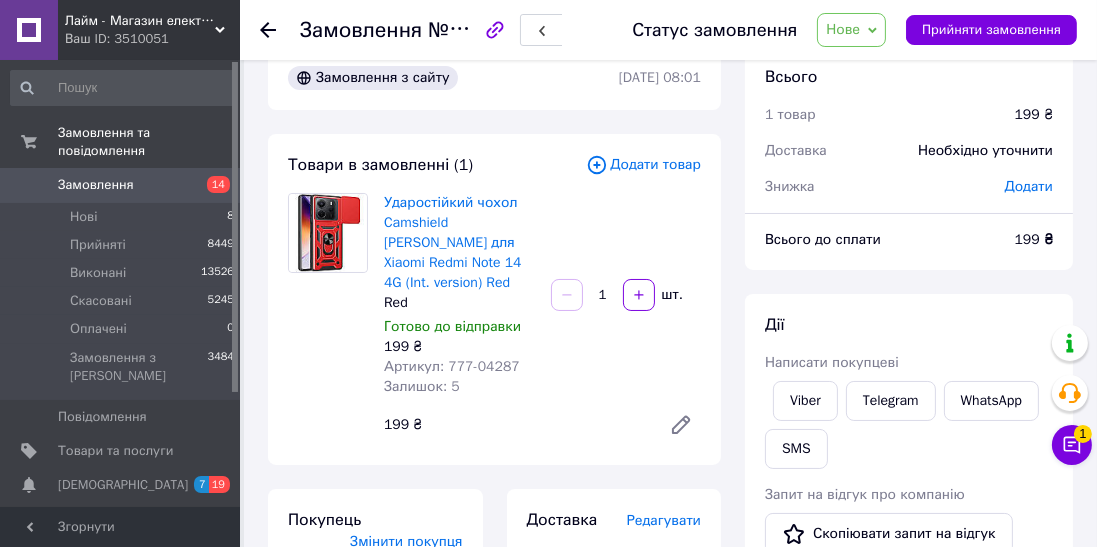scroll, scrollTop: 134, scrollLeft: 0, axis: vertical 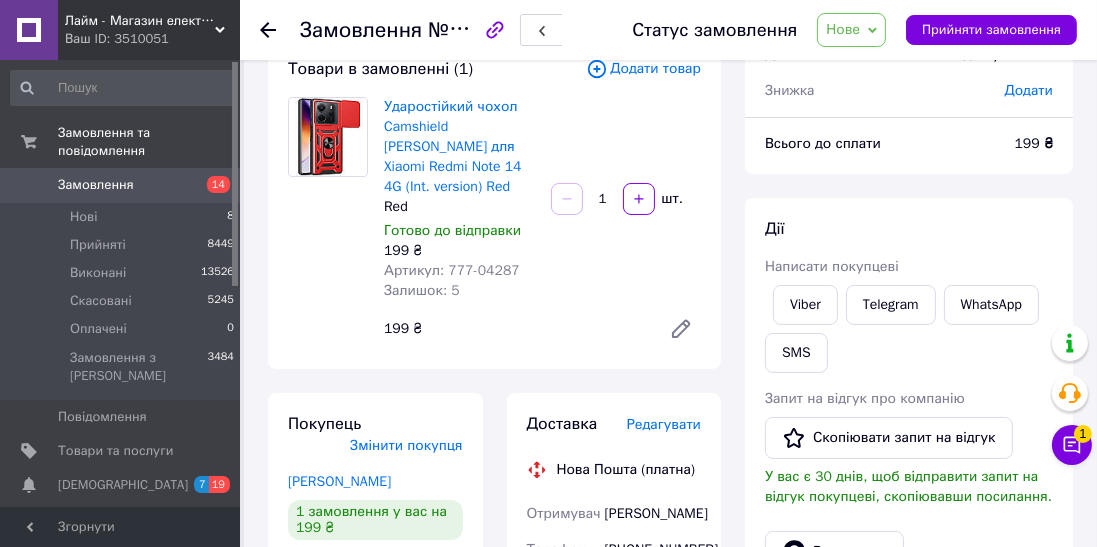 click 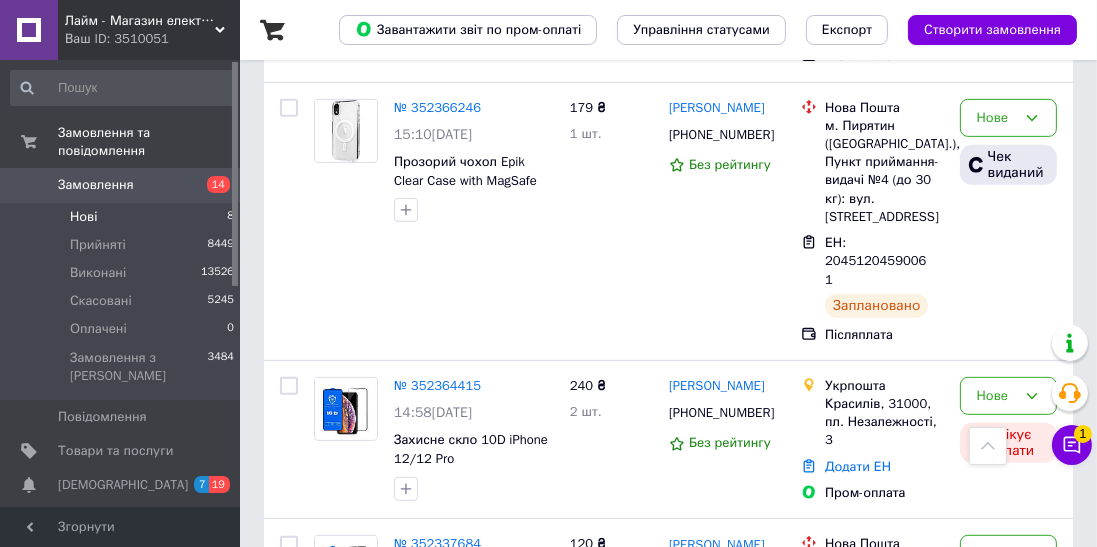 scroll, scrollTop: 849, scrollLeft: 0, axis: vertical 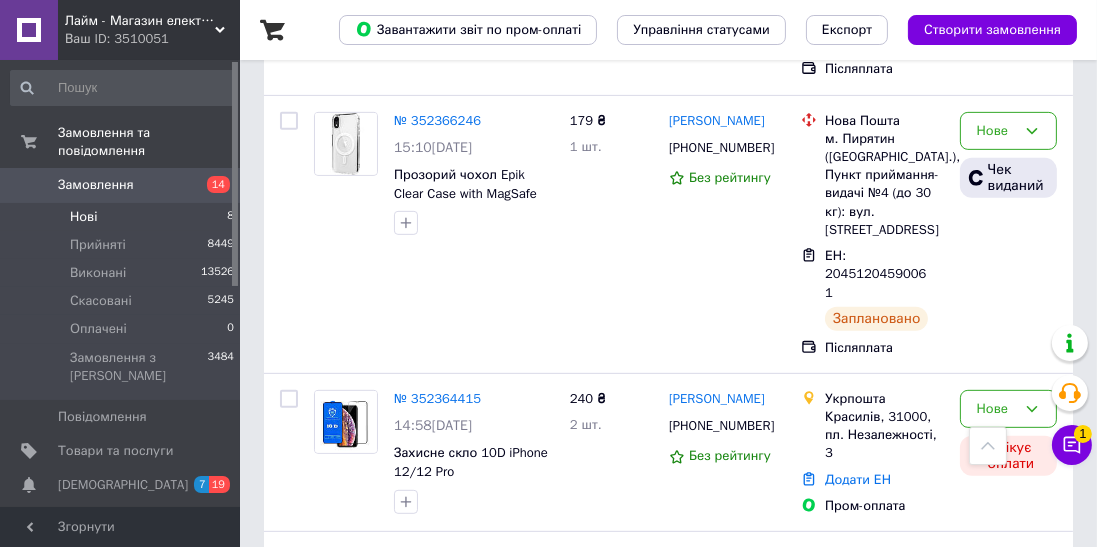 click on "Нові 8" at bounding box center (123, 217) 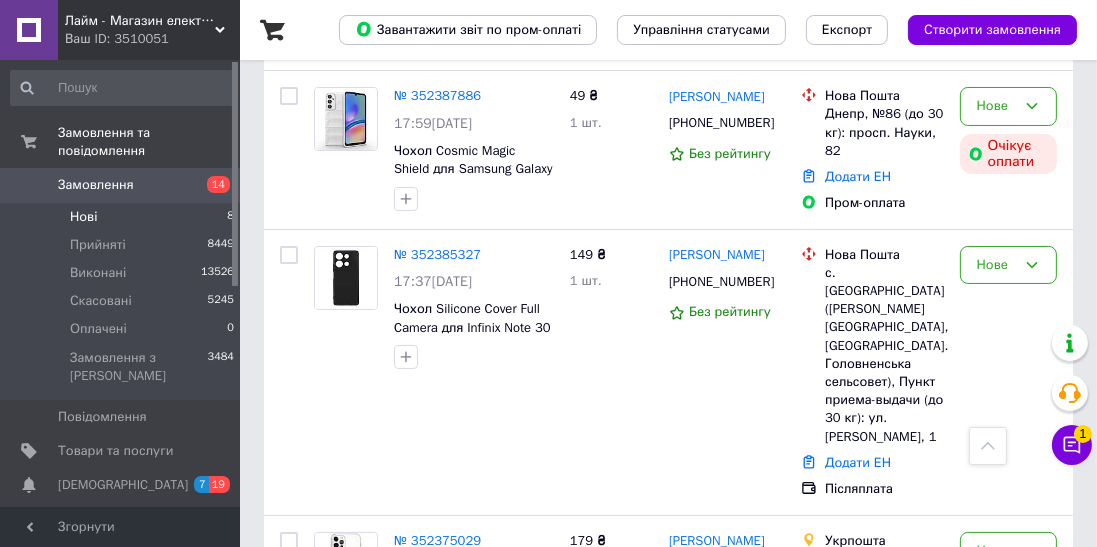 scroll, scrollTop: 0, scrollLeft: 0, axis: both 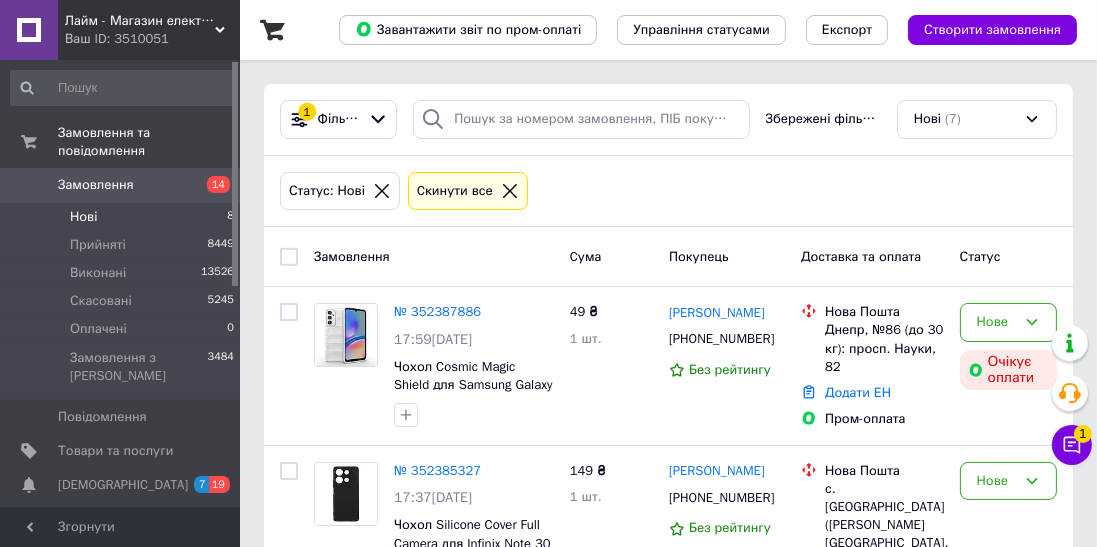 click on "Замовлення" at bounding box center [96, 185] 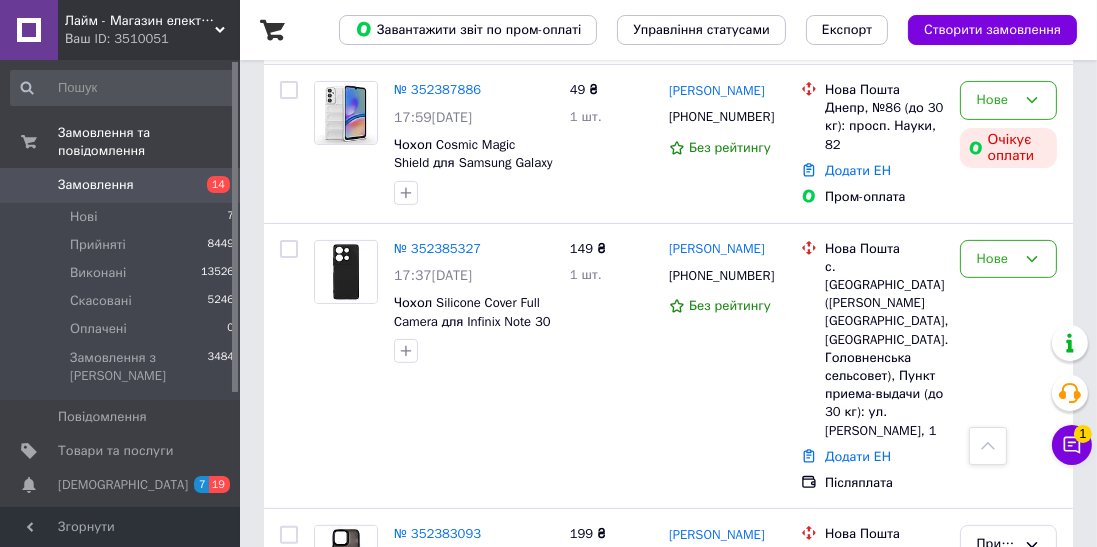 scroll, scrollTop: 617, scrollLeft: 0, axis: vertical 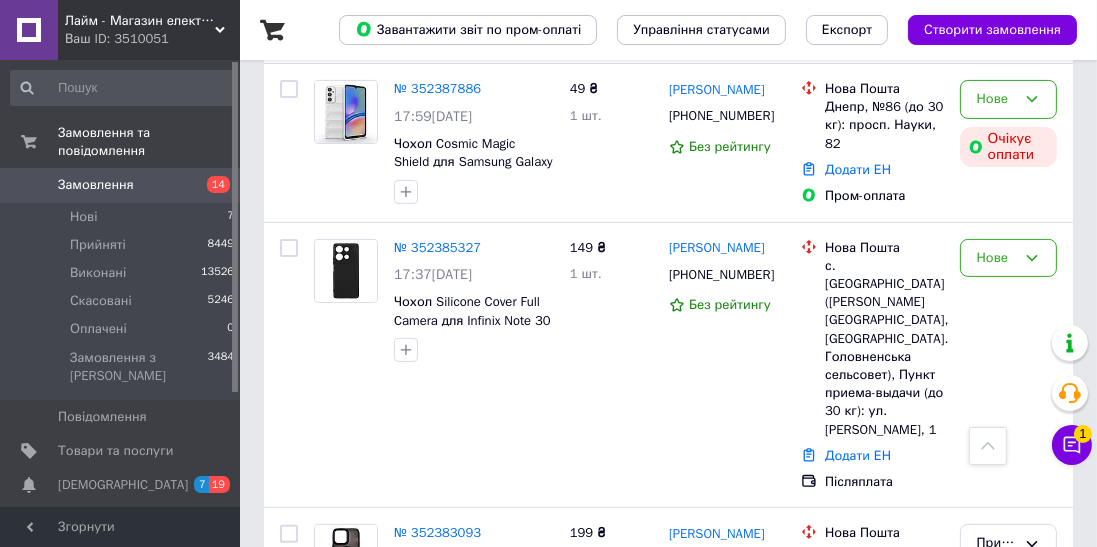 click on "Список замовлень   Завантажити звіт по пром-оплаті Управління статусами Експорт Створити замовлення Фільтри Збережені фільтри: Усі (27228) Замовлення Cума Покупець Доставка та оплата Статус № 352389738 18:16[DATE] Ударостійкий чохол Camshield [PERSON_NAME] для Xiaomi Redmi Note 9s / Note 9 Pro / 9 Pro Max Black 199 ₴ 1 шт. [PERSON_NAME] [PHONE_NUMBER] 100% Нова Пошта с. [GEOGRAPHIC_DATA], №1: вул. [STREET_ADDRESS][PERSON_NAME] ЕН: 20451204587008 Заплановано Післяплата Прийнято Чек виданий № 352388753 18:07[DATE] Чохол TPU+PC Space Magnetic Color with Magsafe для Samsung Galaxy S23 FE 5G (S711) Black 199 ₴ 1 шт. [PERSON_NAME]  [PHONE_NUMBER] Без рейтингу Нова Пошта № 352387886 1" at bounding box center [668, 2049] 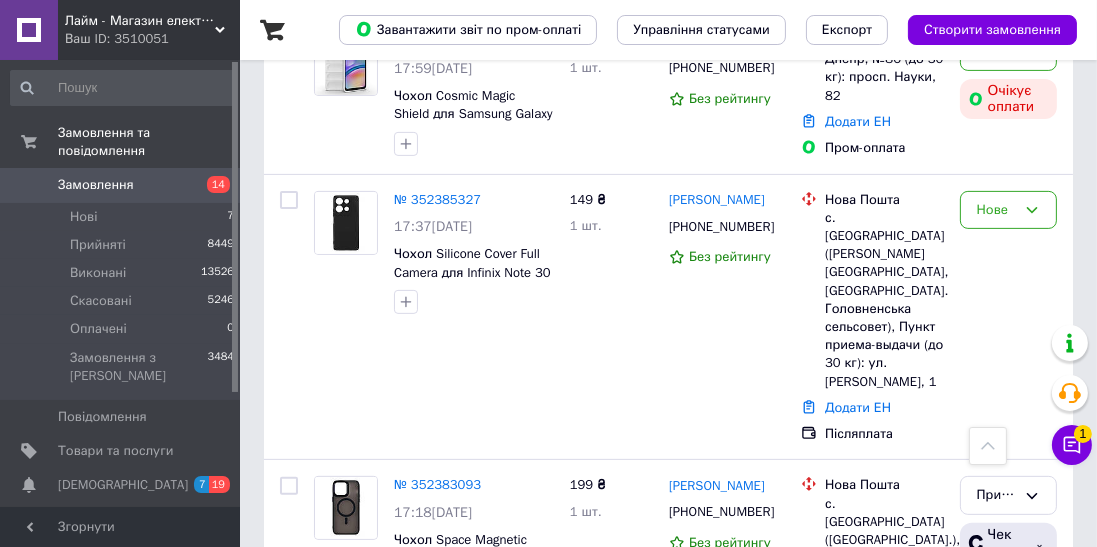 scroll, scrollTop: 677, scrollLeft: 0, axis: vertical 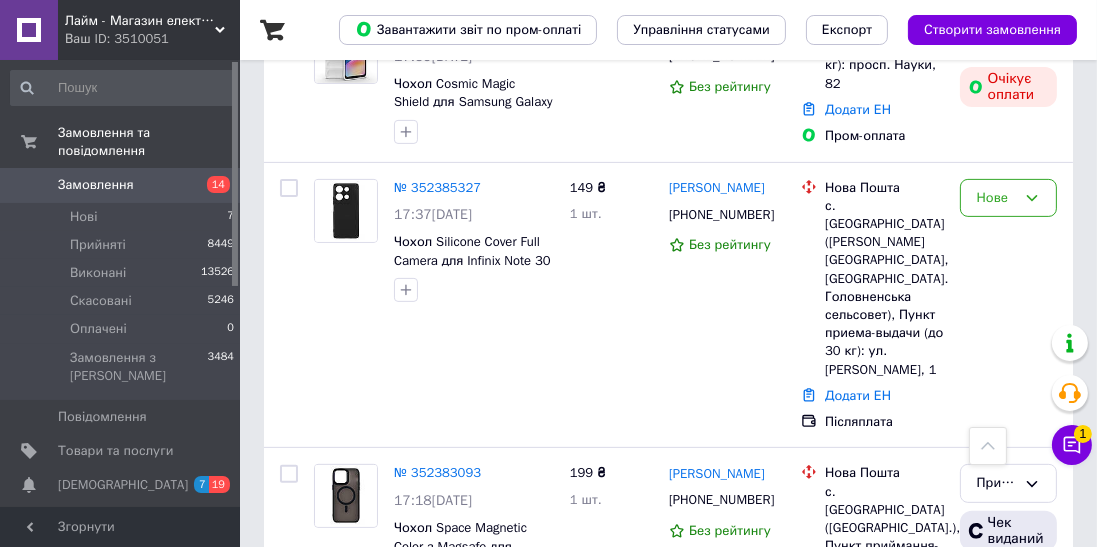 click on "Список замовлень   Завантажити звіт по пром-оплаті Управління статусами Експорт Створити замовлення" at bounding box center [668, 30] 